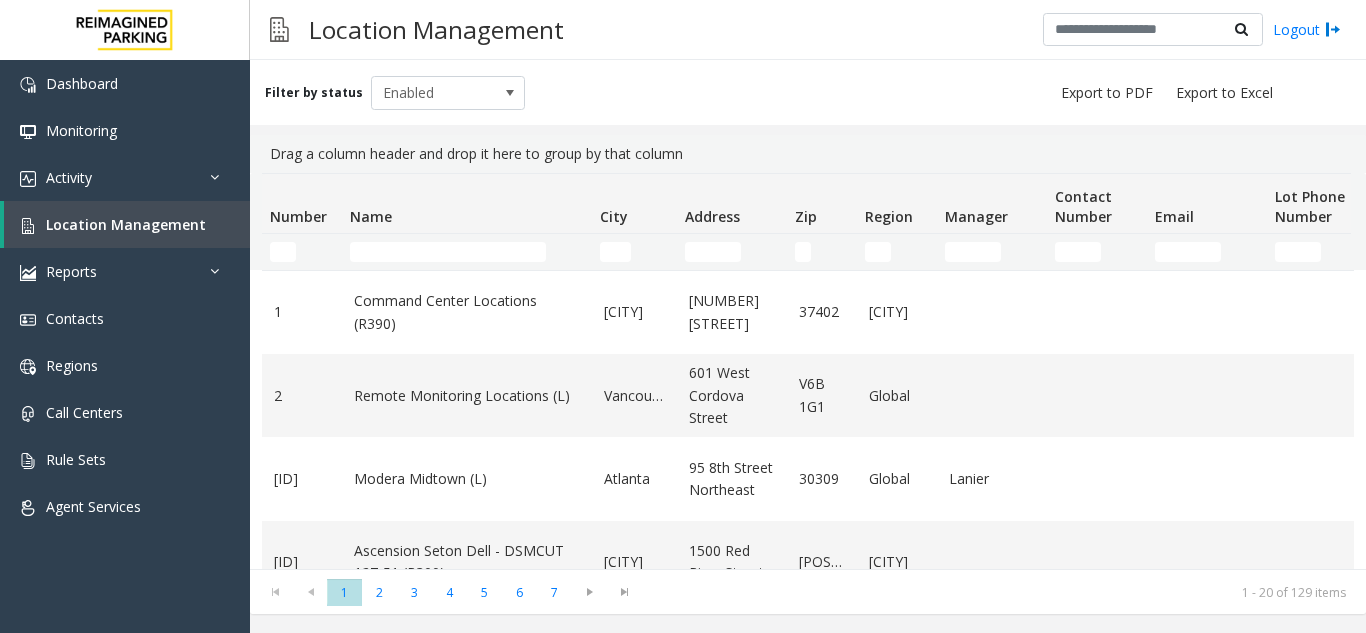 scroll, scrollTop: 0, scrollLeft: 0, axis: both 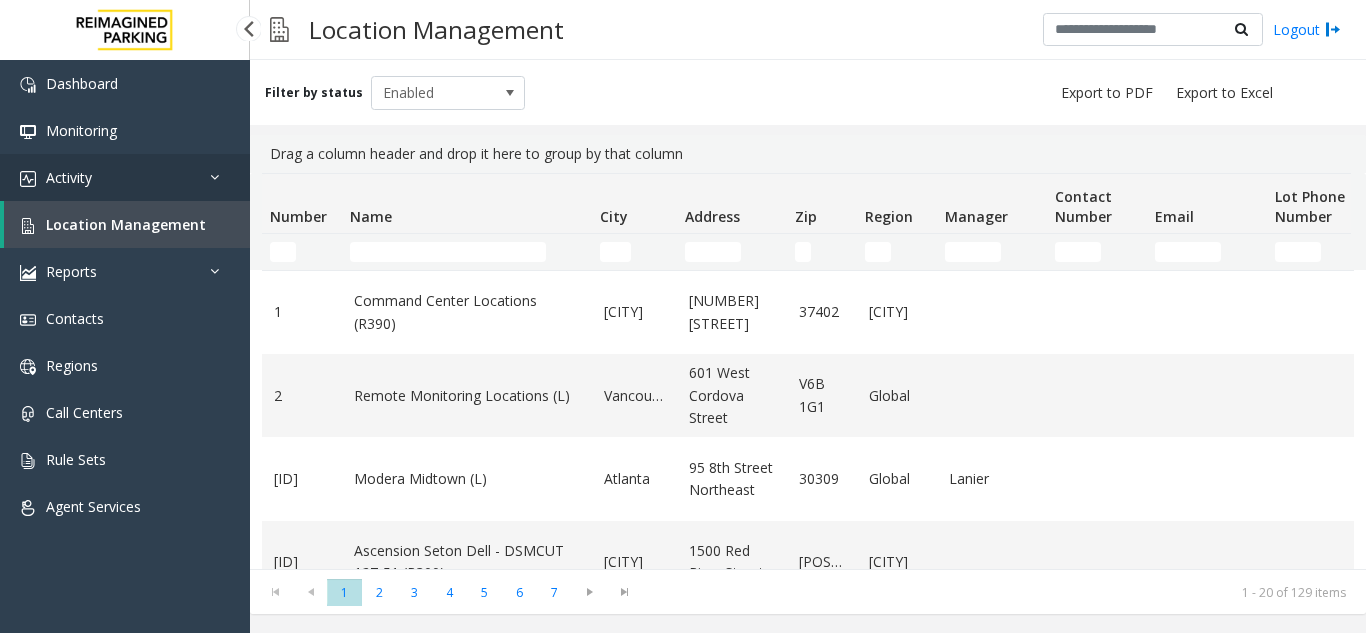 click on "Activity" at bounding box center [125, 177] 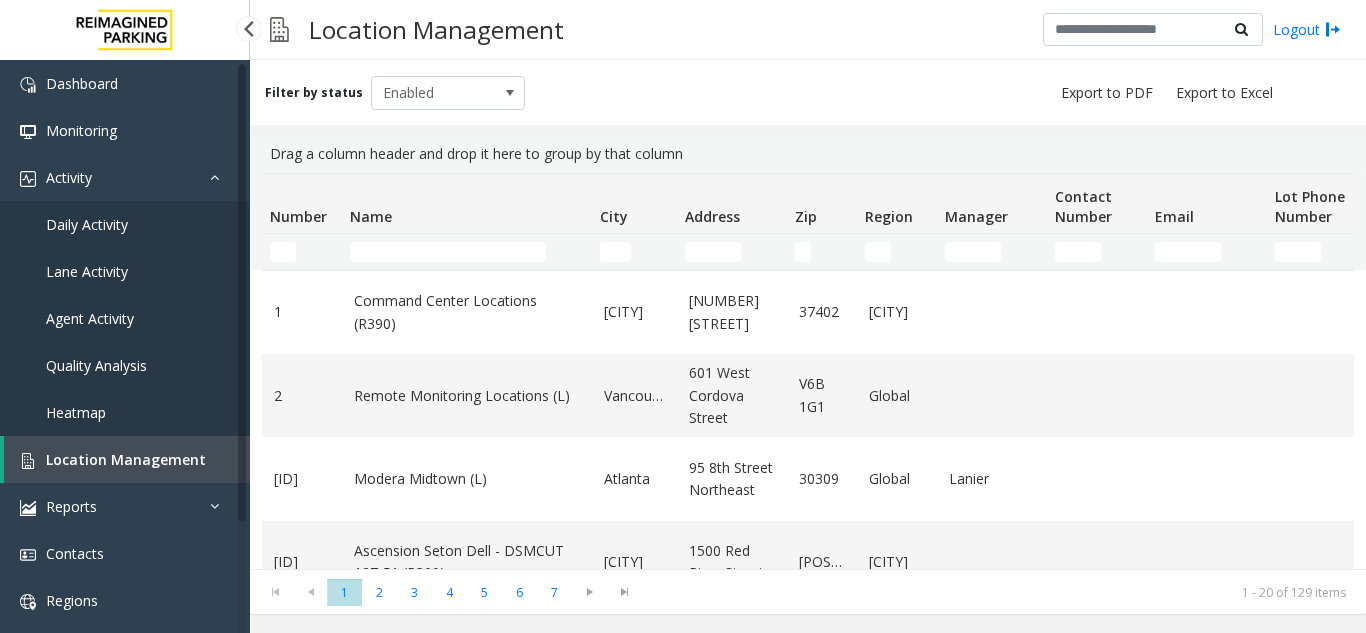 click on "Agent Activity" at bounding box center (90, 318) 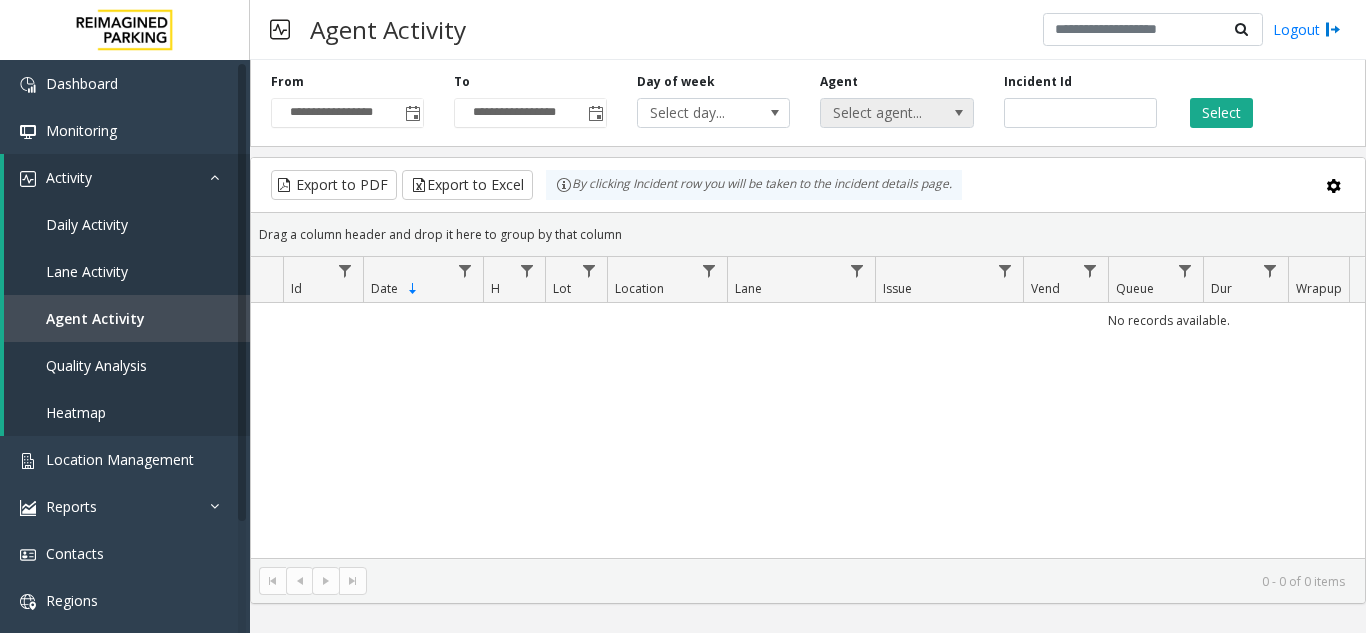 click on "Select agent..." at bounding box center [881, 113] 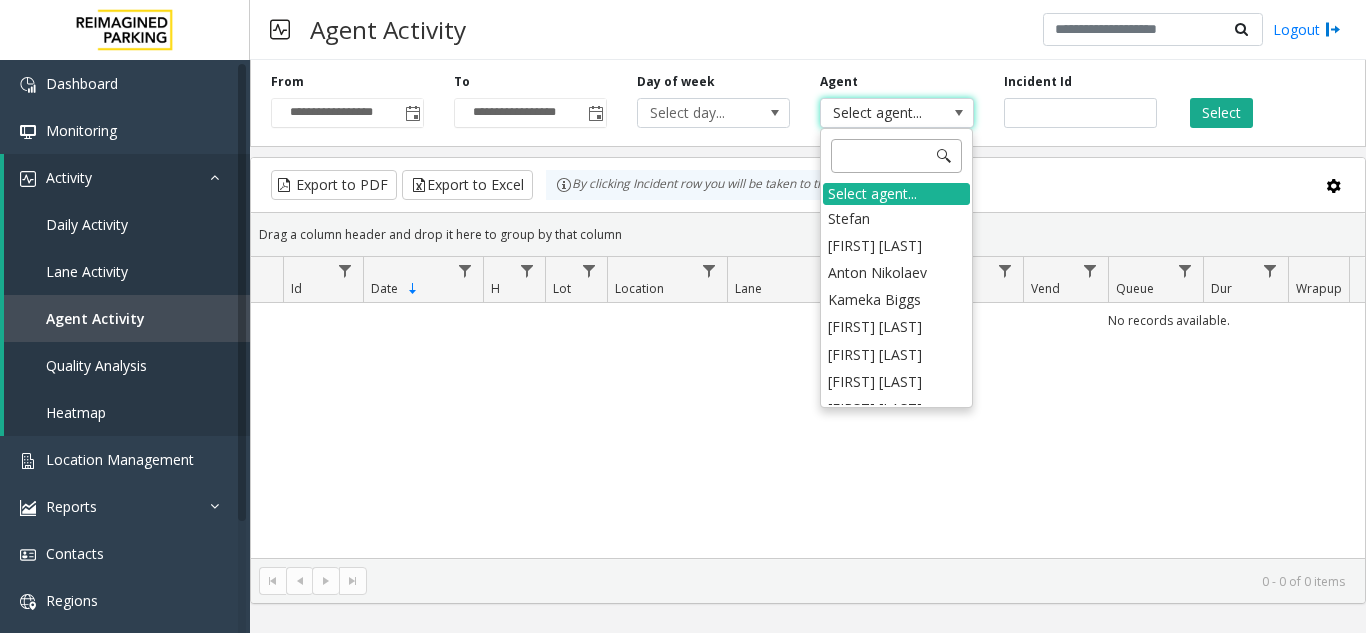 click 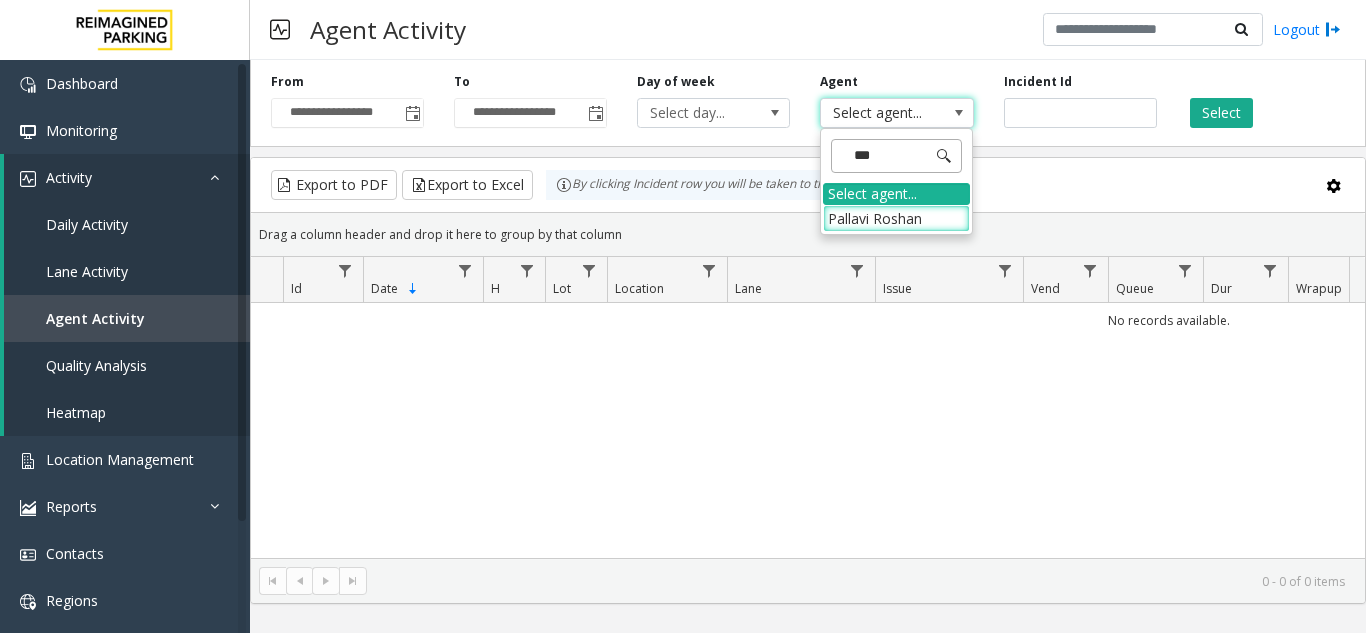 type on "****" 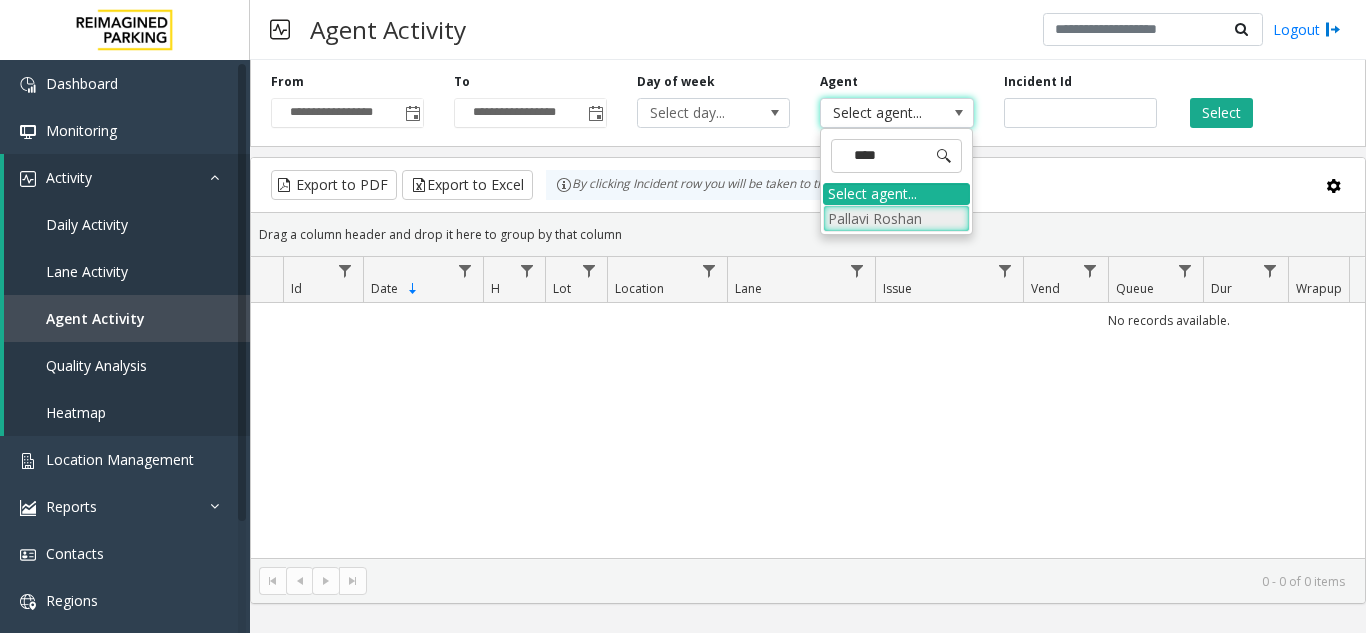 click on "Pallavi Roshan" at bounding box center (896, 218) 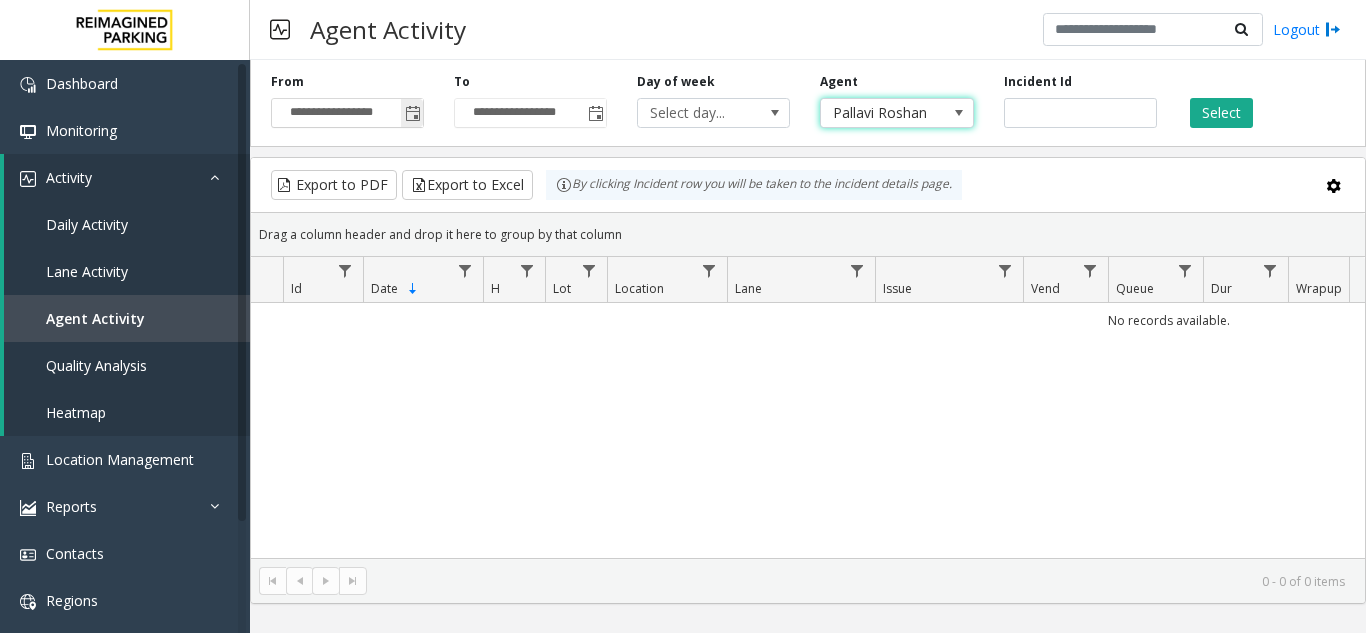 click 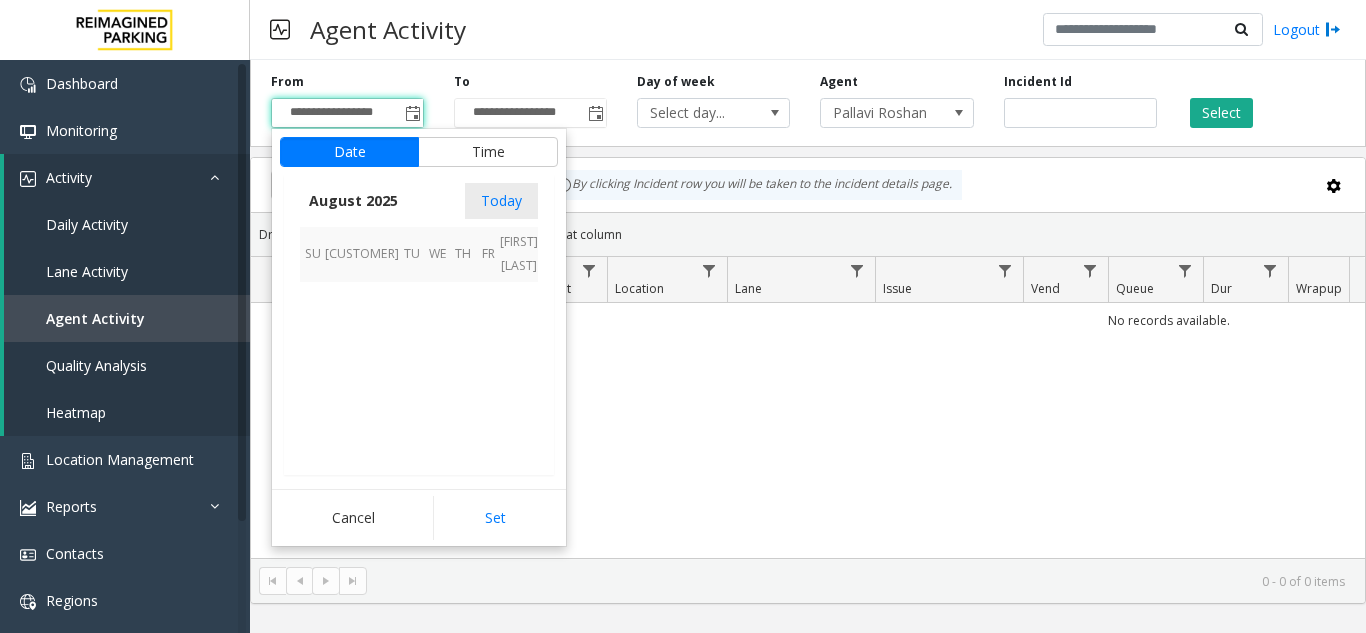 scroll, scrollTop: 358666, scrollLeft: 0, axis: vertical 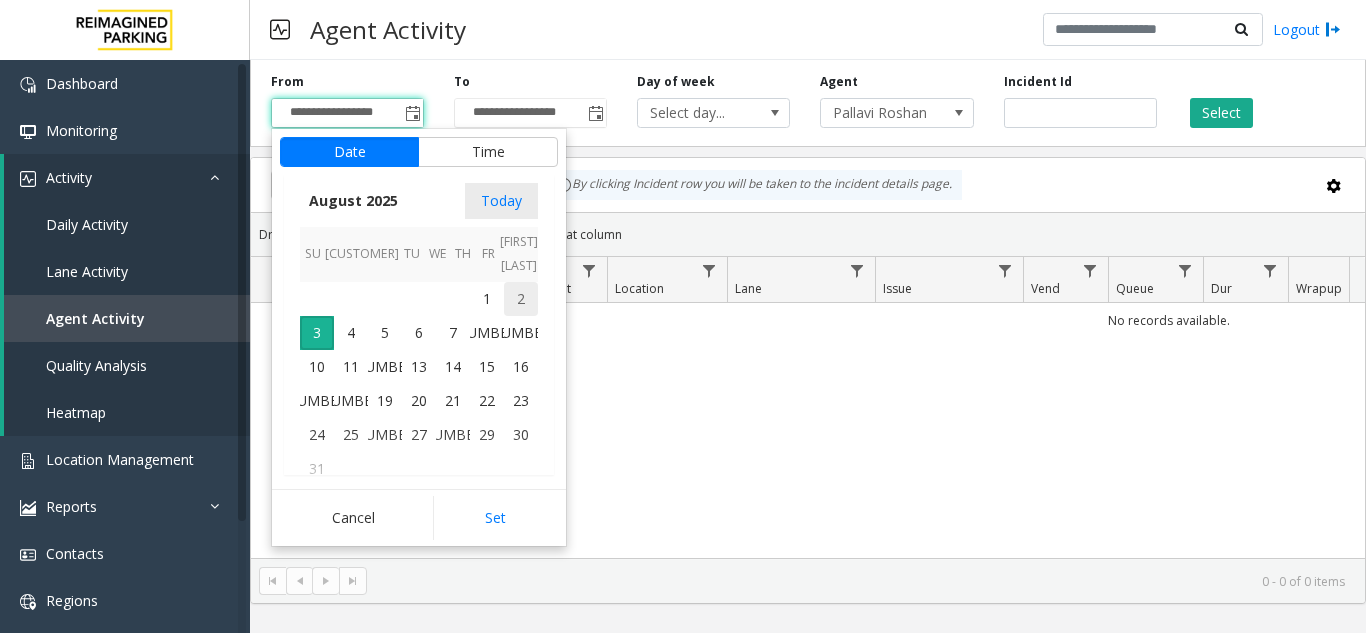 click on "2" at bounding box center [521, 299] 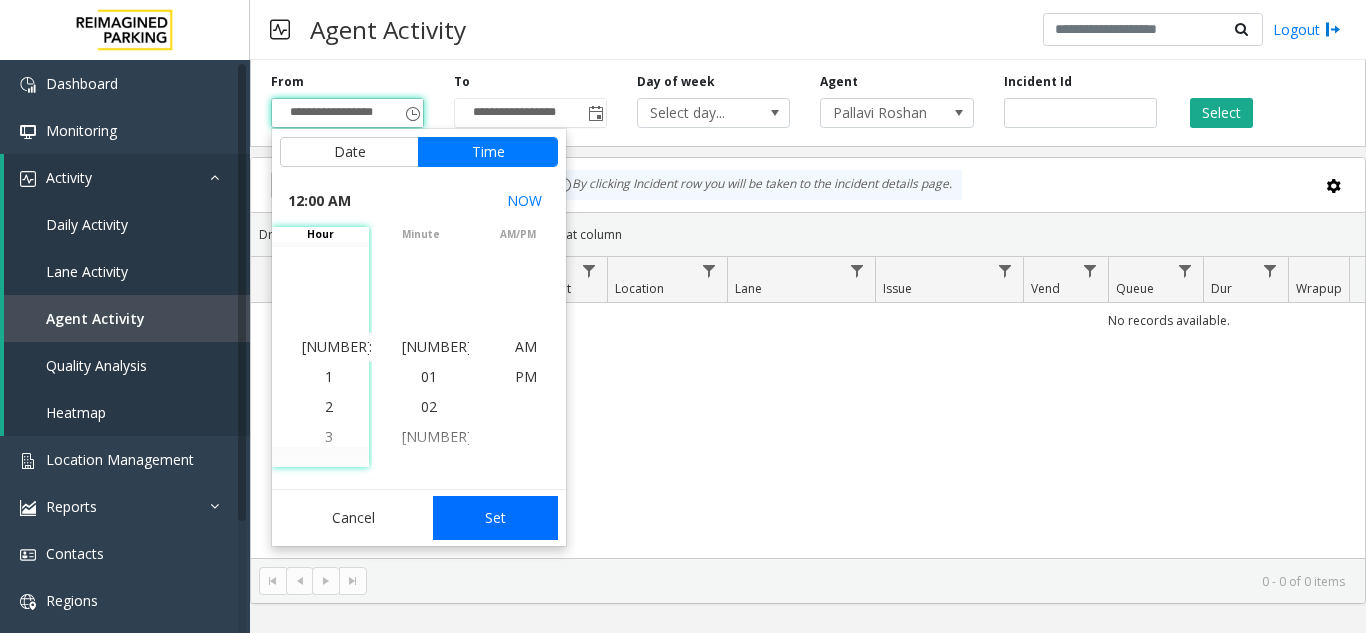 click on "Set" 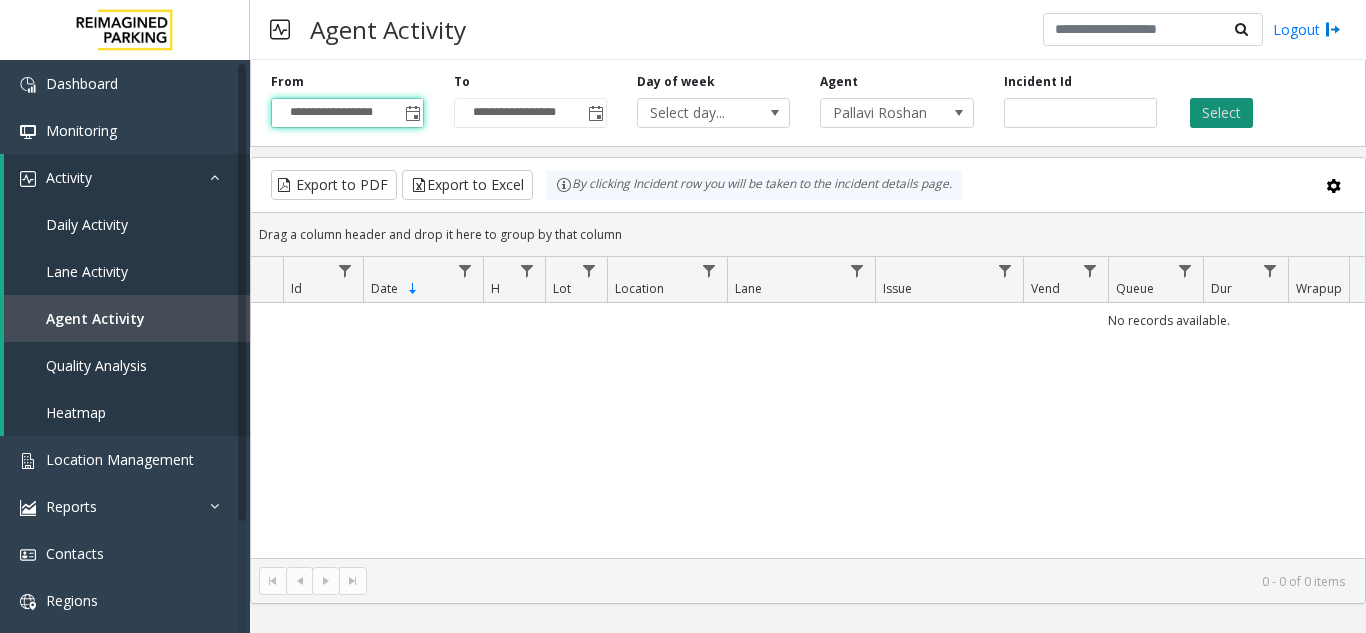click on "Select" 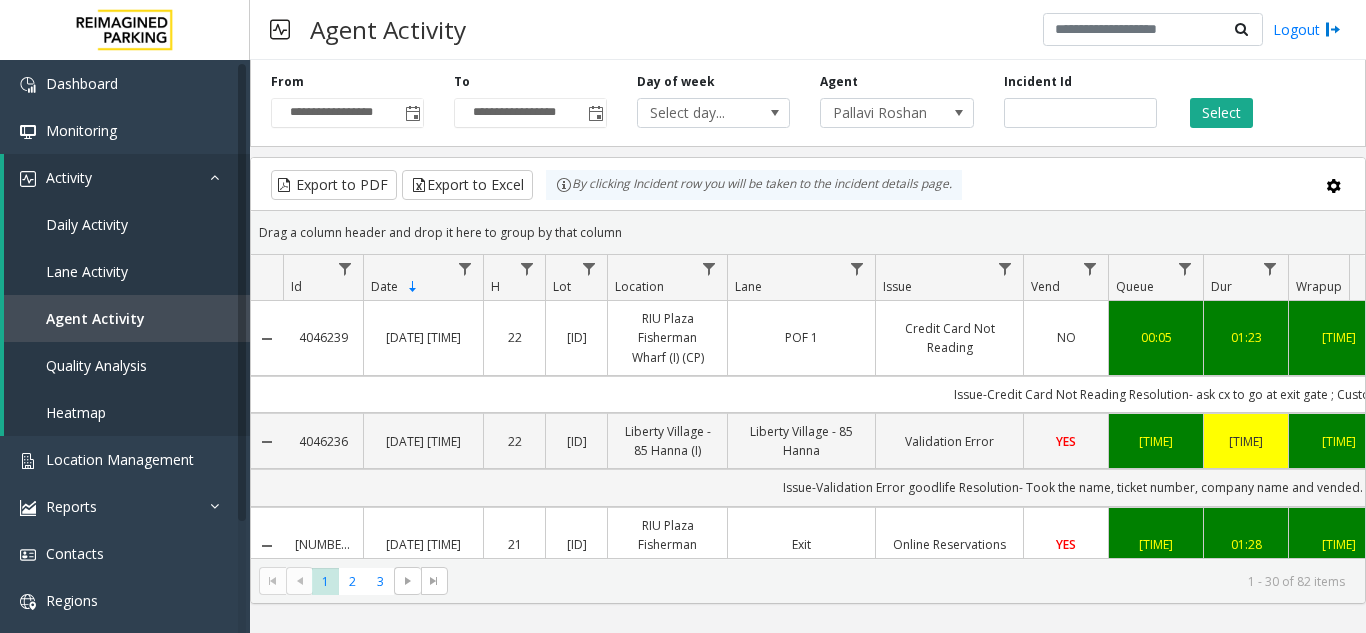 scroll, scrollTop: 0, scrollLeft: 256, axis: horizontal 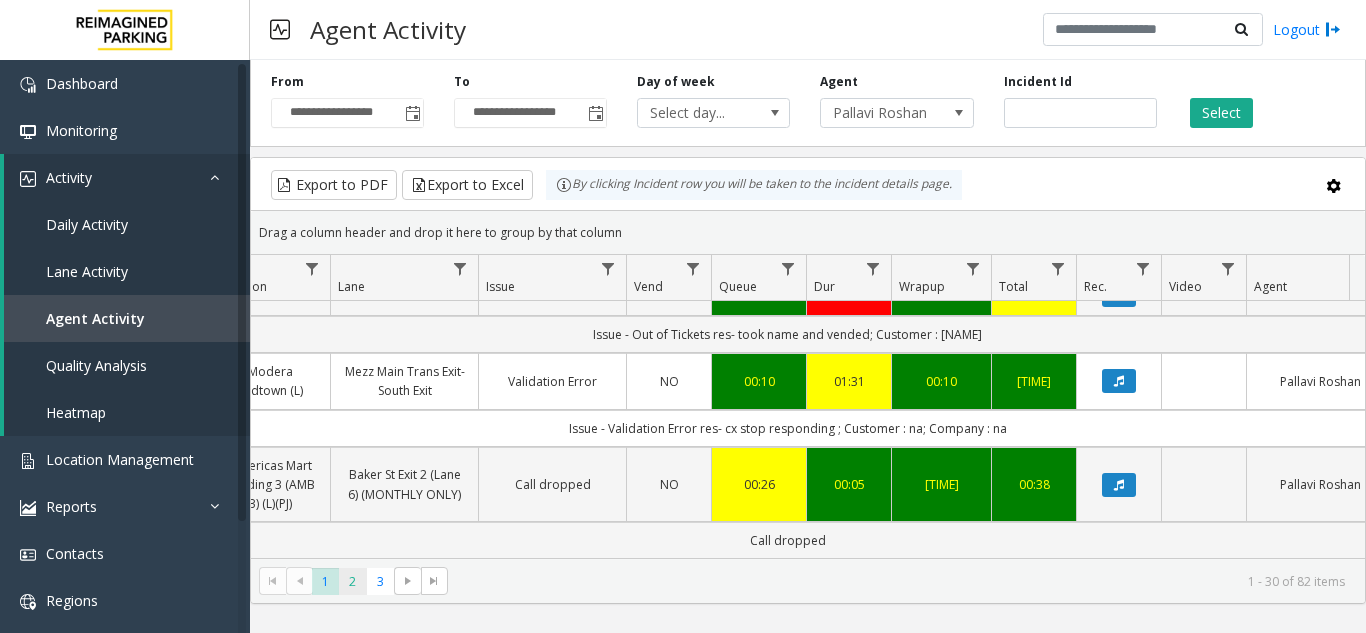 click on "2" 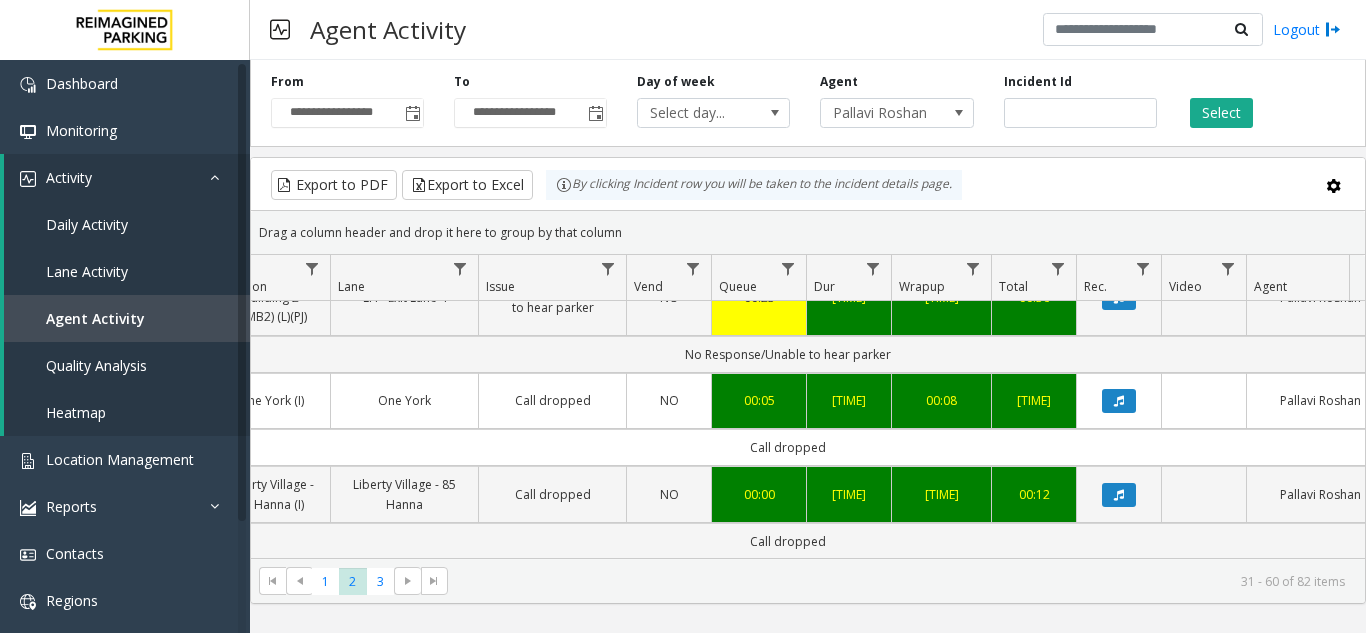 scroll, scrollTop: 2891, scrollLeft: 397, axis: both 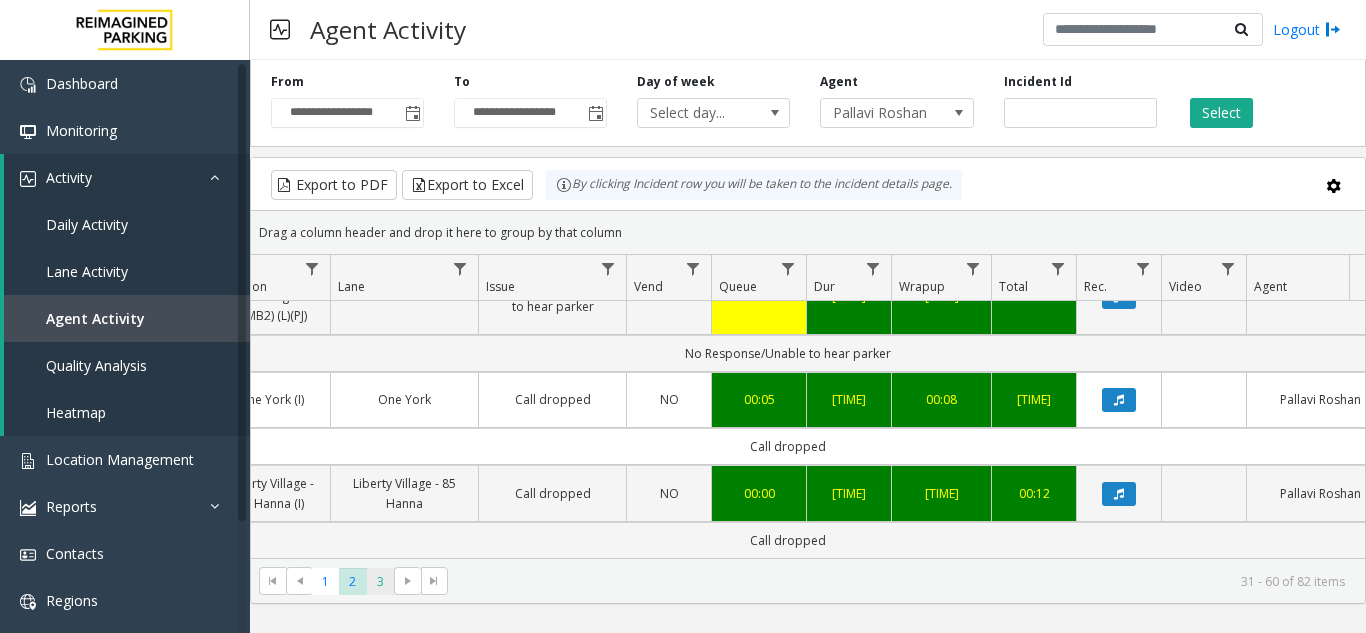 click on "3" 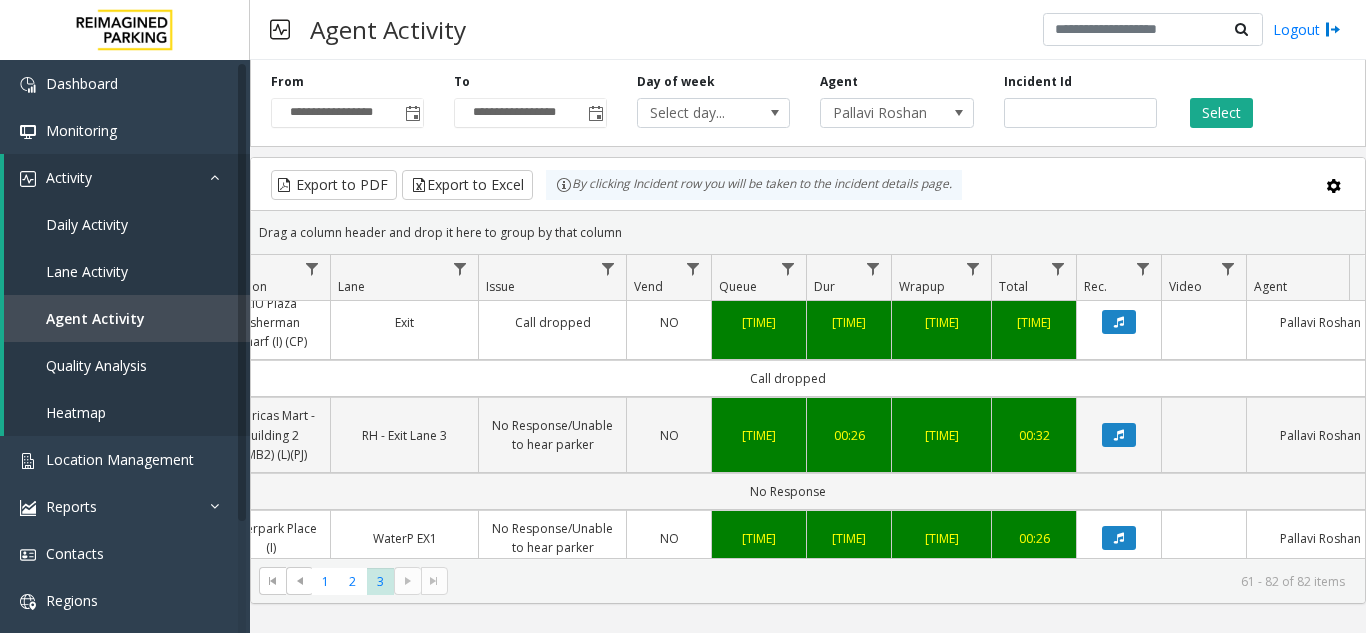 scroll, scrollTop: 1065, scrollLeft: 397, axis: both 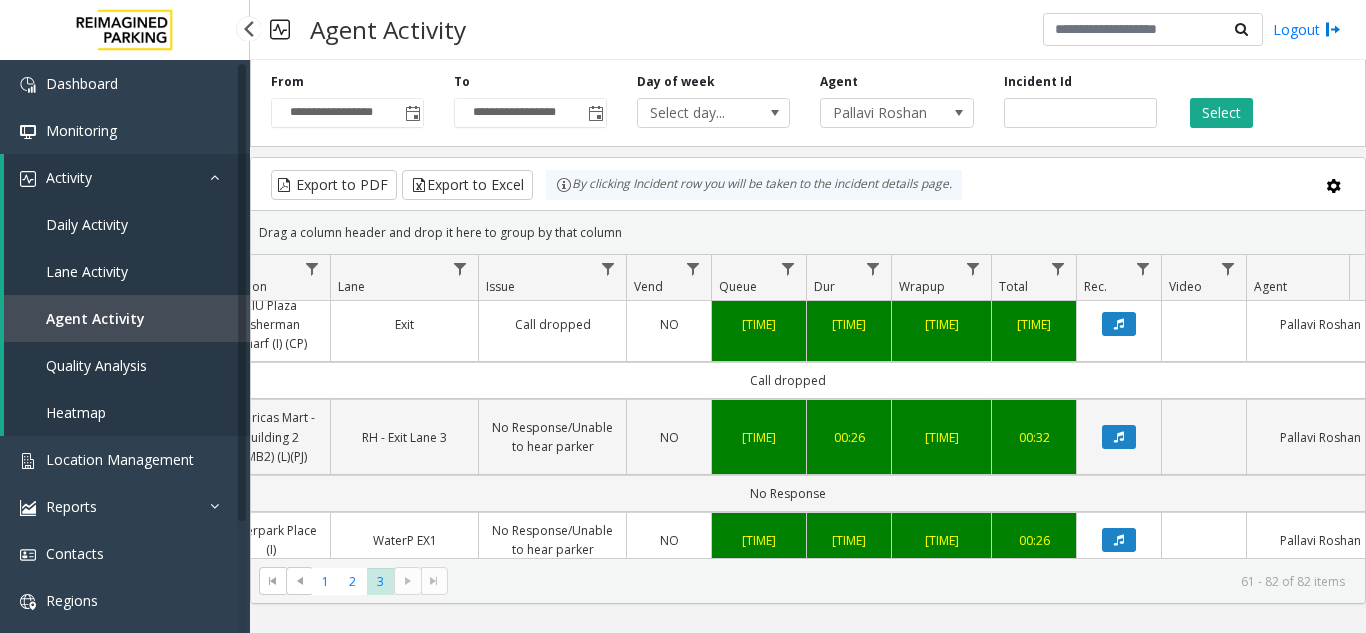 click on "Agent Activity" at bounding box center (127, 318) 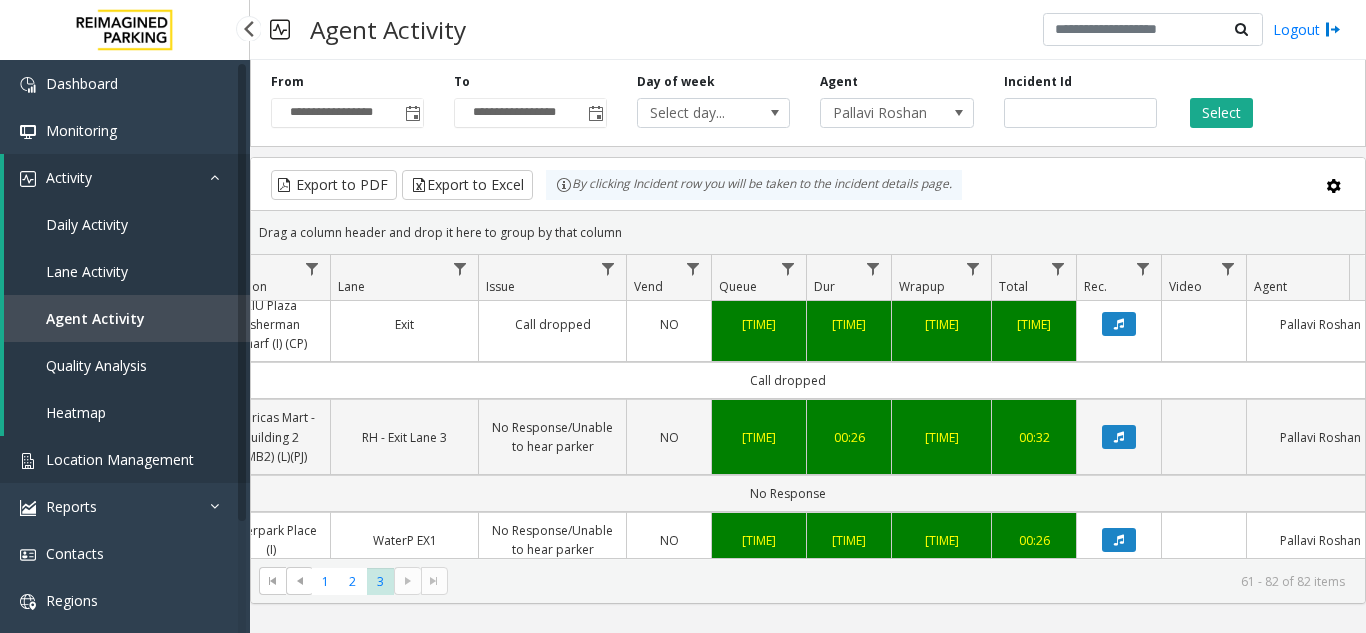 click on "Location Management" at bounding box center (120, 459) 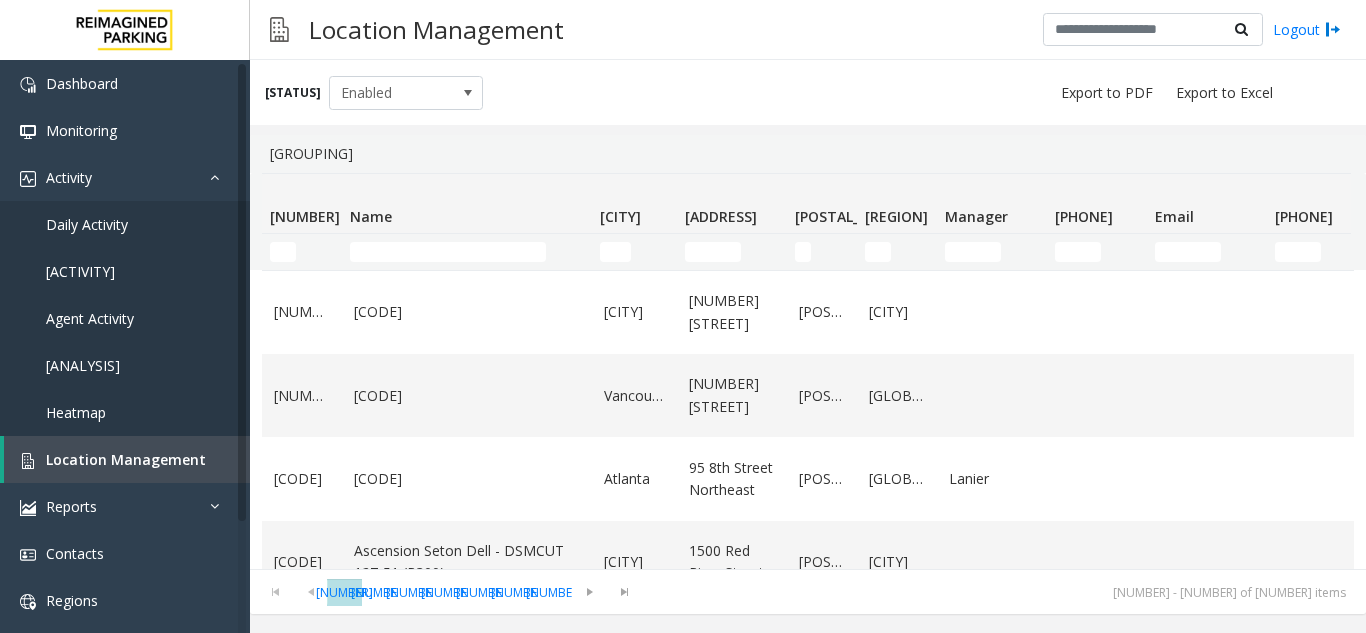 scroll, scrollTop: 0, scrollLeft: 0, axis: both 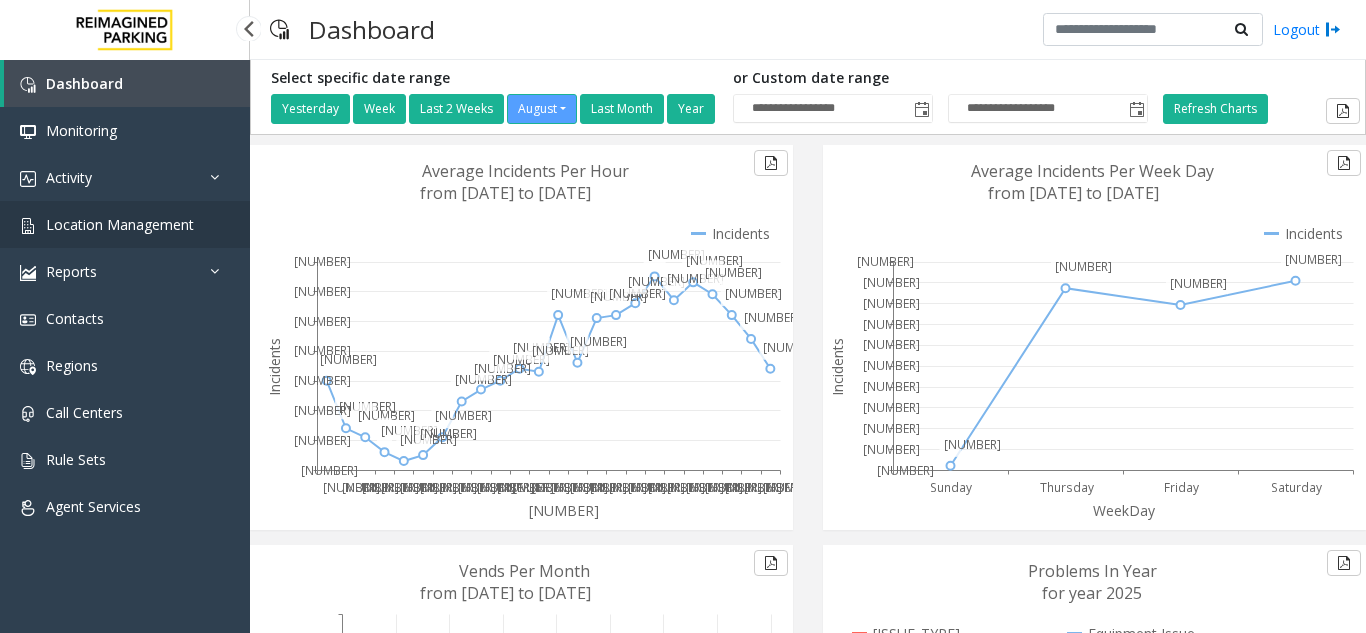 click on "Location Management" at bounding box center [120, 224] 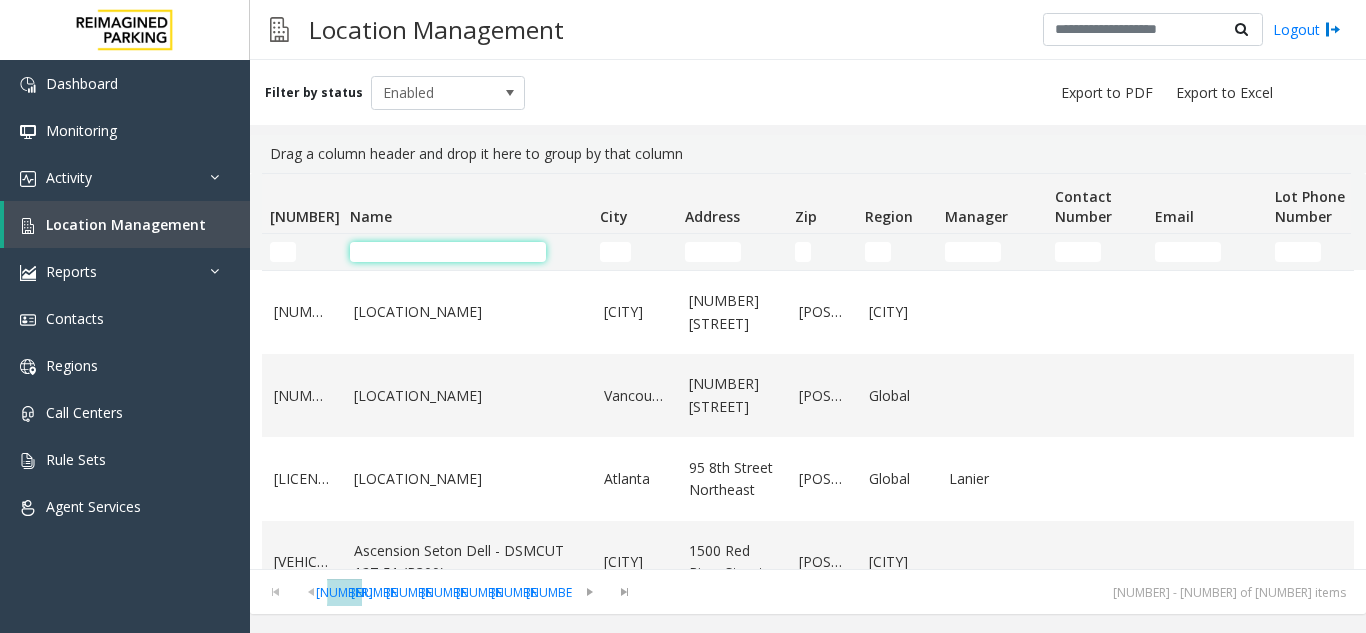 click 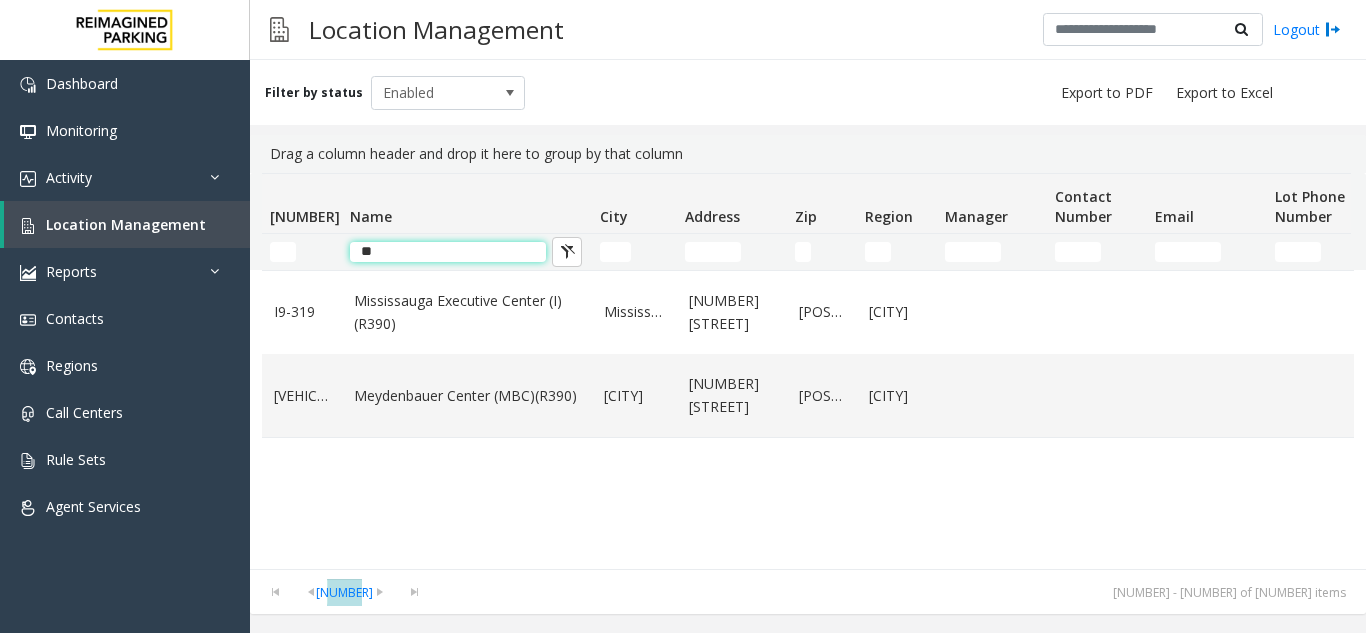 type on "[SYMBOL]" 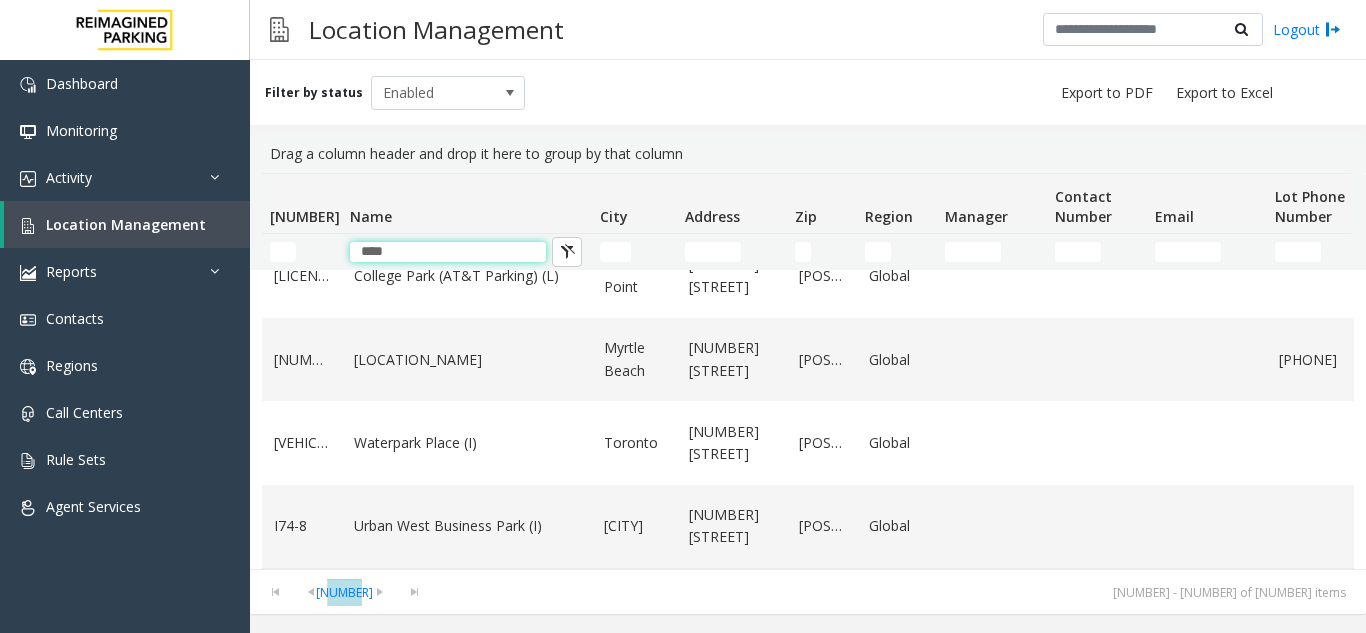 scroll, scrollTop: 406, scrollLeft: 0, axis: vertical 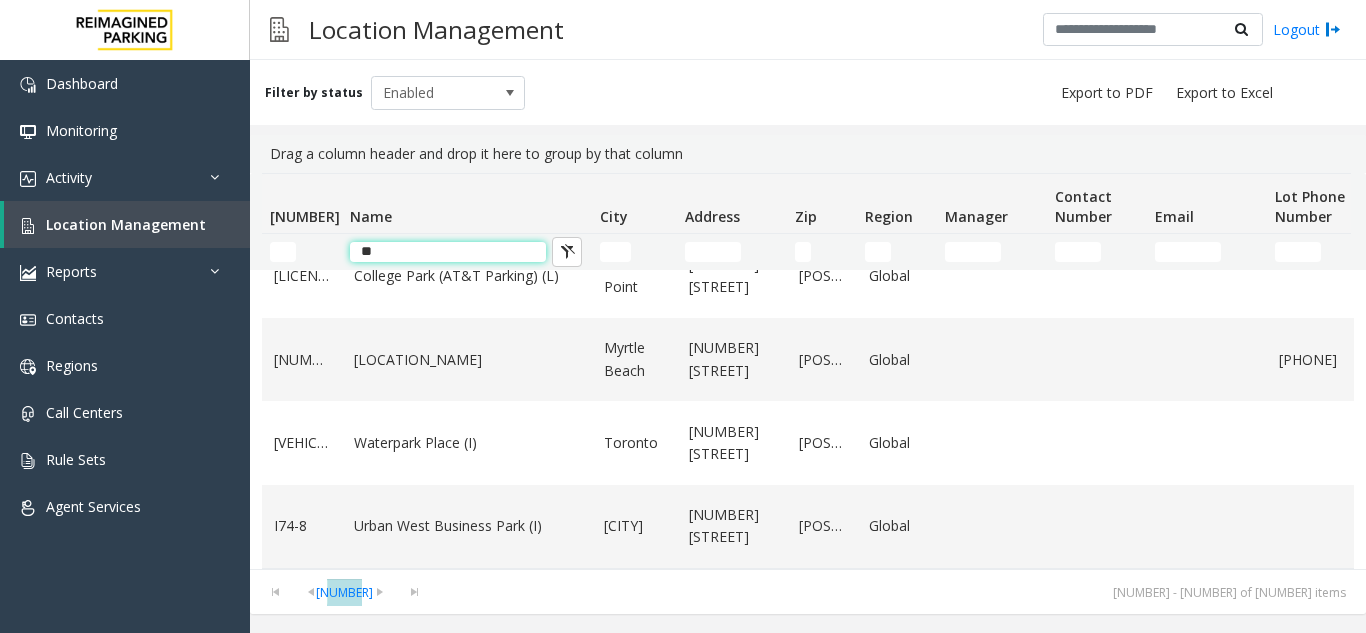 type on "*" 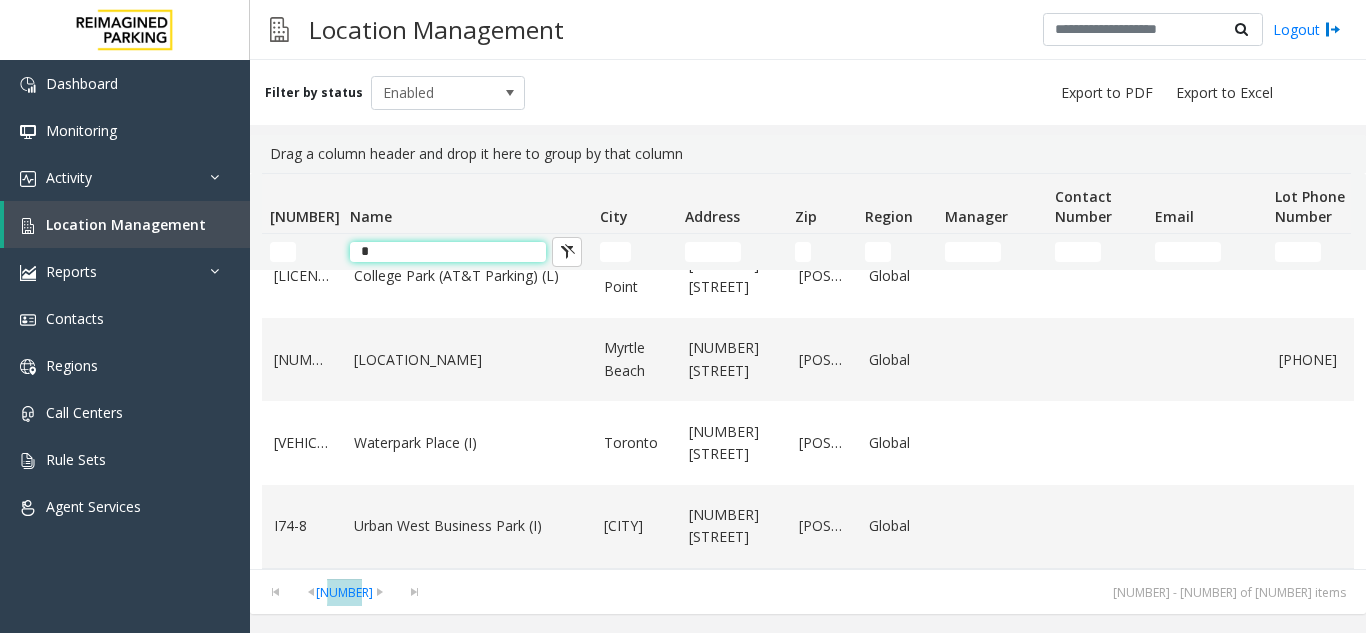 type 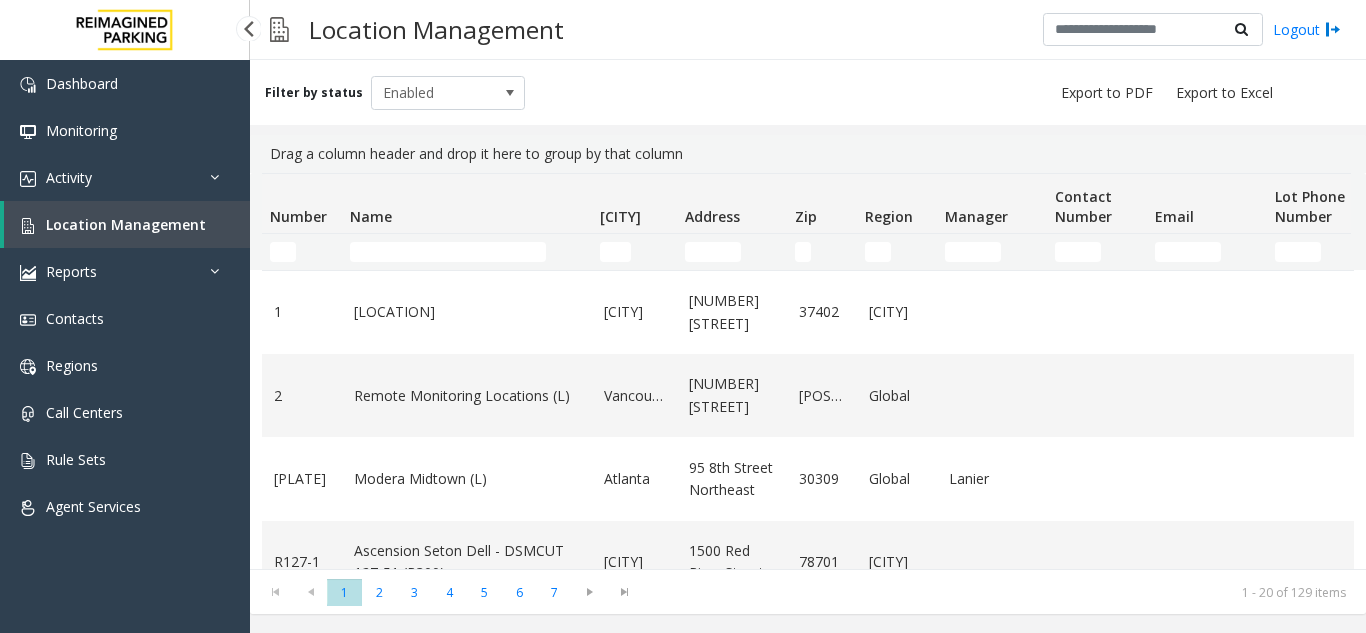 scroll, scrollTop: 0, scrollLeft: 0, axis: both 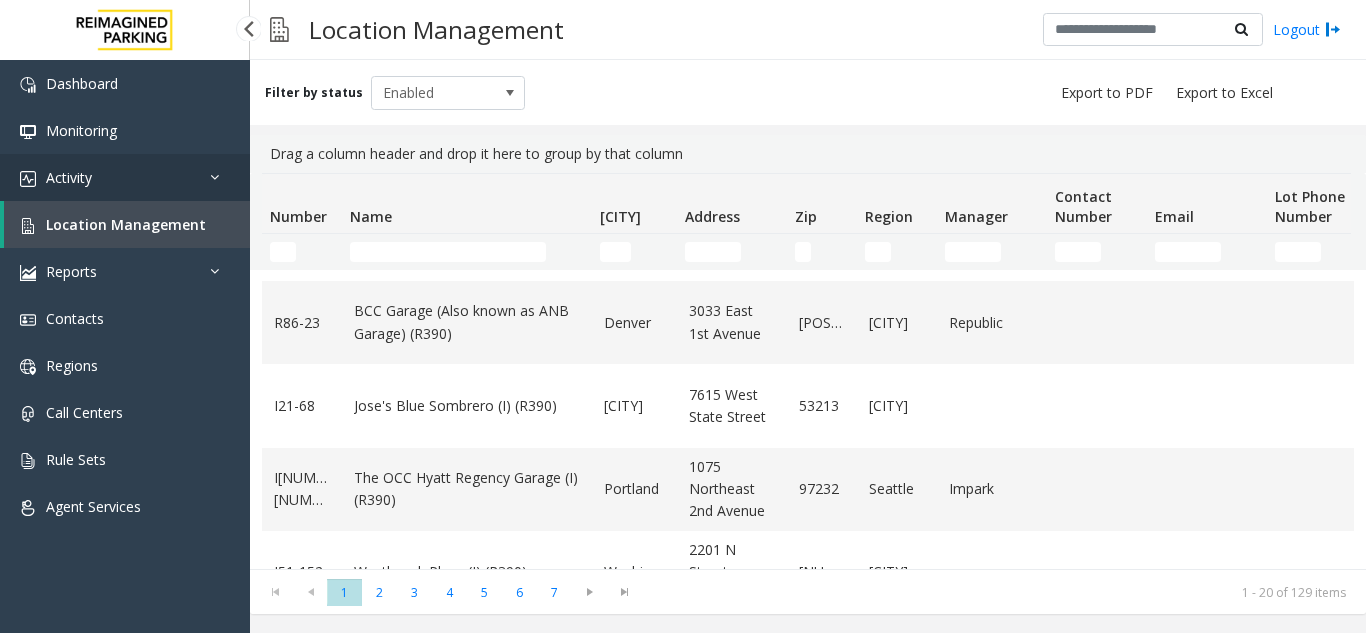 click on "Activity" at bounding box center (125, 177) 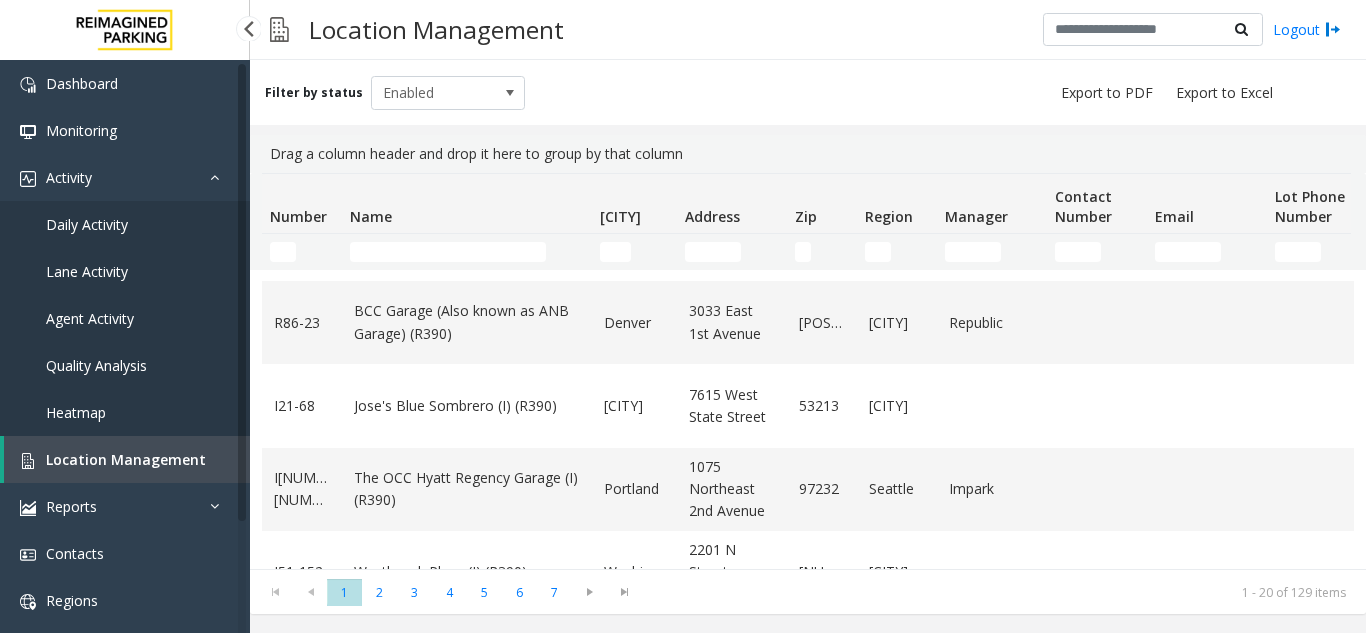 click on "Agent Activity" at bounding box center [90, 318] 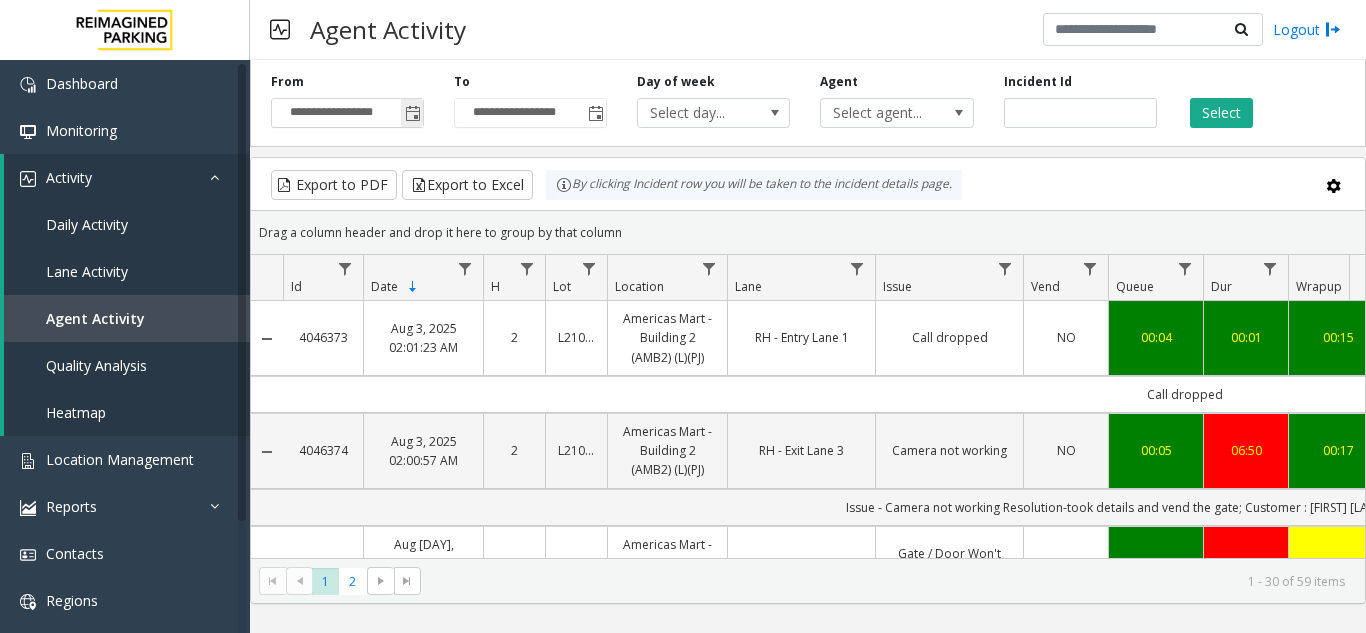 click 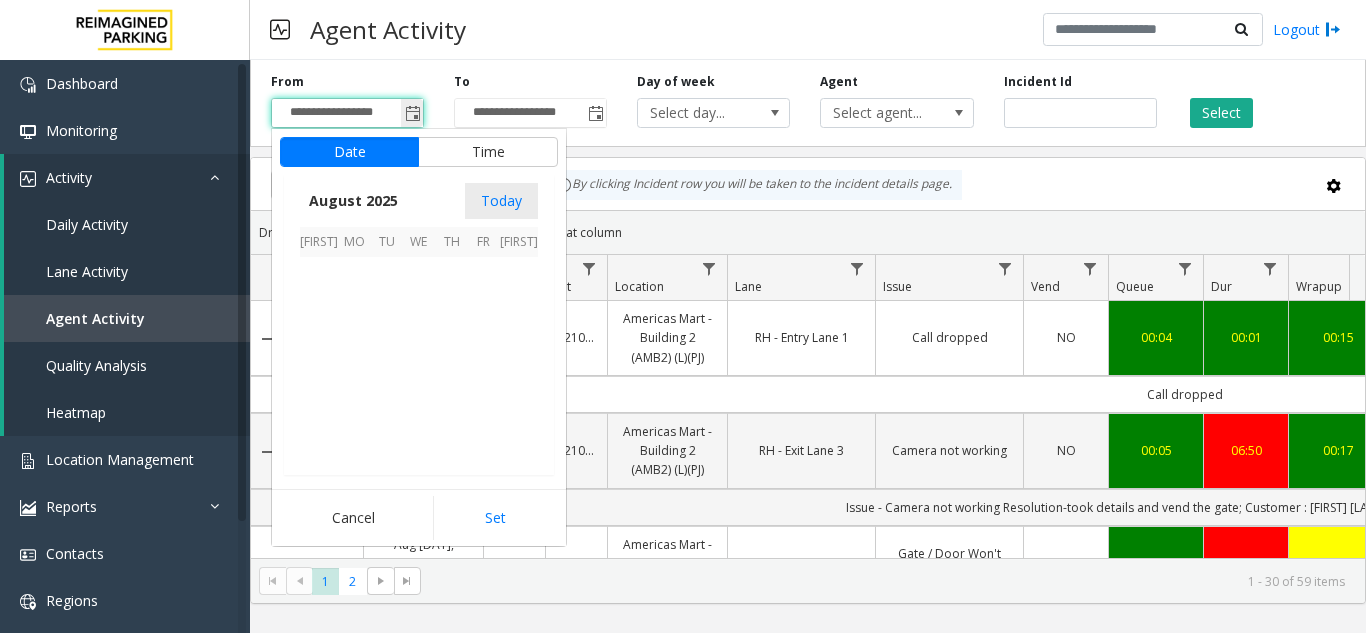 scroll, scrollTop: 358666, scrollLeft: 0, axis: vertical 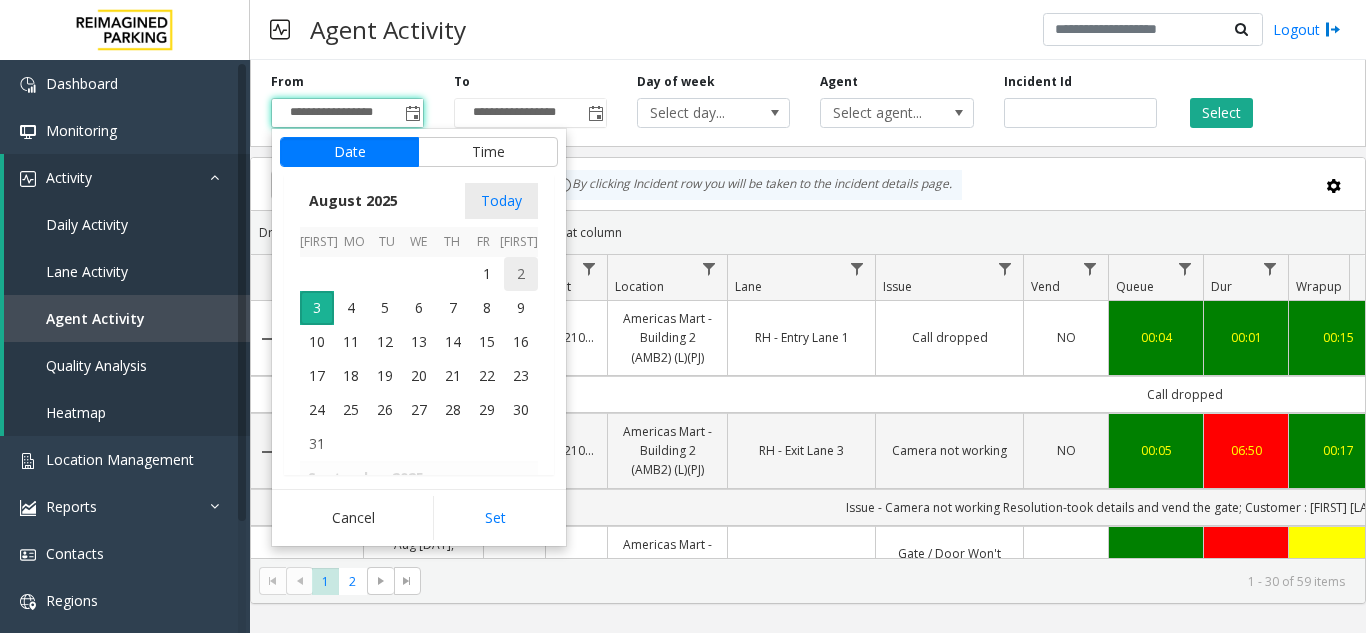 click on "2" at bounding box center [521, 274] 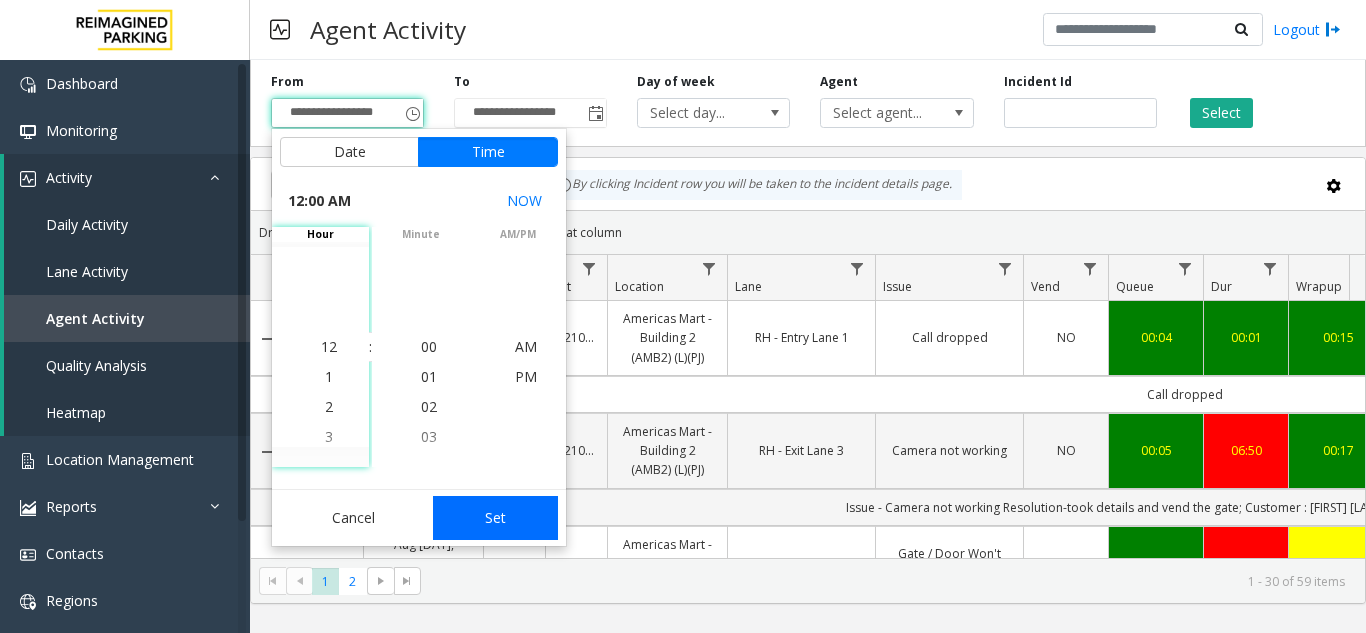 click on "Set" 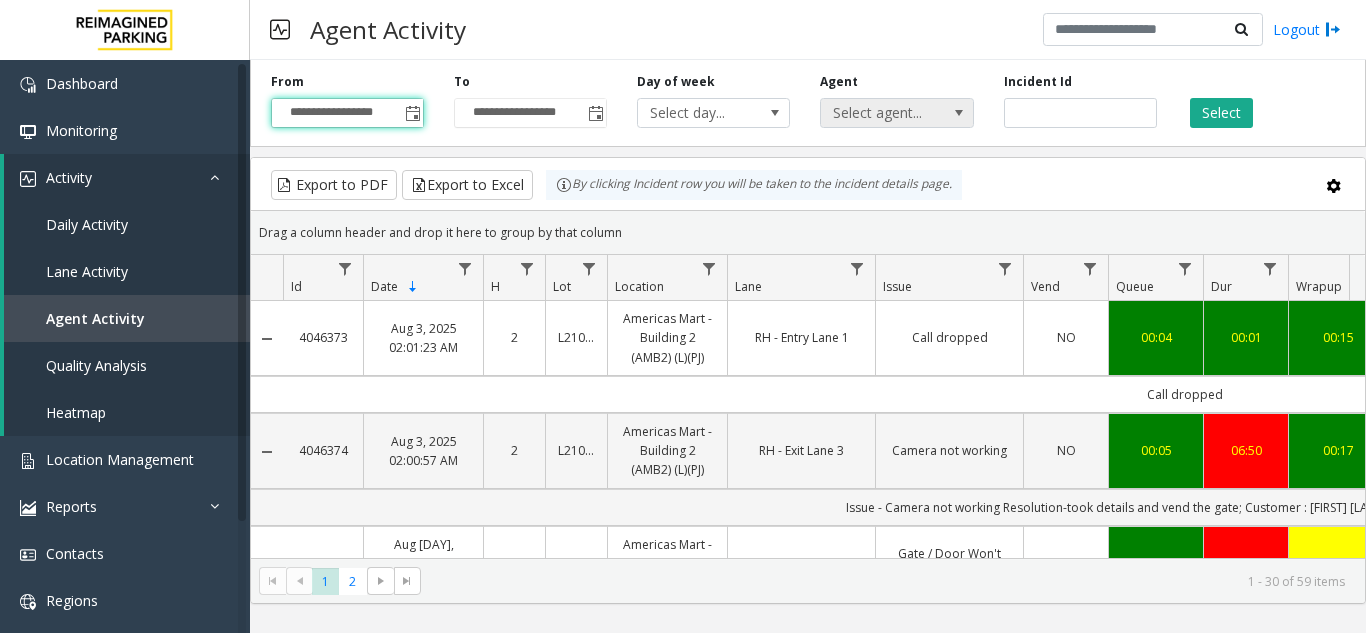 click on "Select agent..." at bounding box center [881, 113] 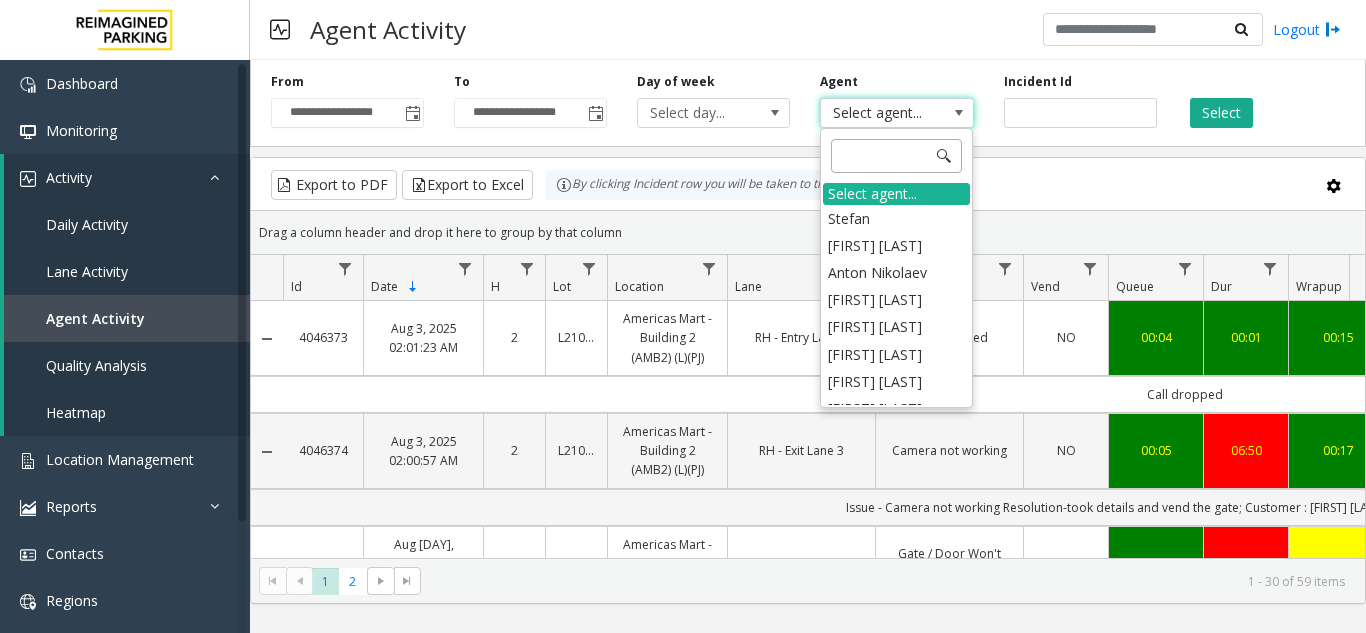 type on "*" 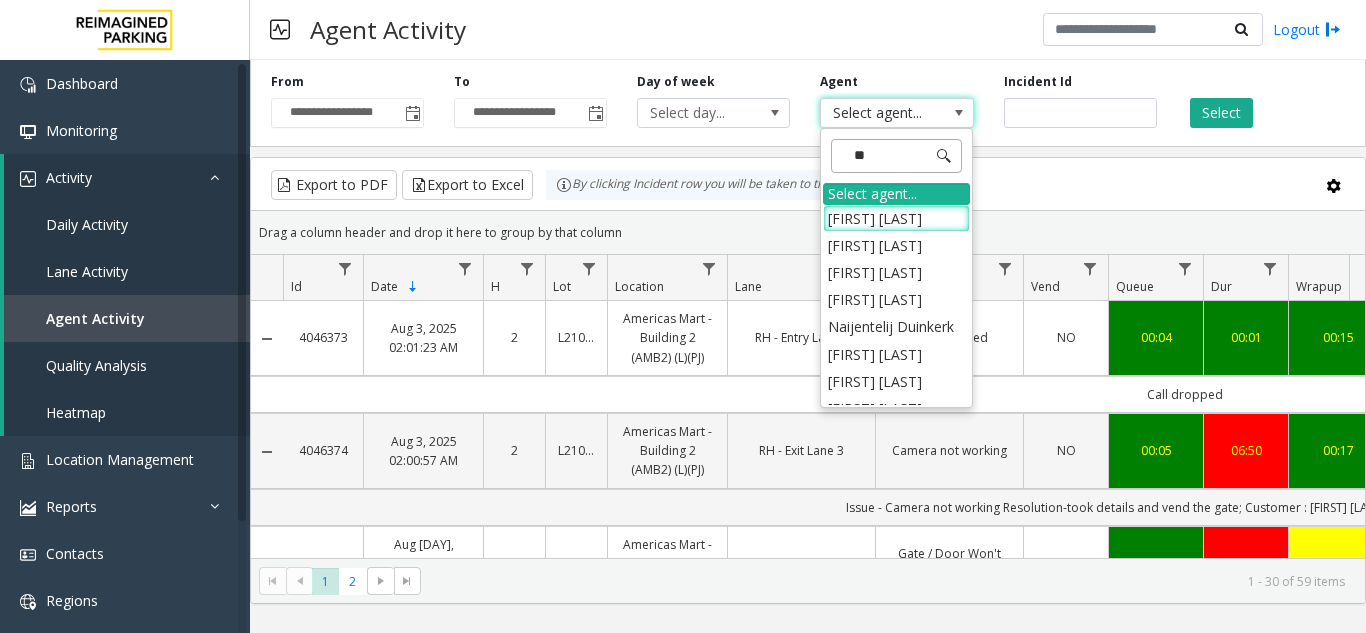 type on "*" 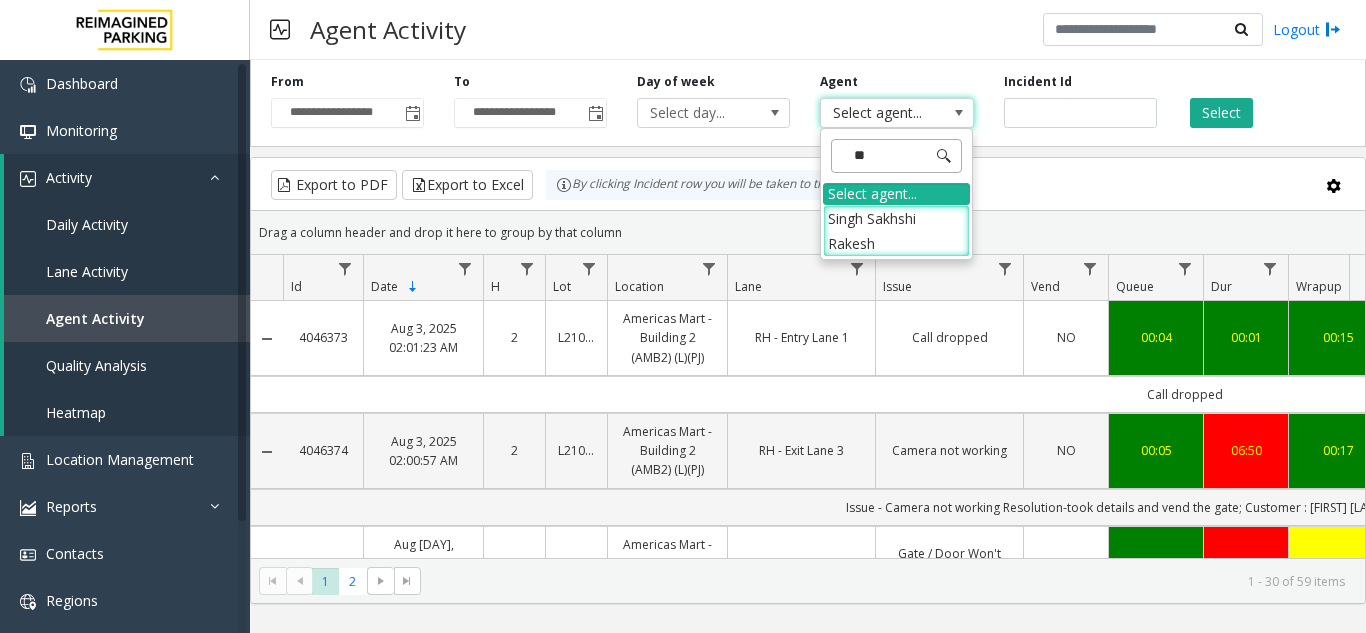type on "*" 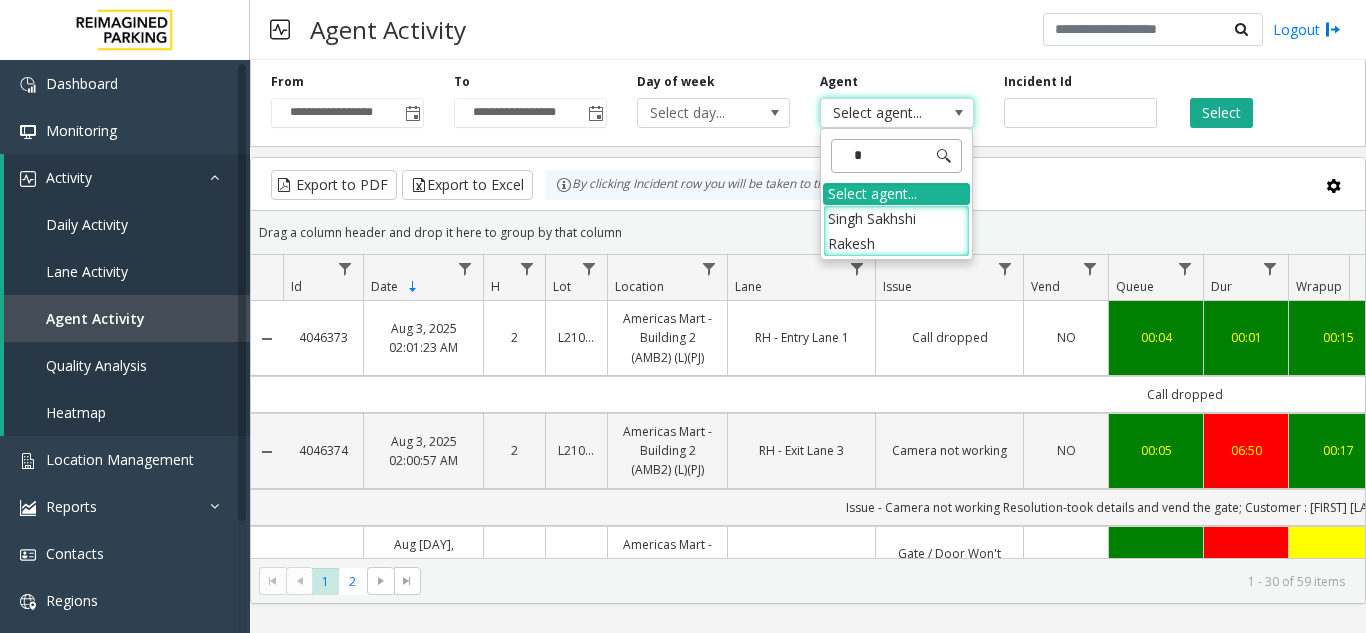 type 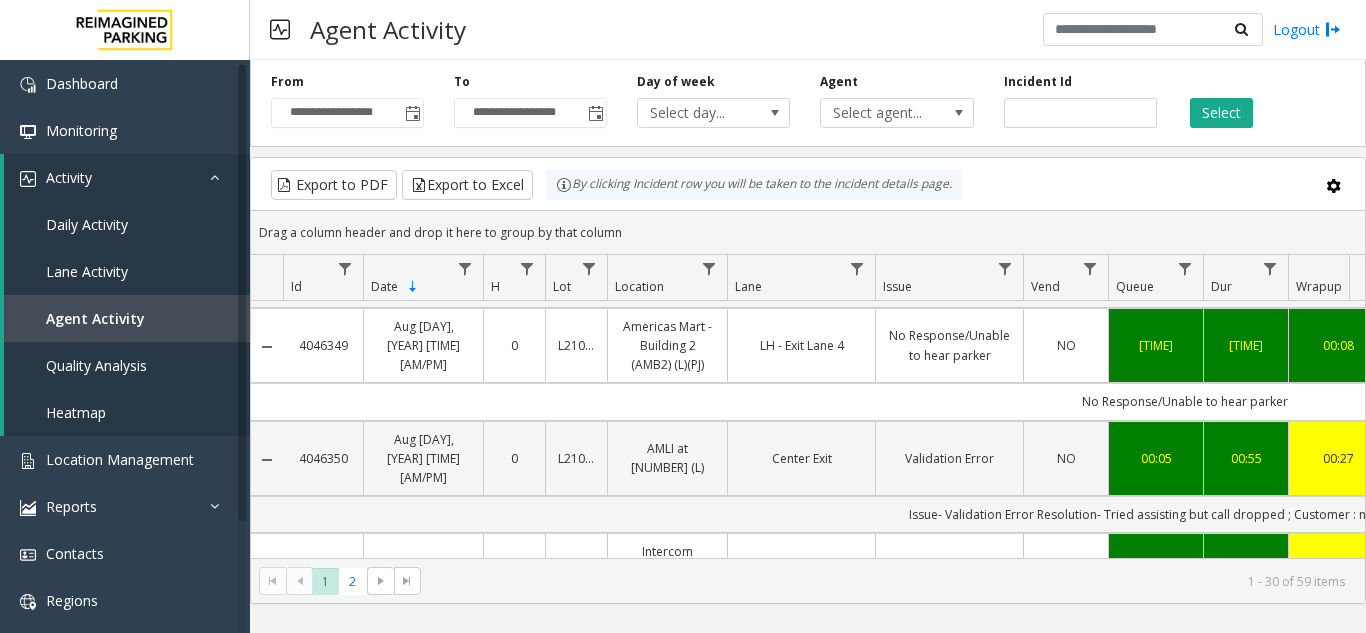 scroll, scrollTop: 2910, scrollLeft: 0, axis: vertical 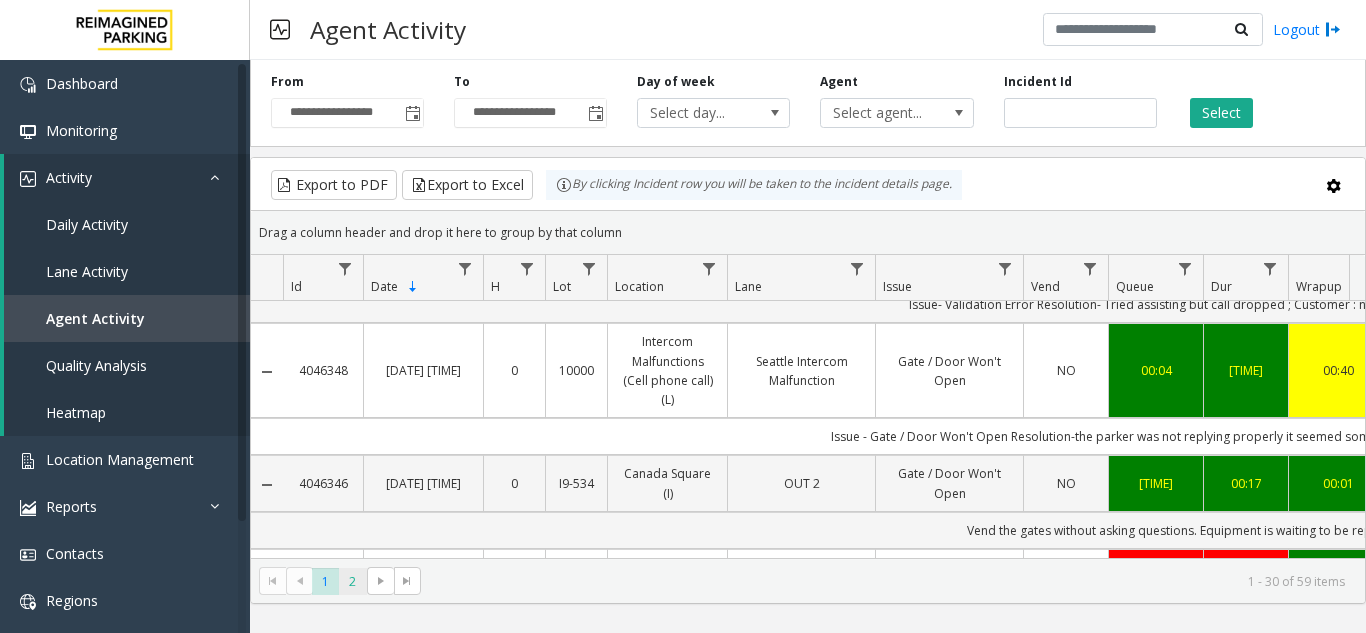click on "2" 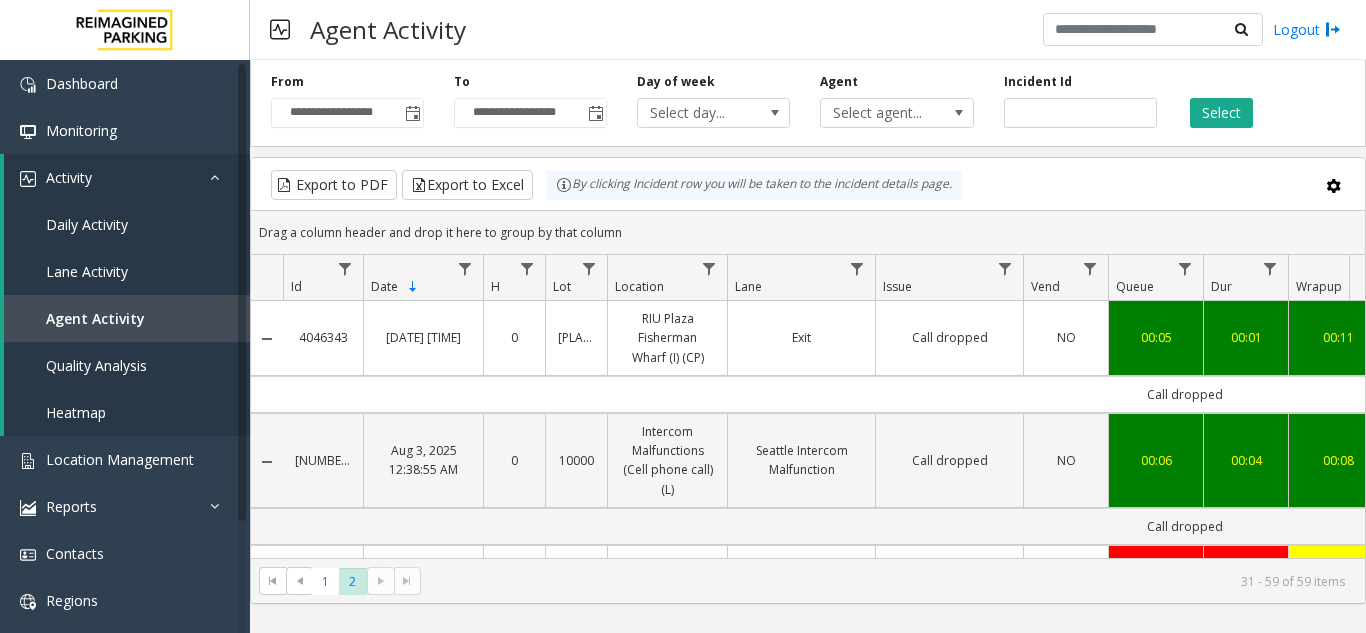 scroll, scrollTop: 0, scrollLeft: 254, axis: horizontal 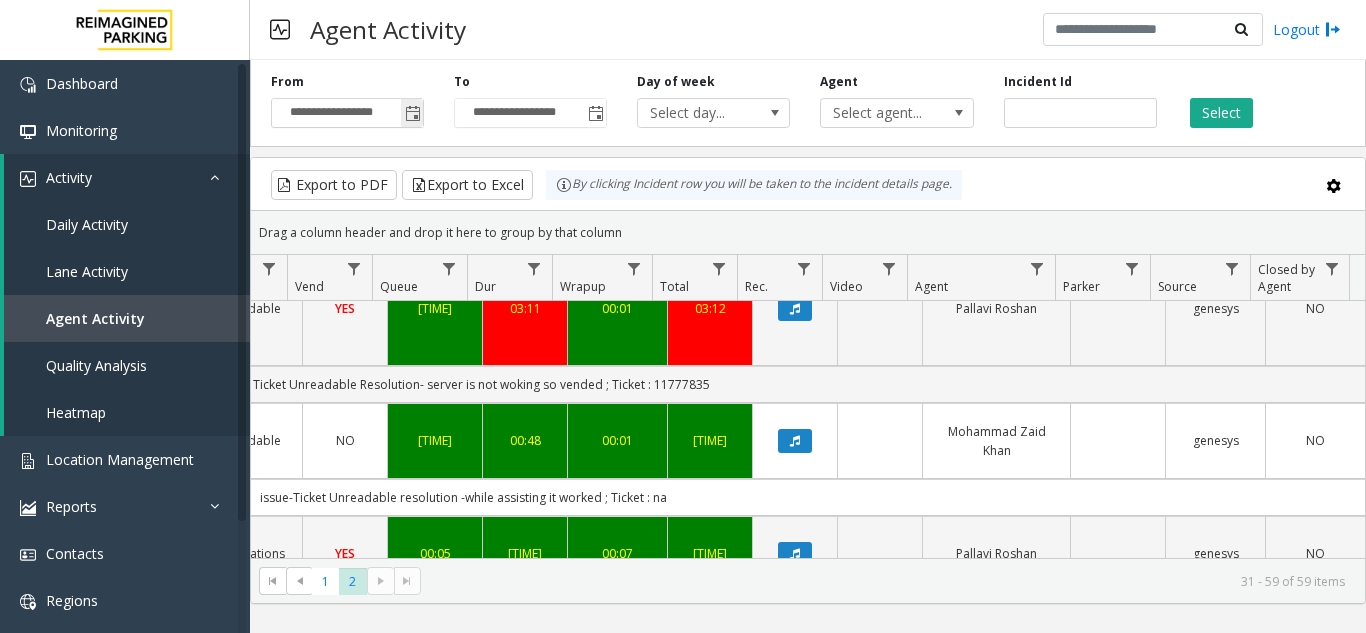 click 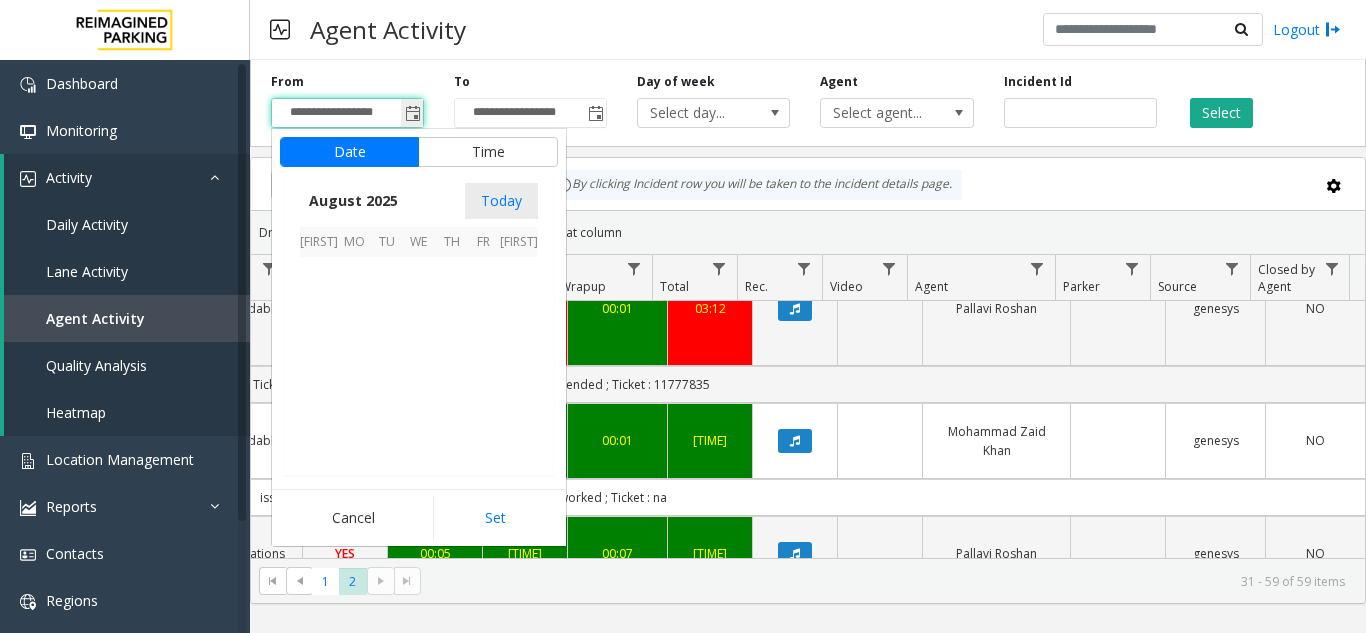scroll, scrollTop: 358666, scrollLeft: 0, axis: vertical 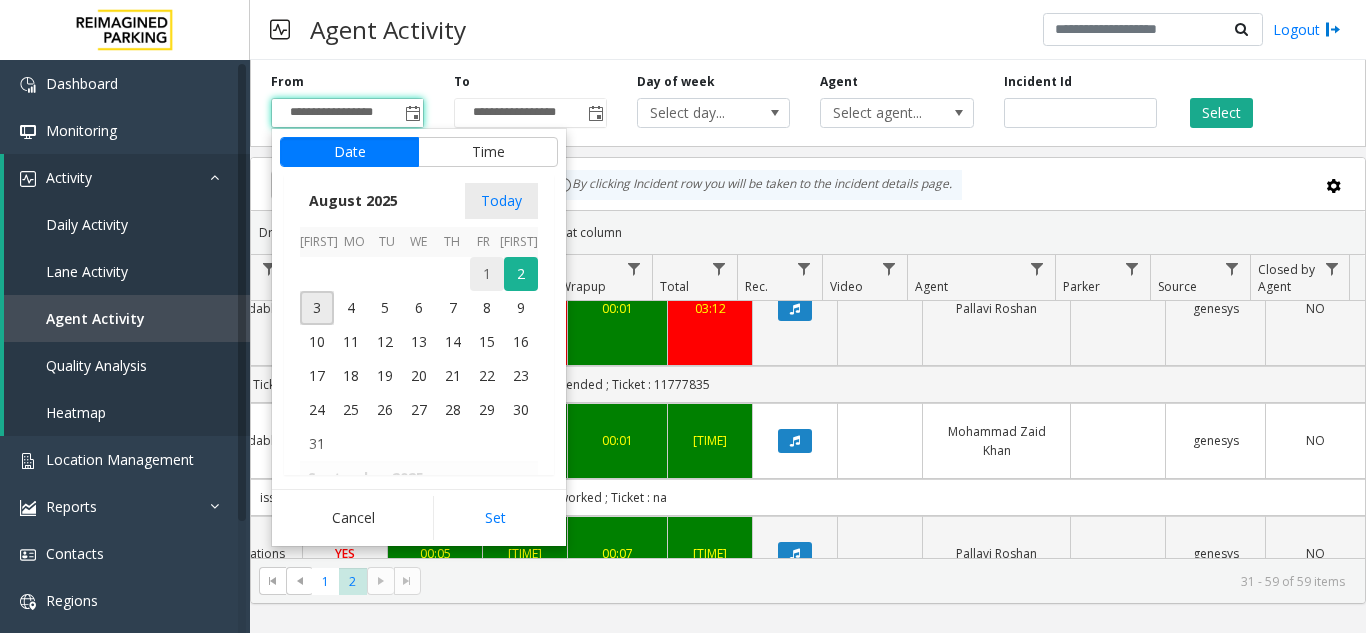 click on "1" at bounding box center (487, 274) 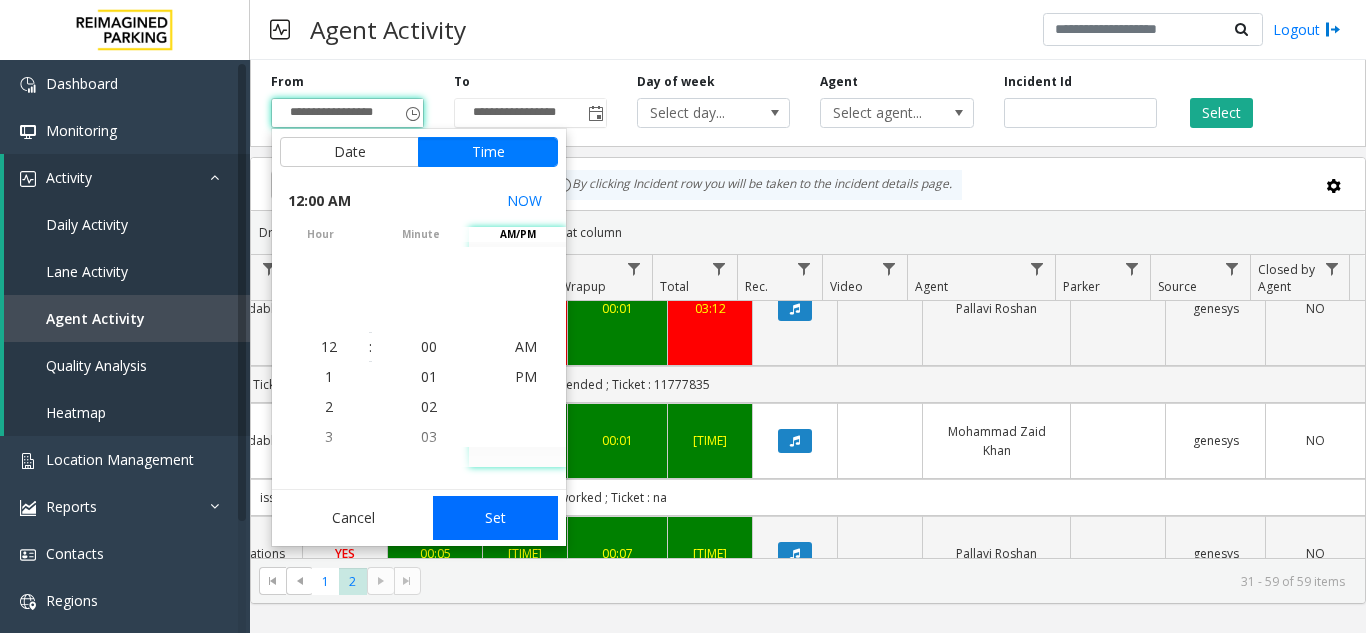 click on "Set" 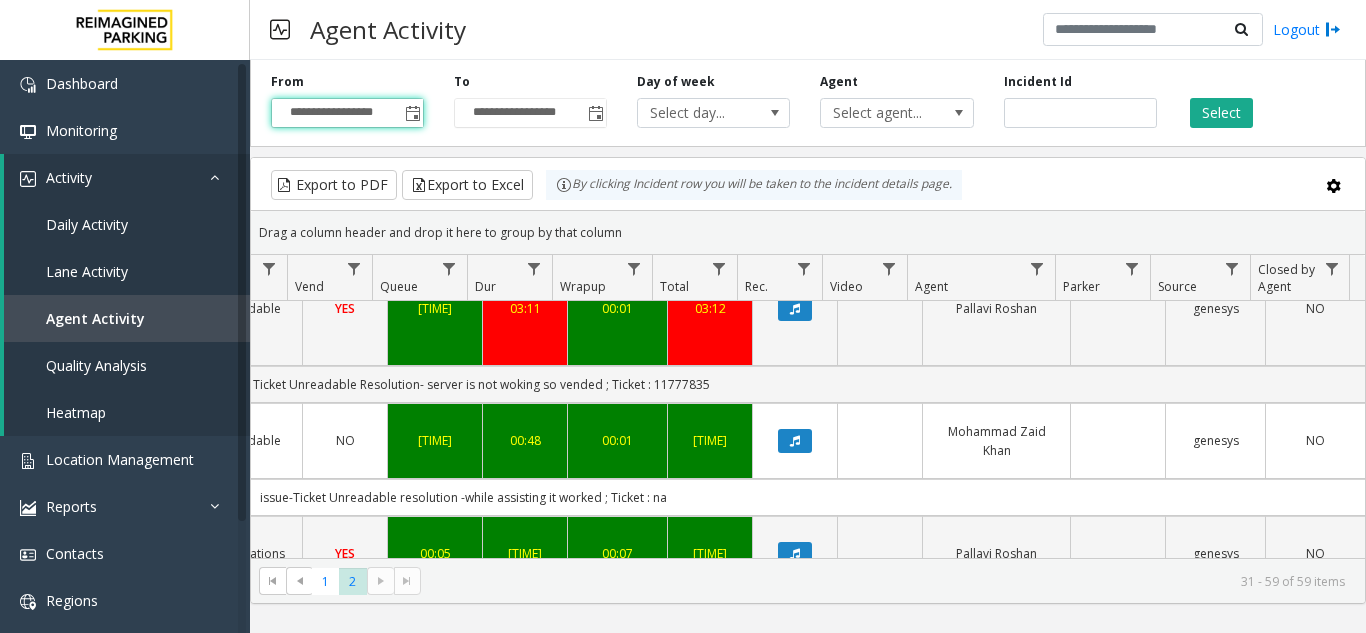 click 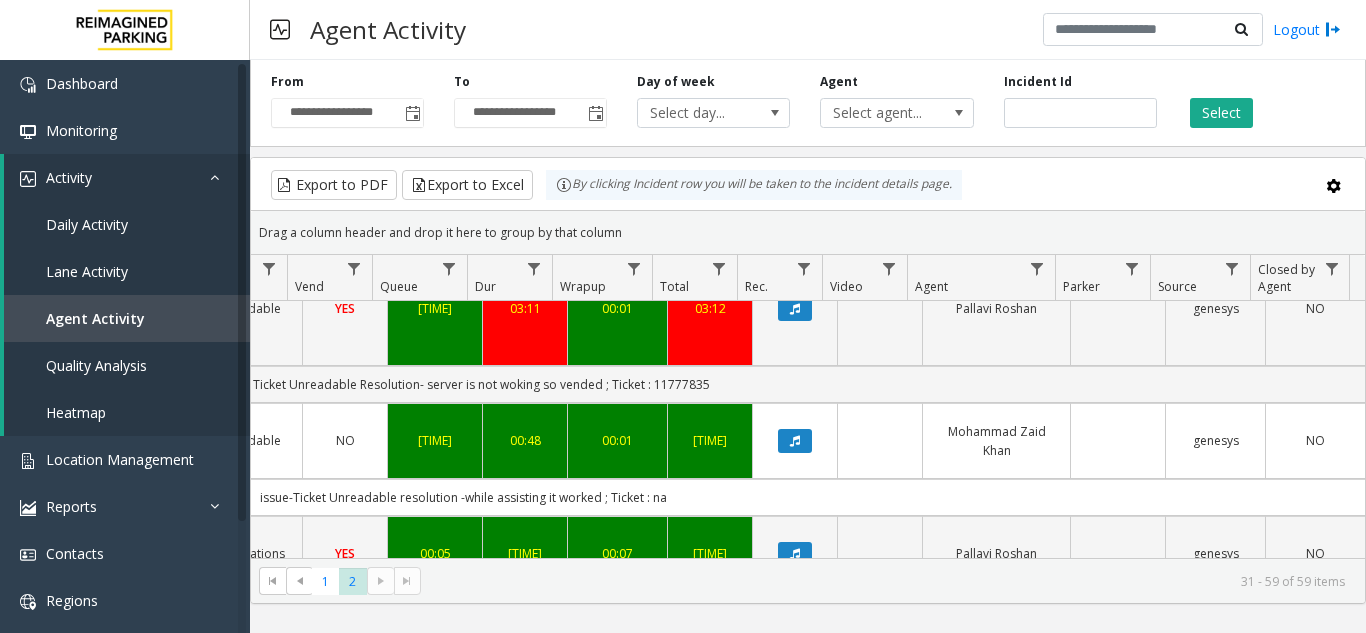 click 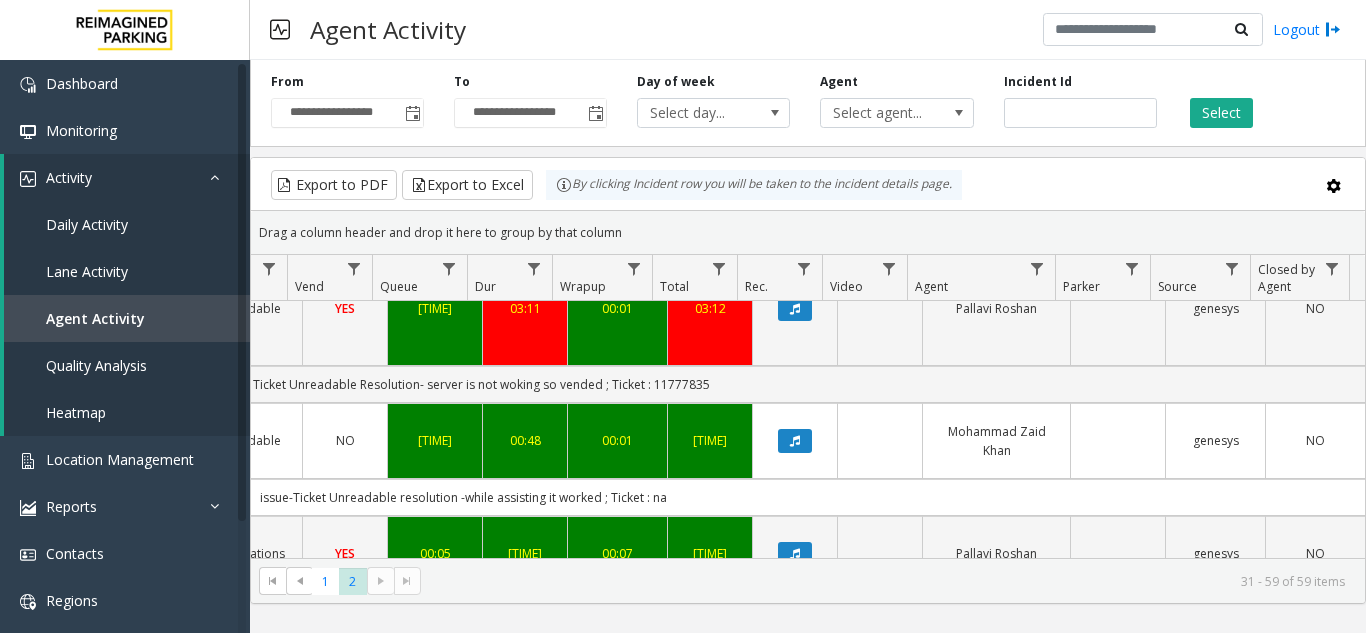 click 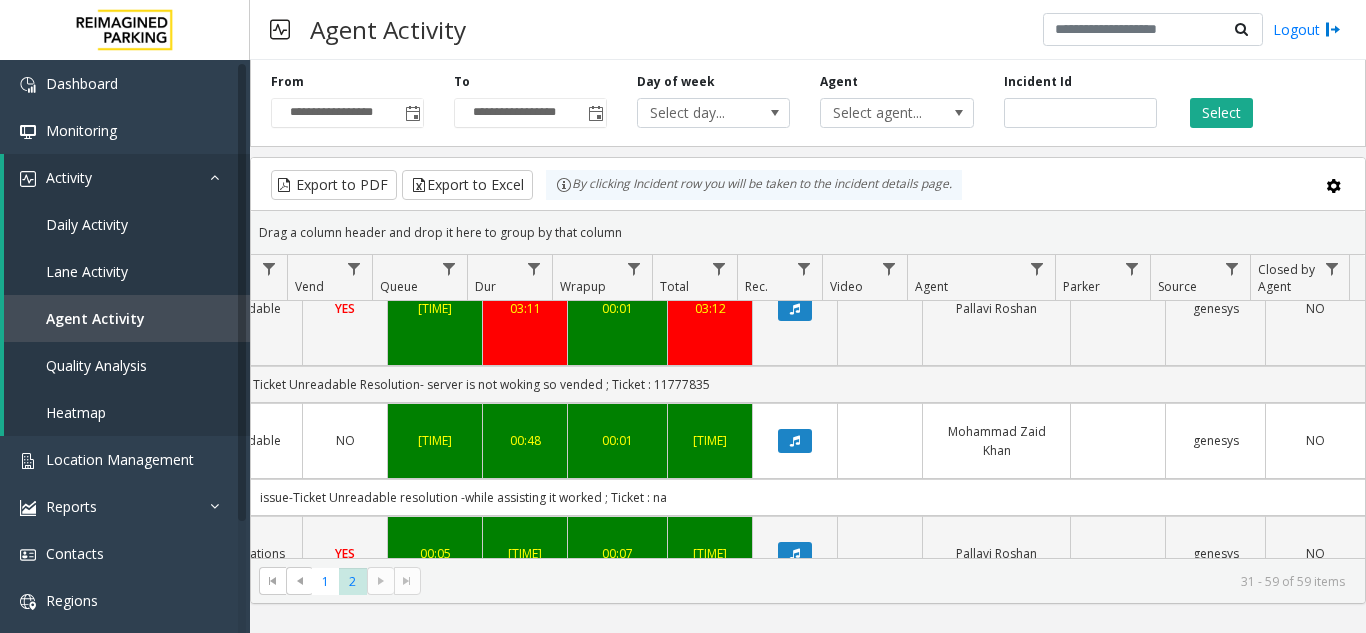 click 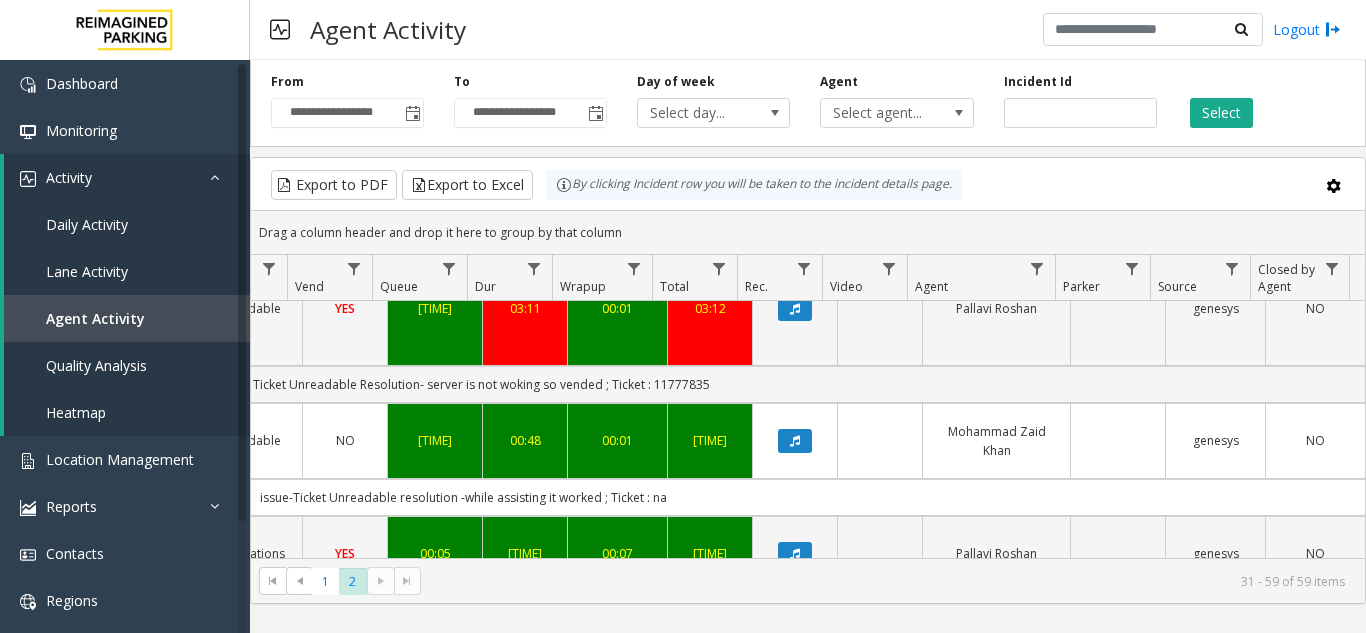 click 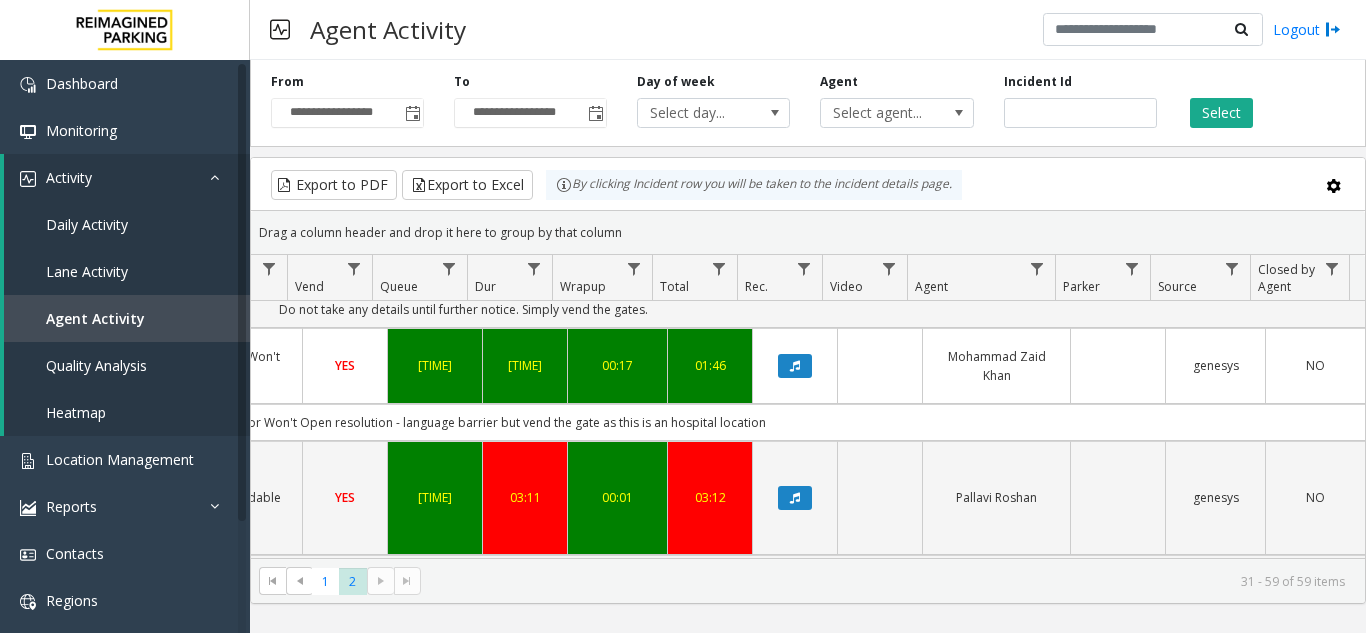 scroll, scrollTop: 2720, scrollLeft: 736, axis: both 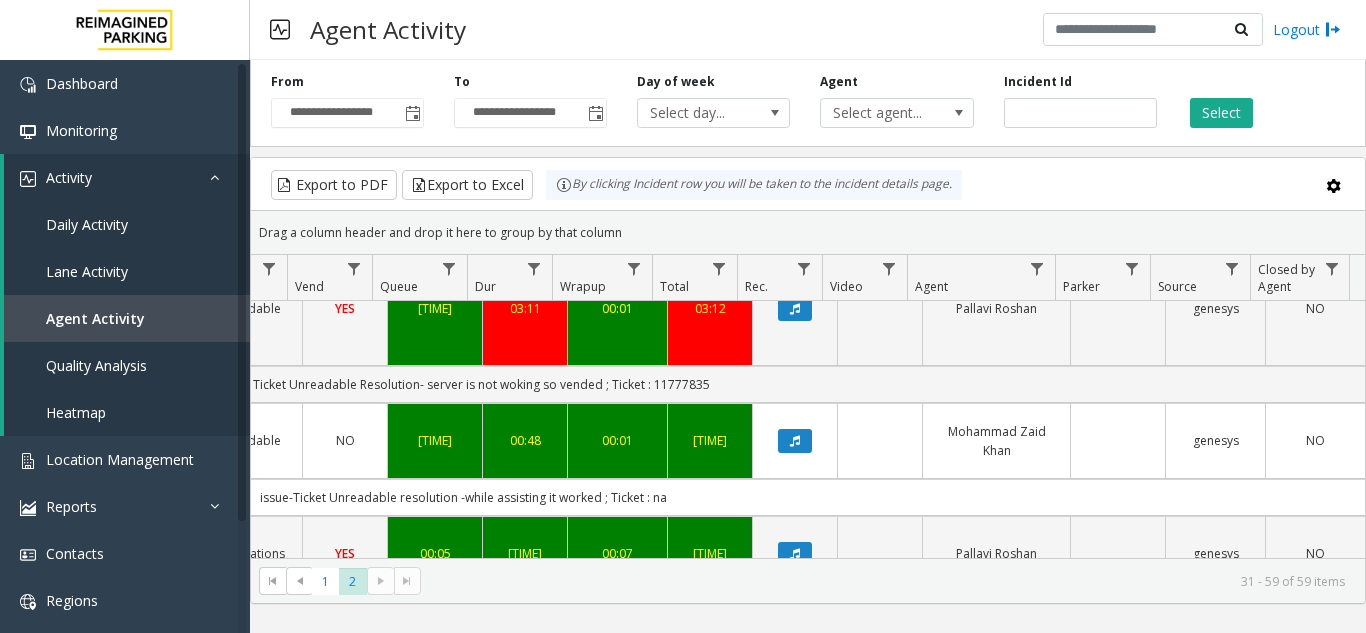 click 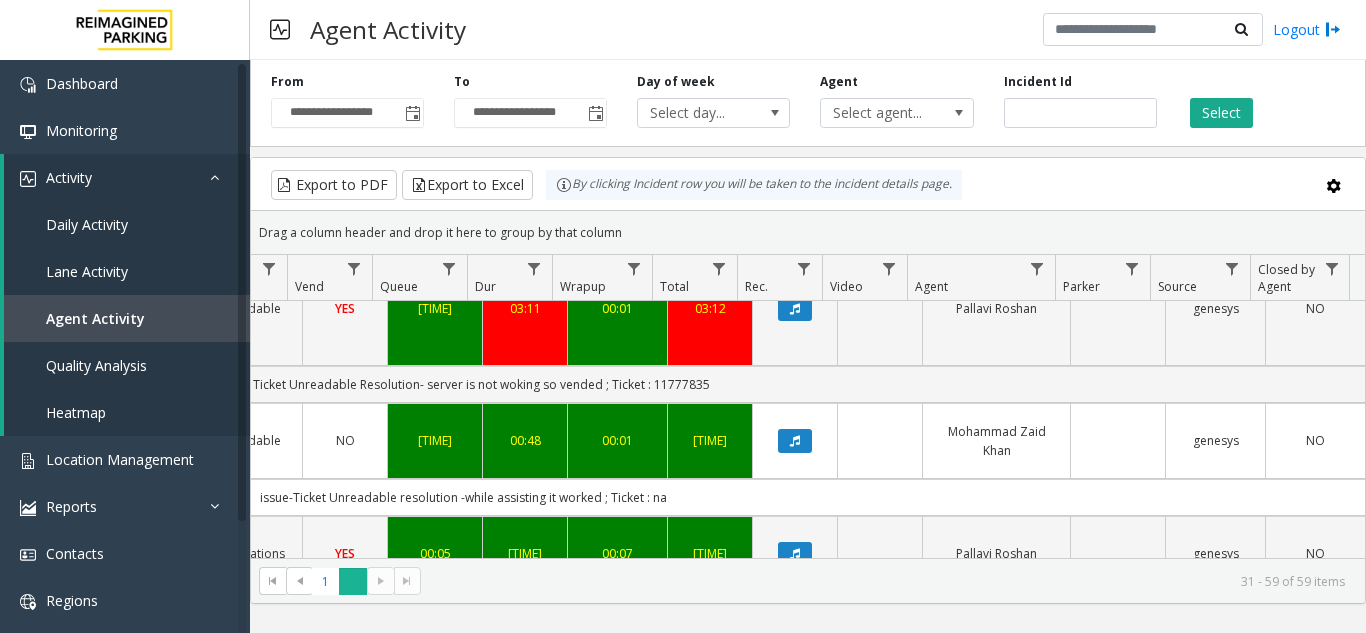 click on "2" 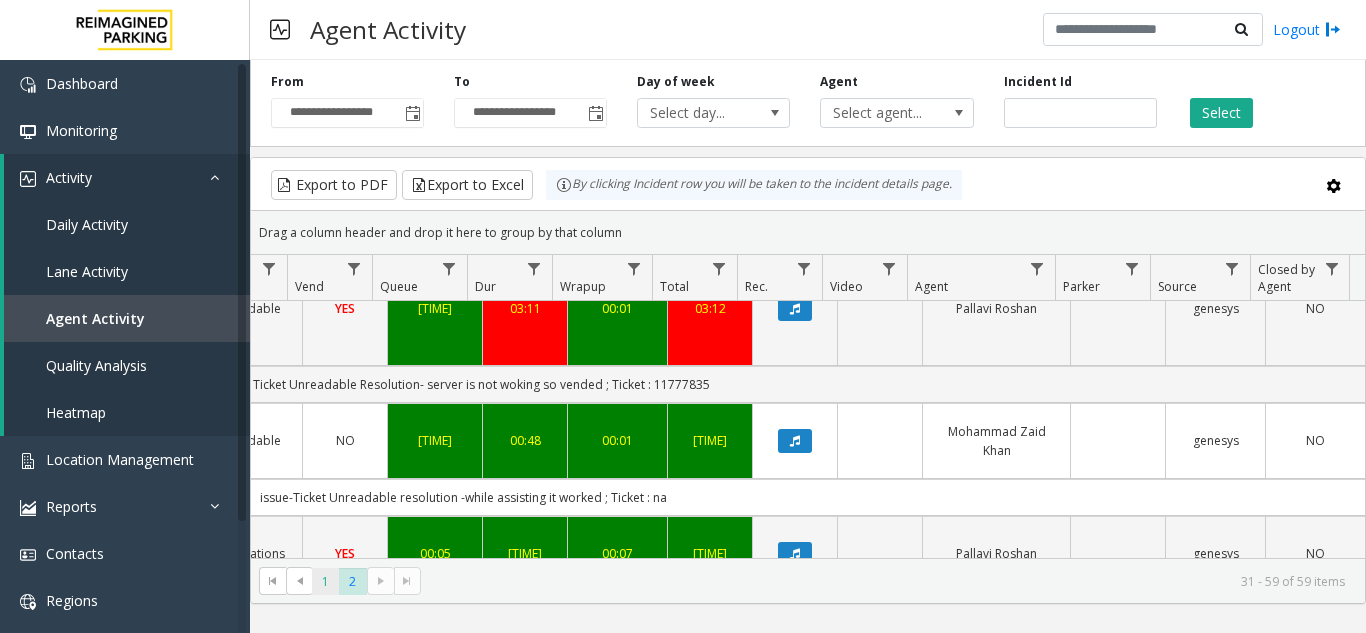 click on "1" 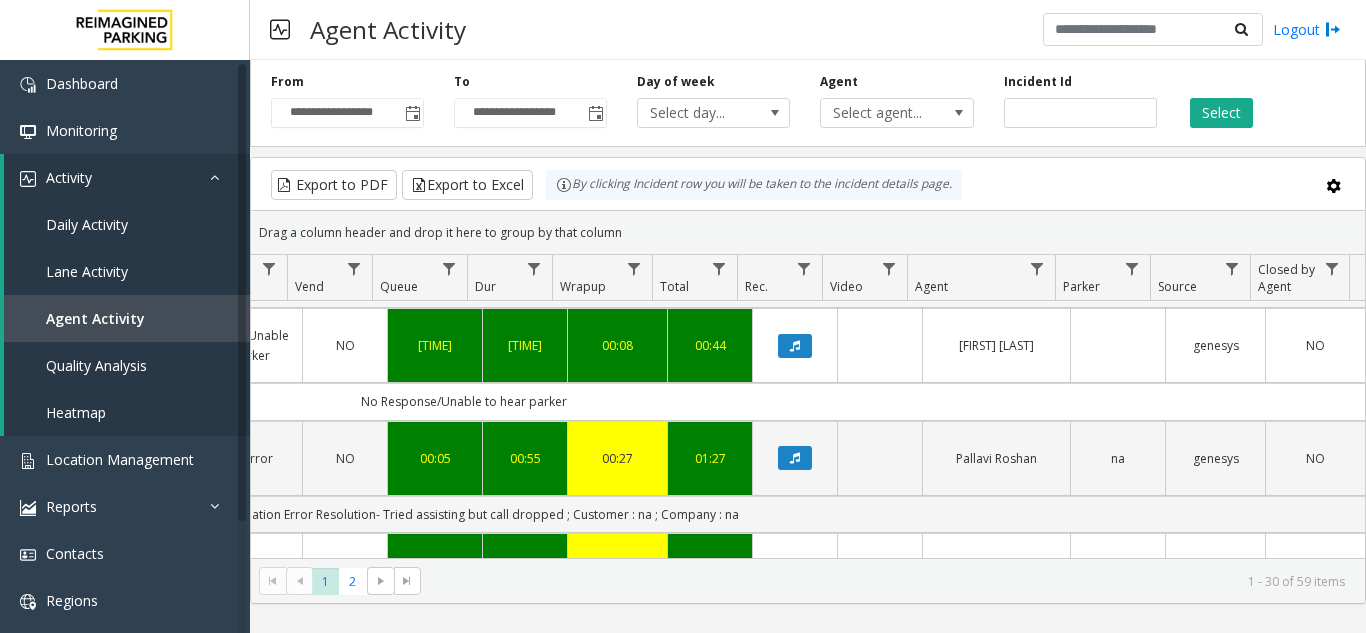scroll, scrollTop: 2910, scrollLeft: 736, axis: both 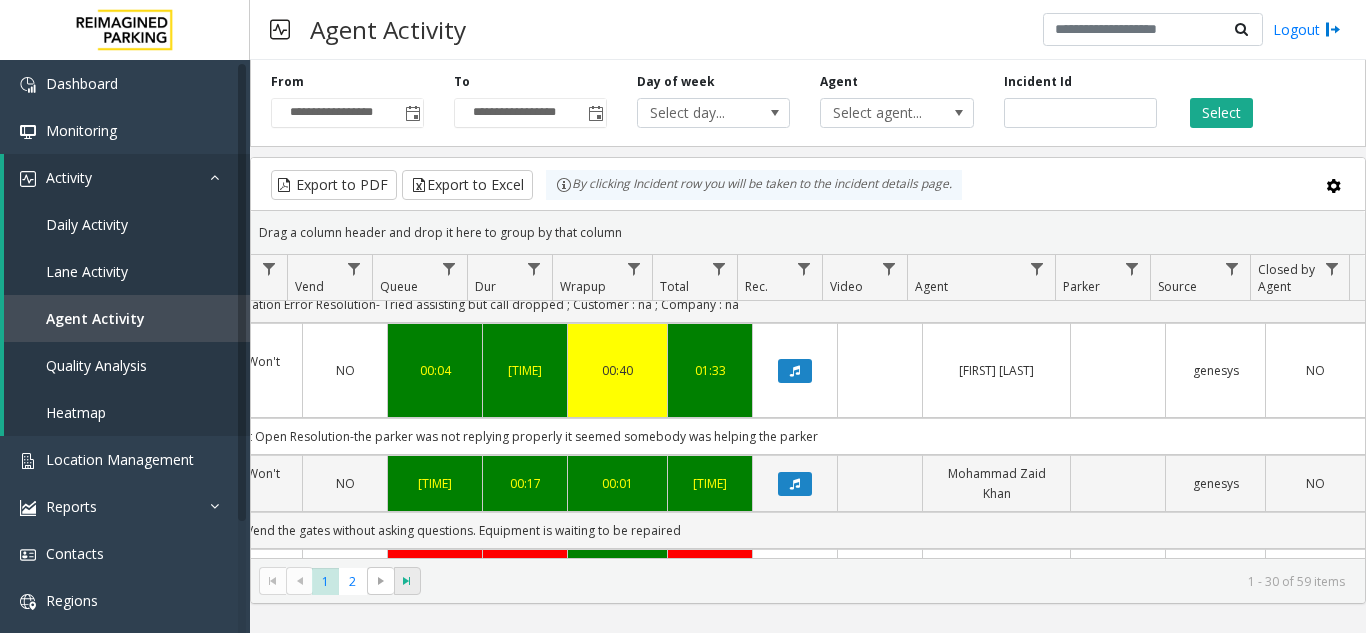 click 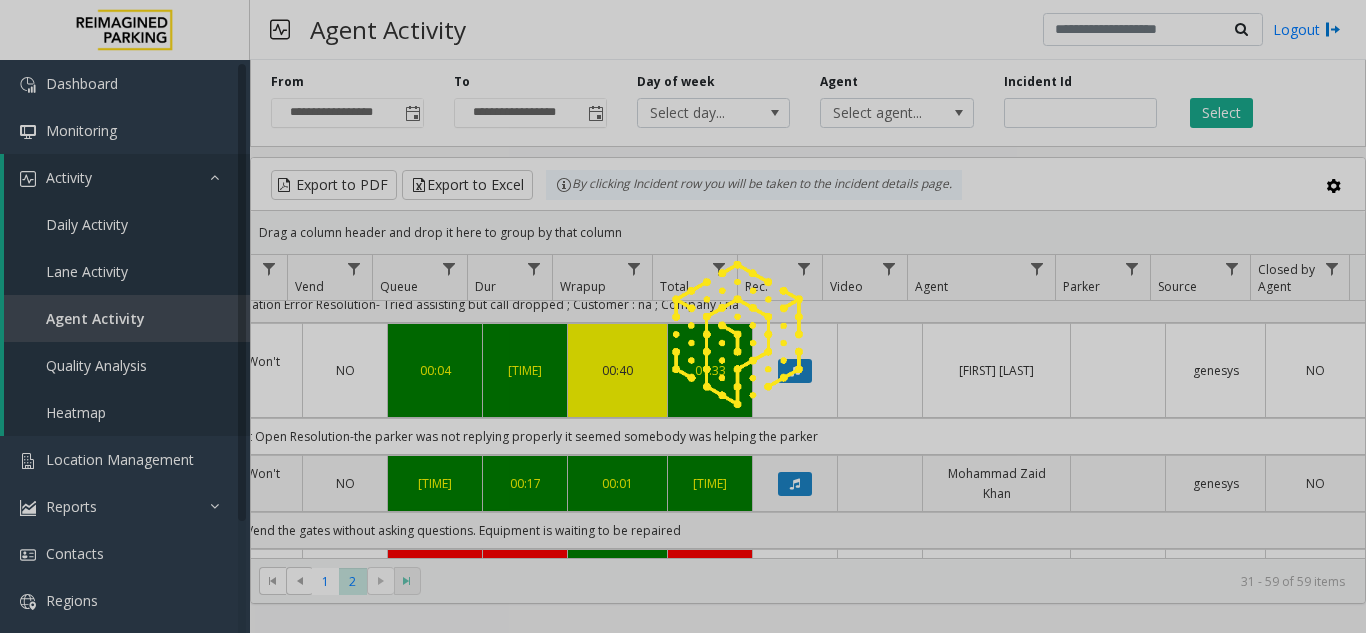 scroll, scrollTop: 0, scrollLeft: 736, axis: horizontal 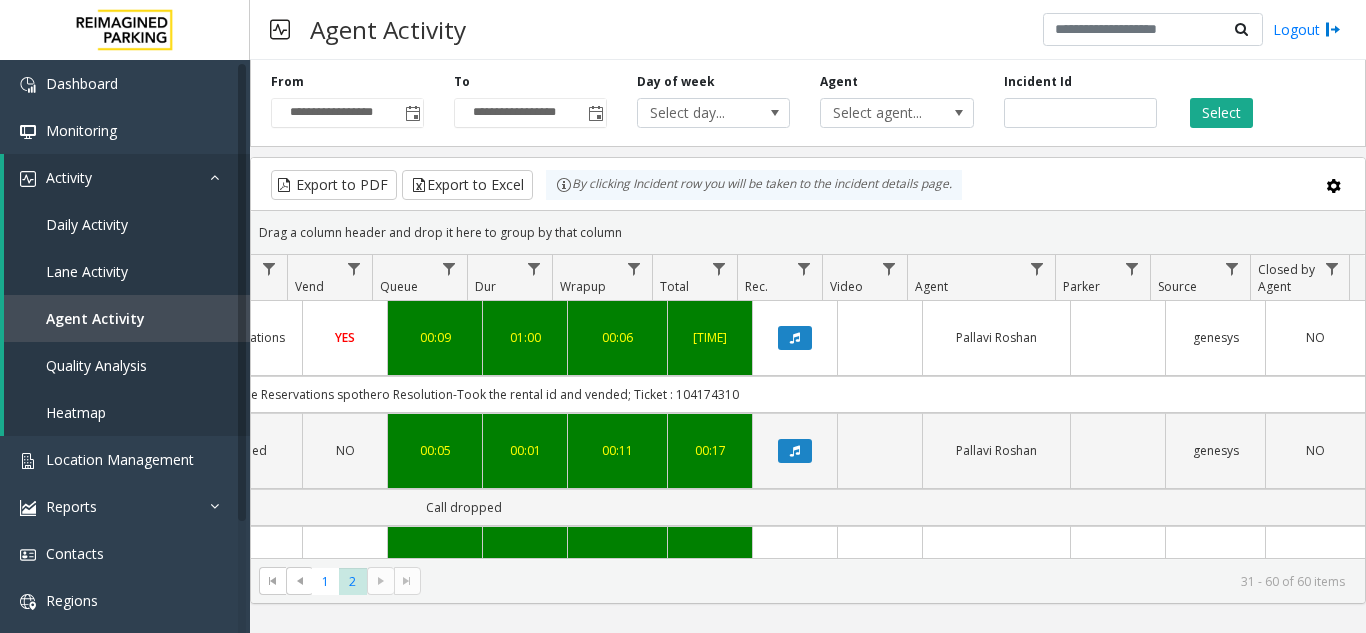 click 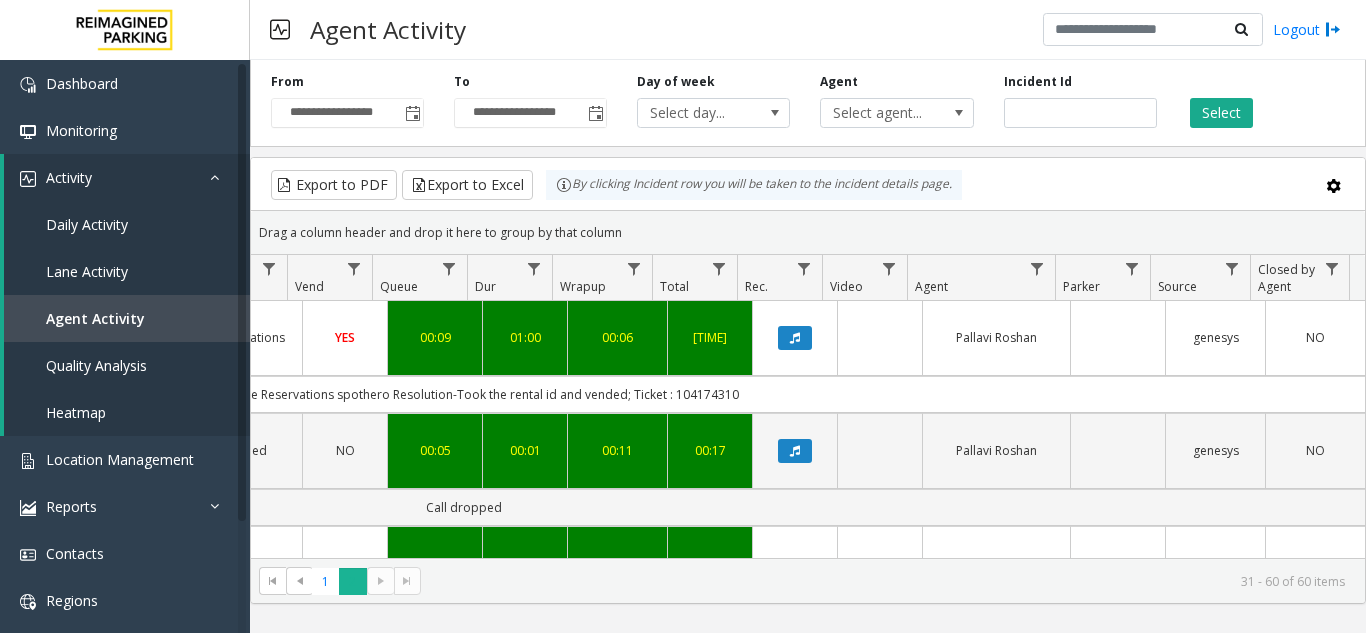 click on "2" 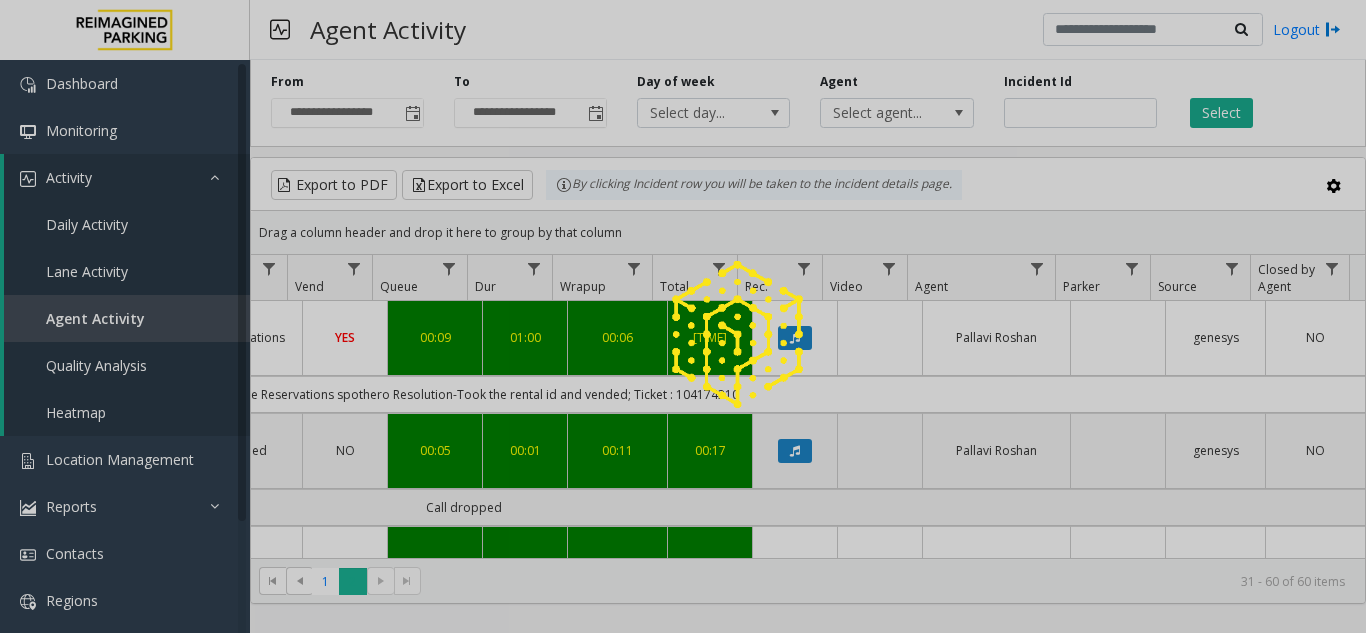 click 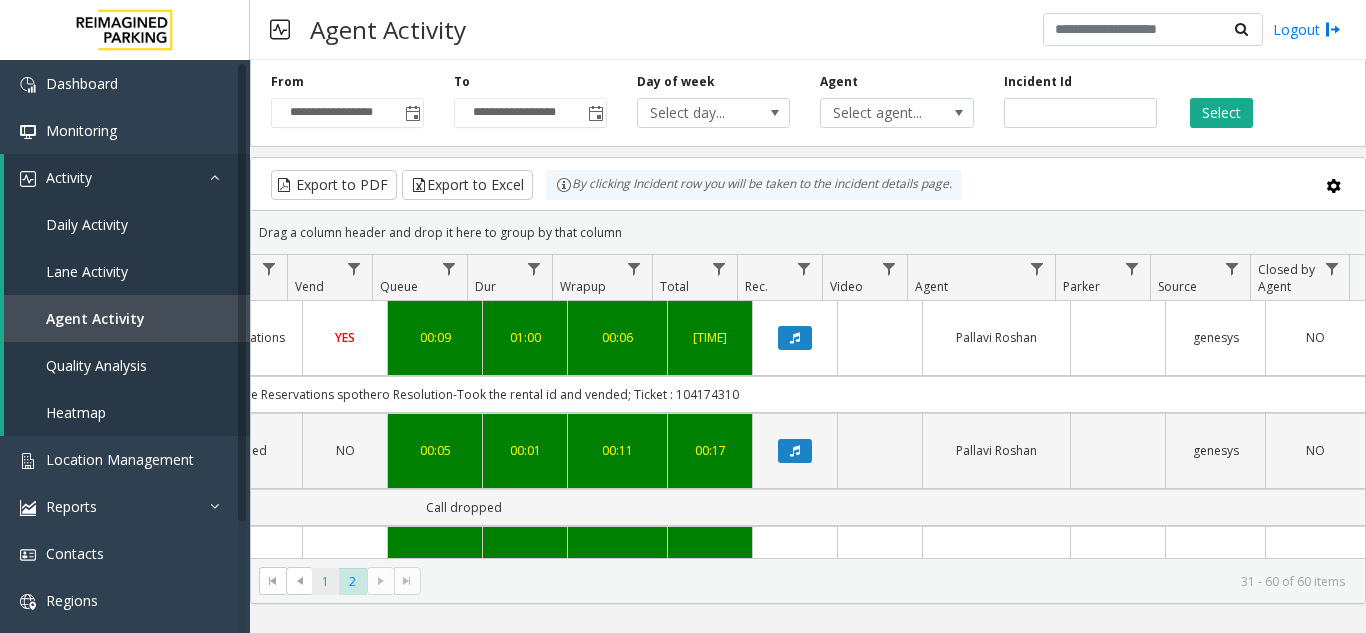 click on "1" 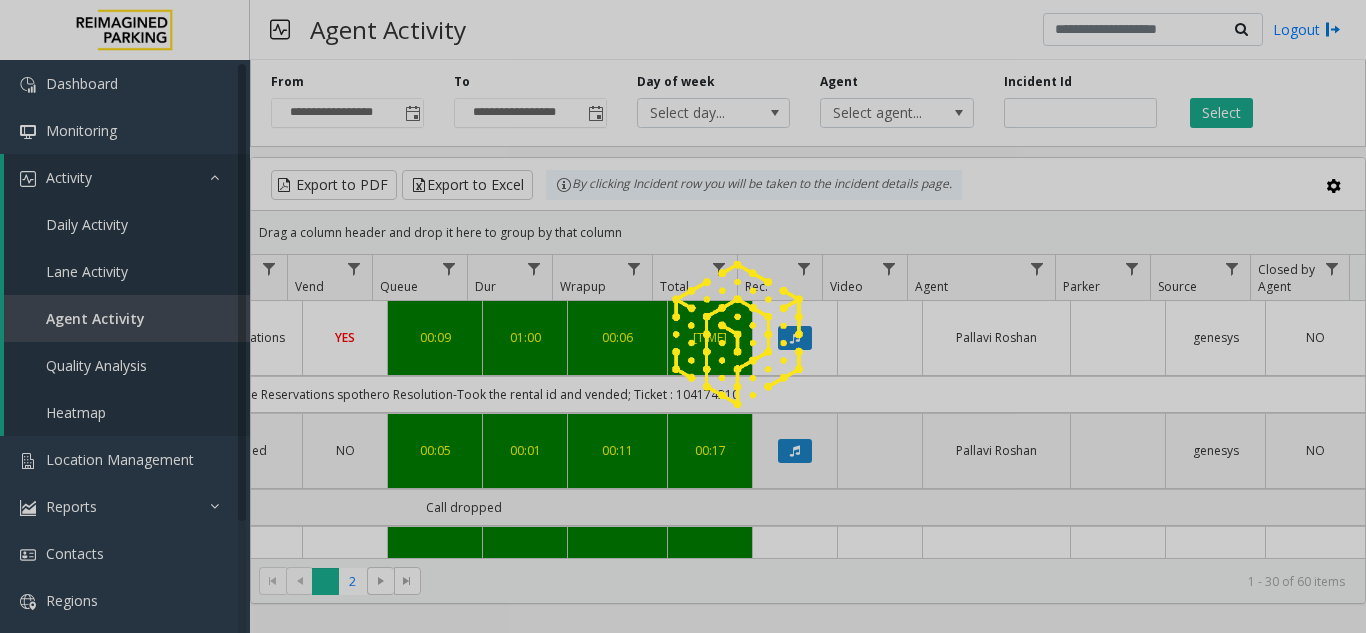 click 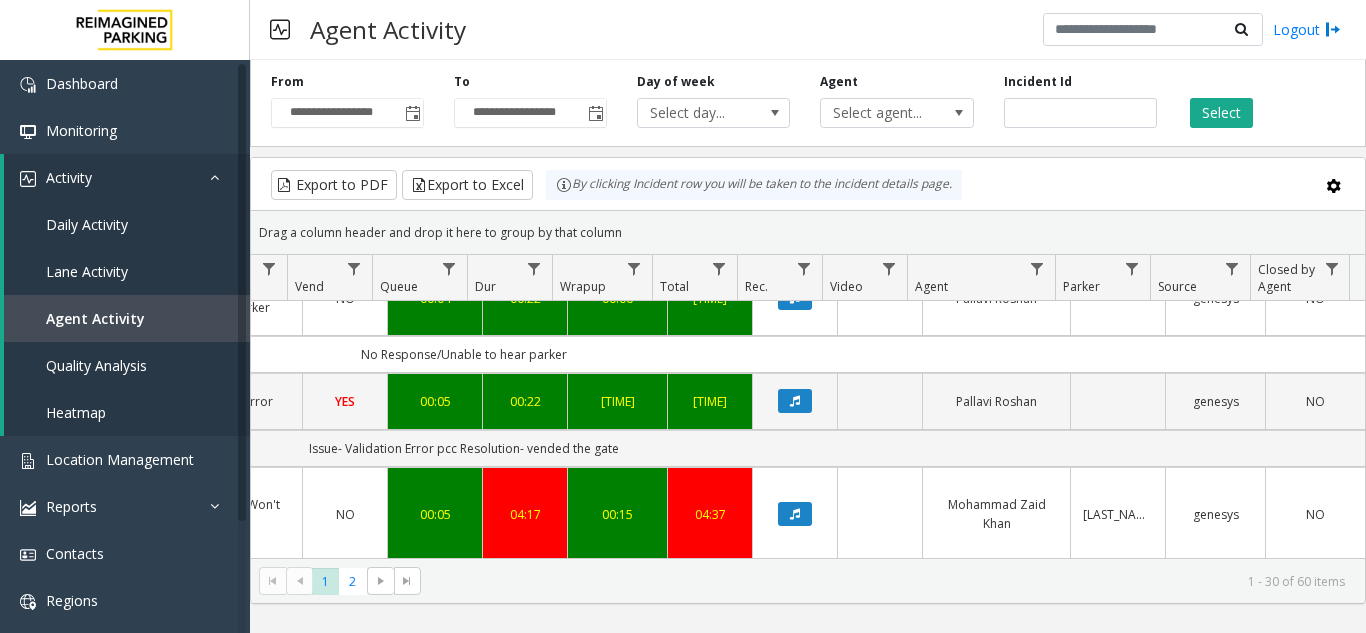 scroll, scrollTop: 0, scrollLeft: 736, axis: horizontal 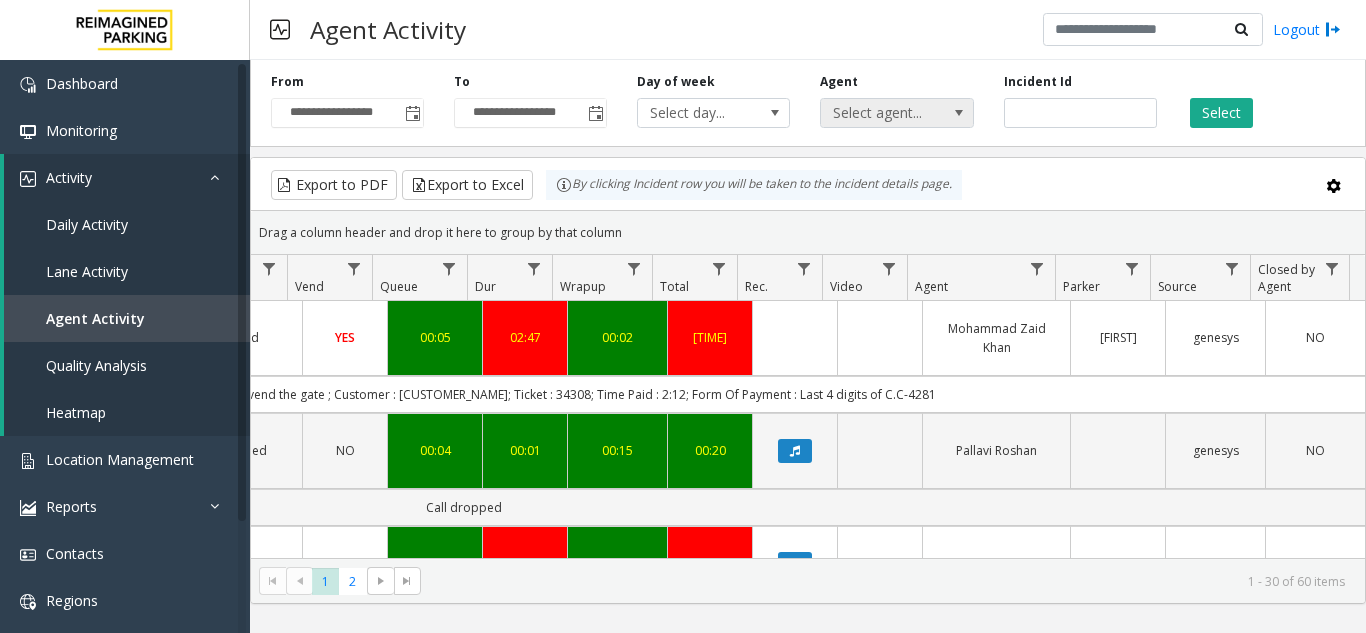 click on "Select agent..." at bounding box center (881, 113) 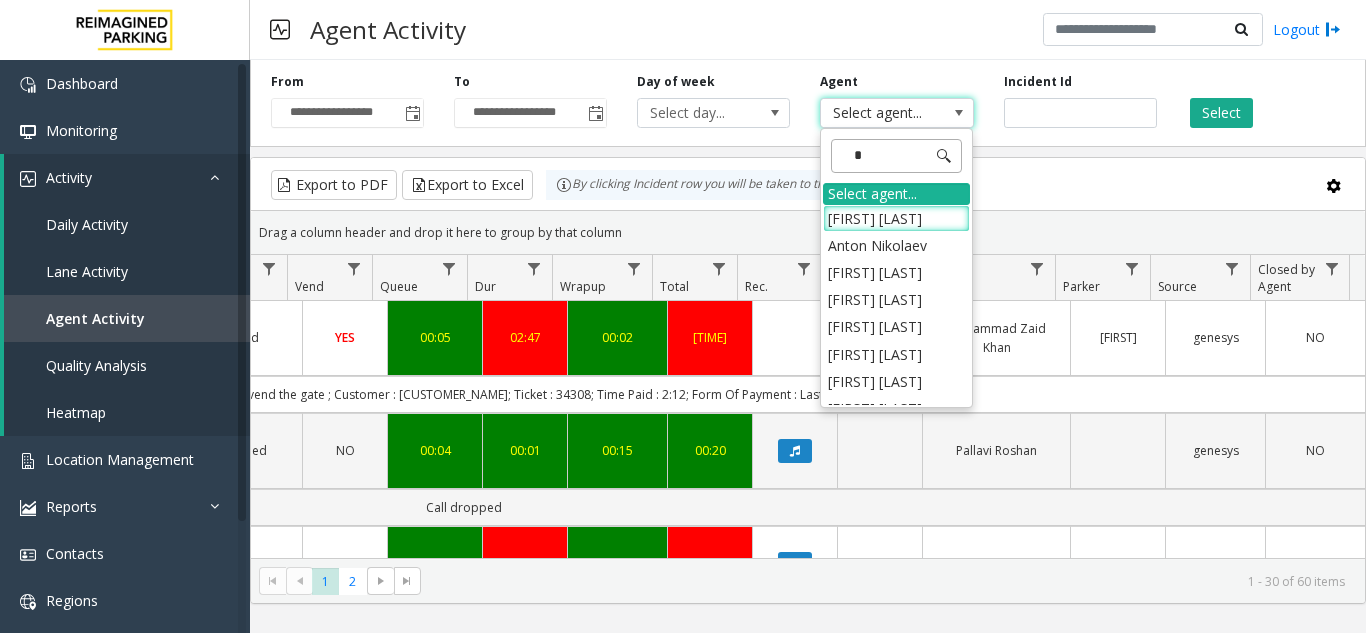 type on "**" 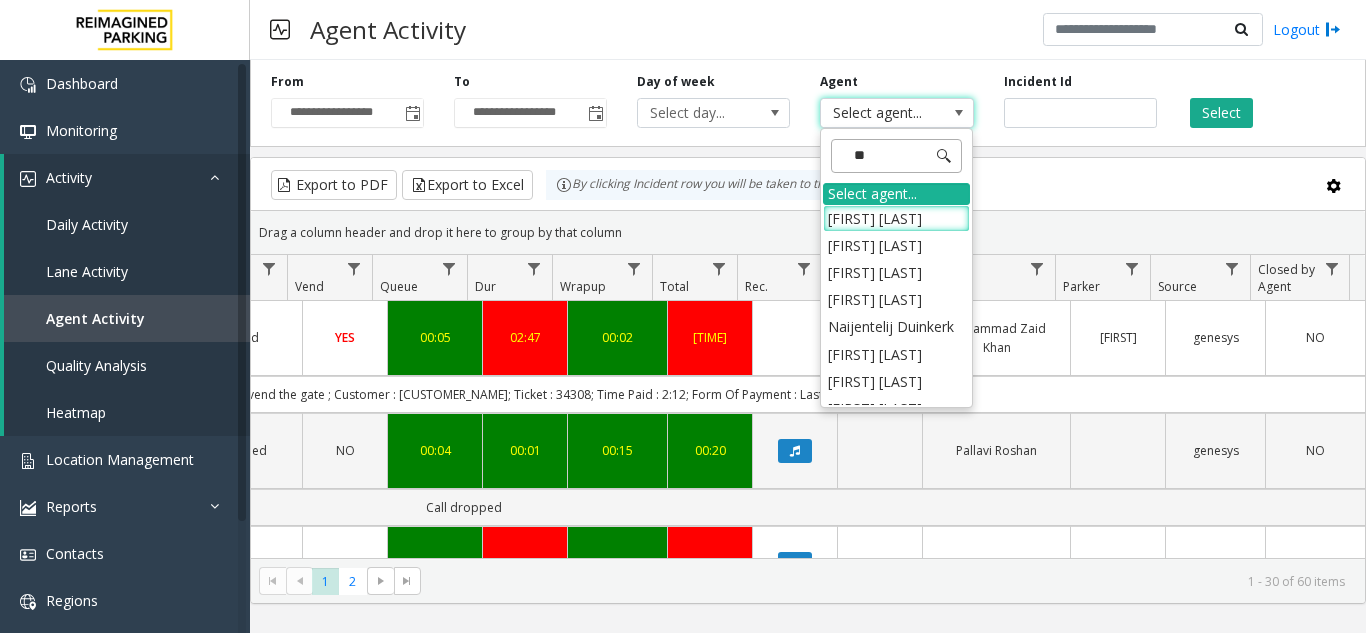 drag, startPoint x: 878, startPoint y: 157, endPoint x: 852, endPoint y: 167, distance: 27.856777 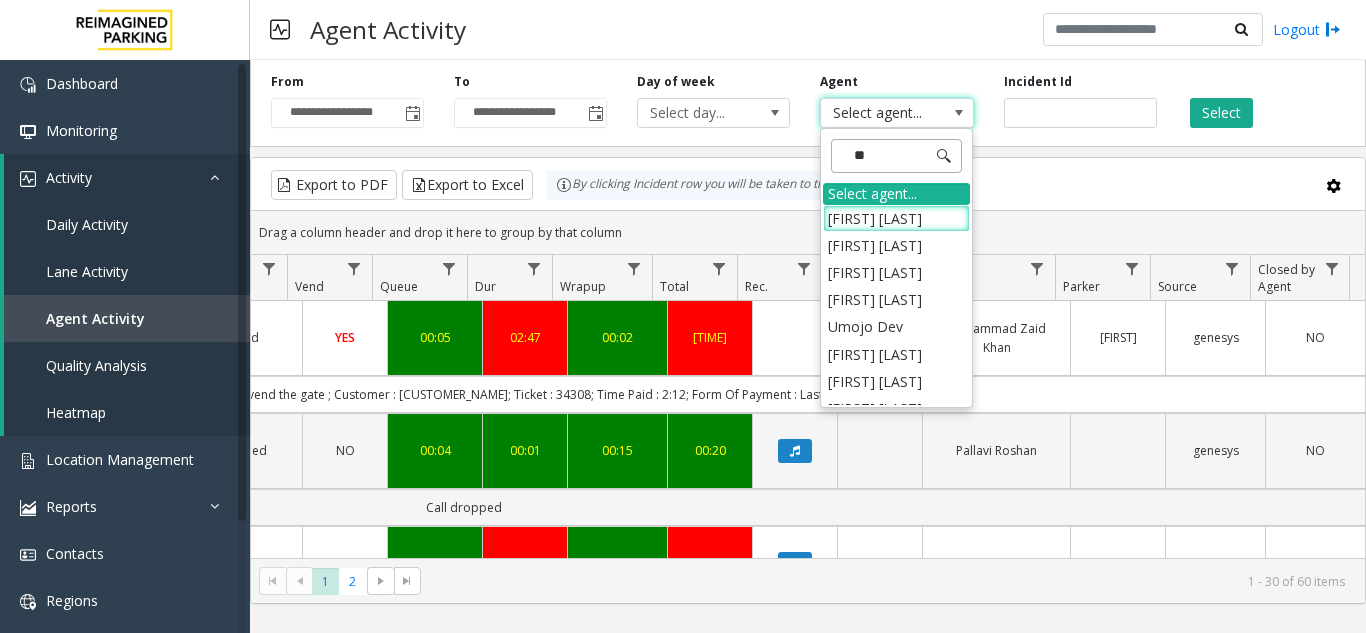 type on "*" 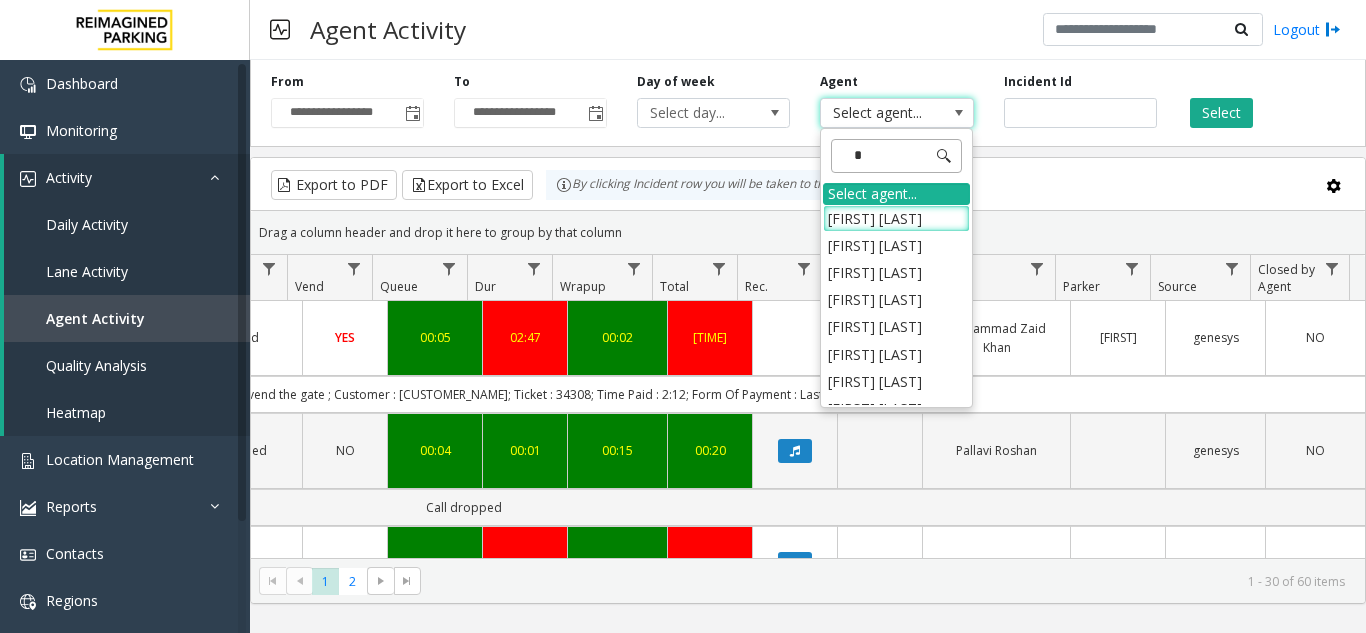 type 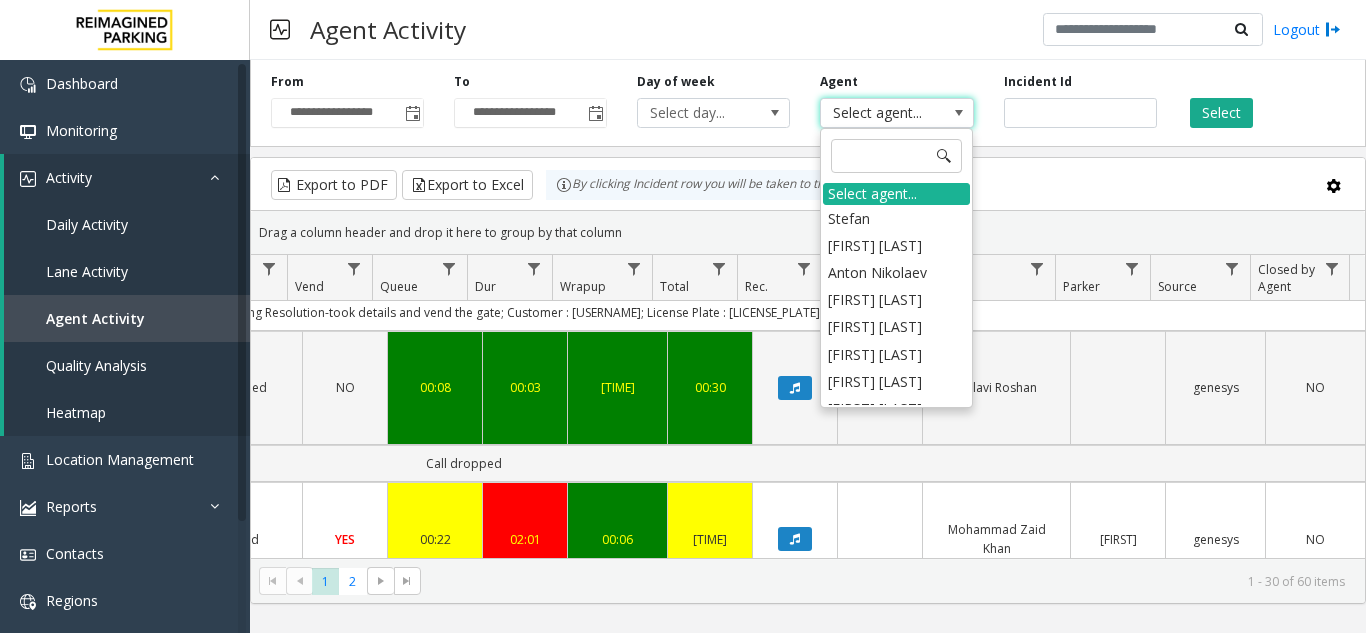 scroll, scrollTop: 2891, scrollLeft: 736, axis: both 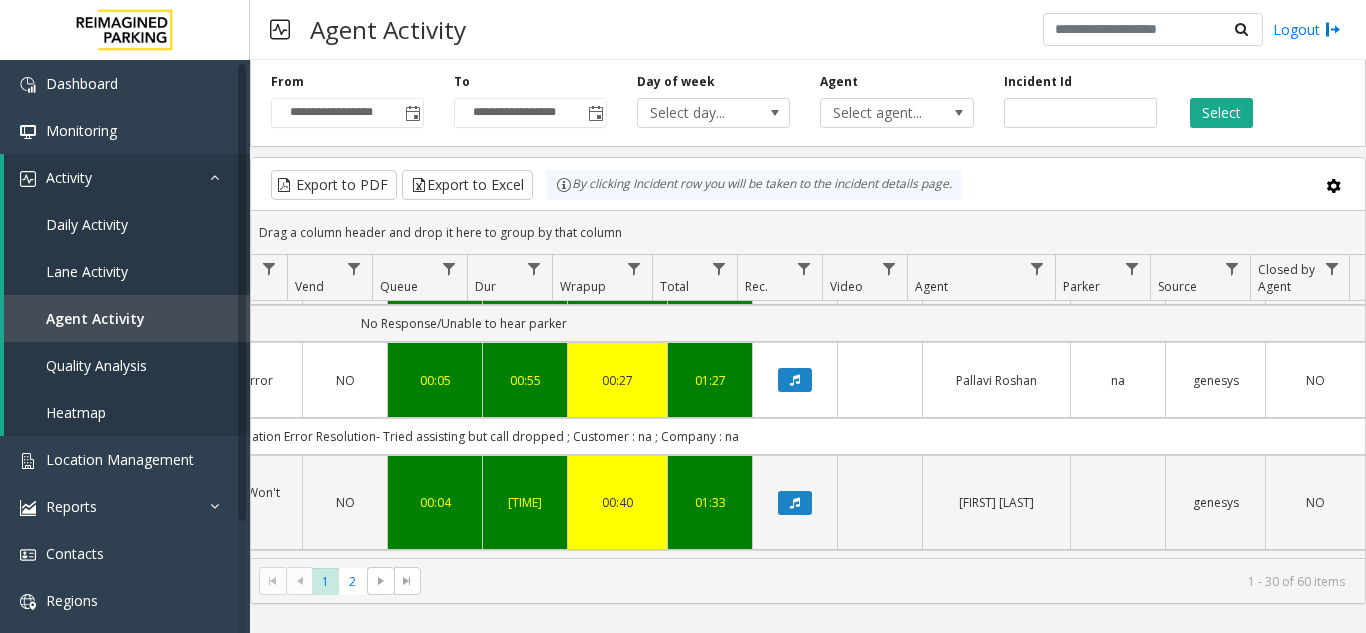 click on "Export to PDF  Export to Excel By clicking Incident row you will be taken to the incident details page." 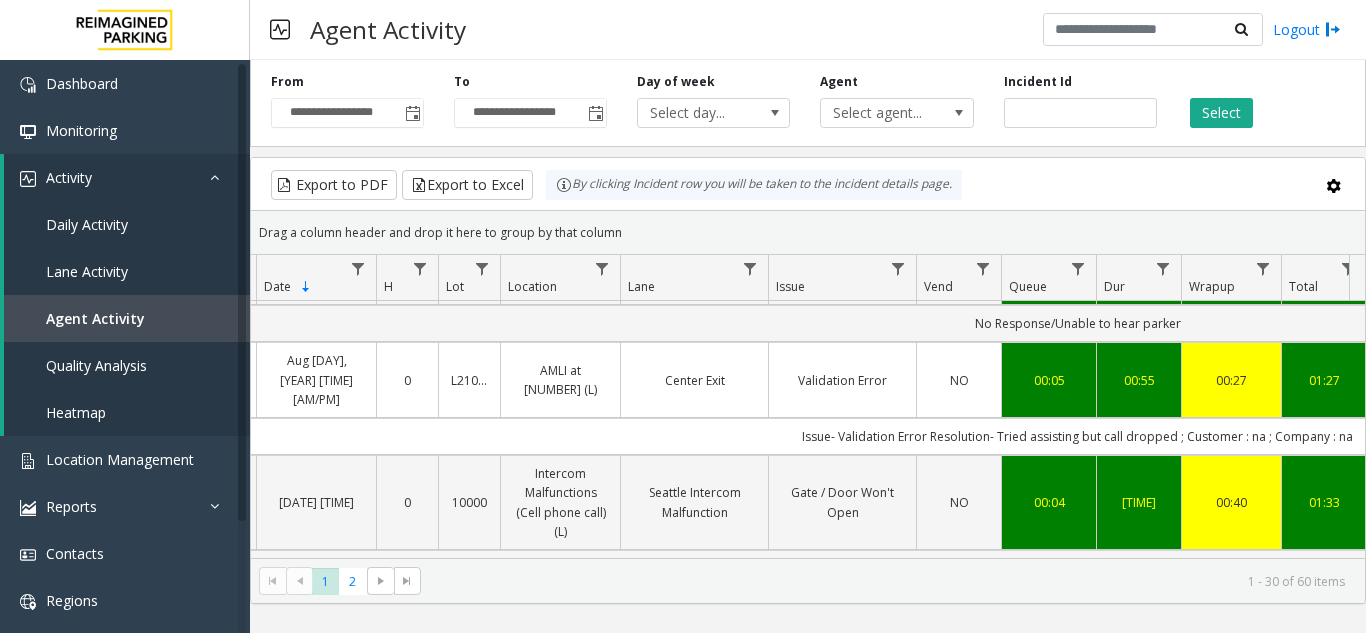 scroll, scrollTop: 2891, scrollLeft: 0, axis: vertical 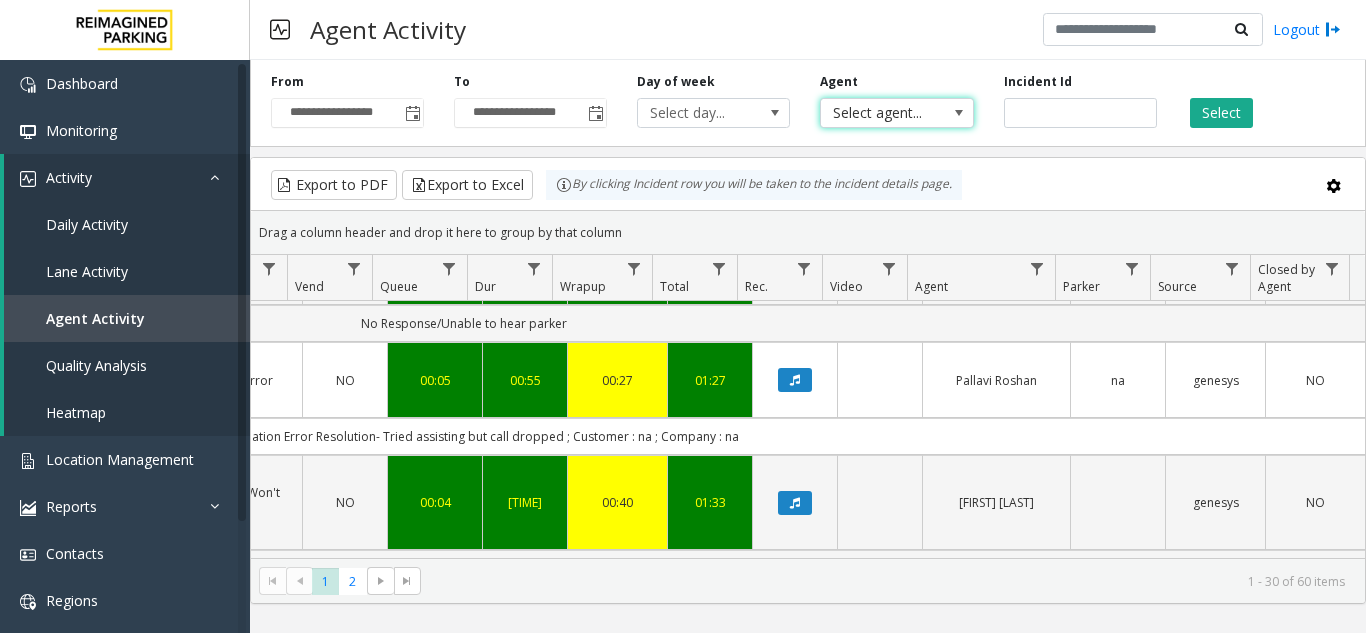 click on "Select agent..." at bounding box center (881, 113) 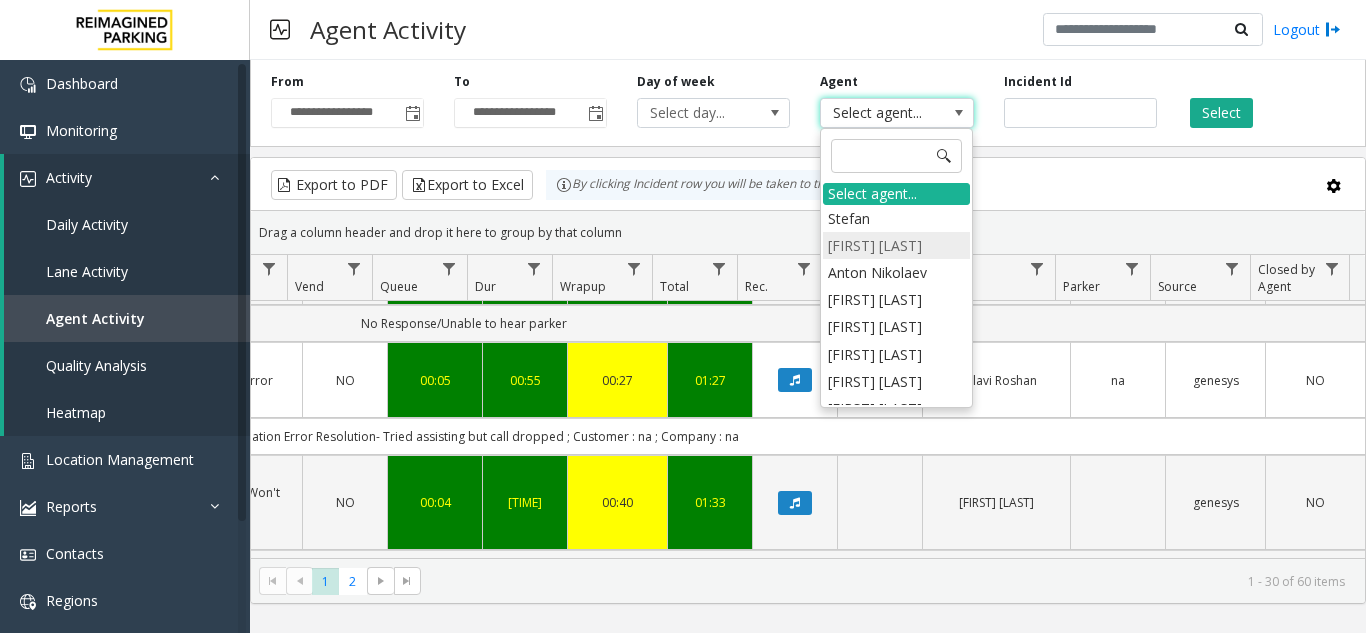 click on "[FIRST] [LAST]" at bounding box center [896, 245] 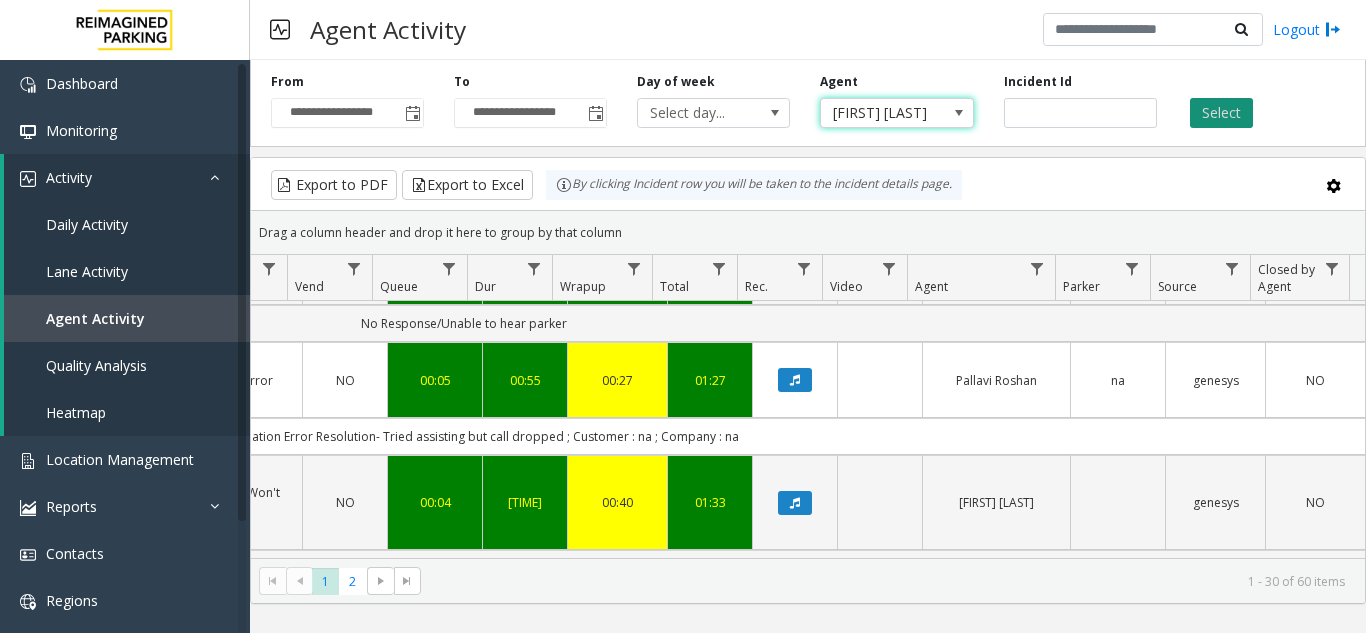 click on "Select" 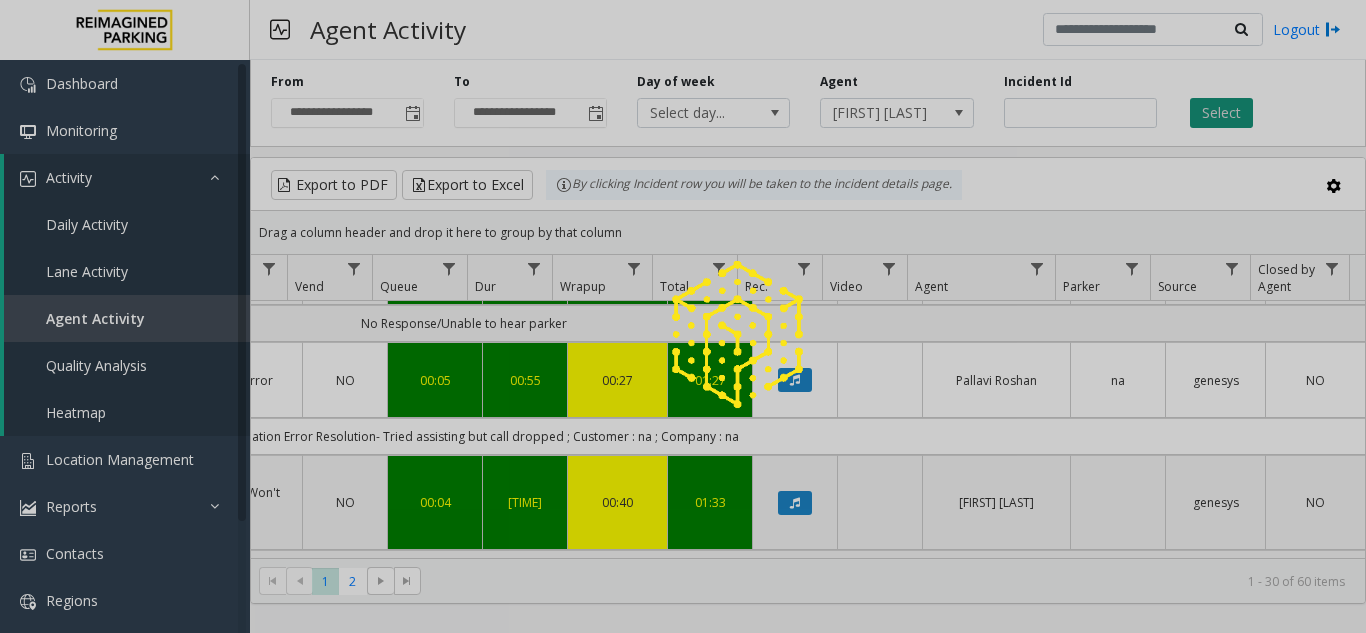 scroll, scrollTop: 0, scrollLeft: 736, axis: horizontal 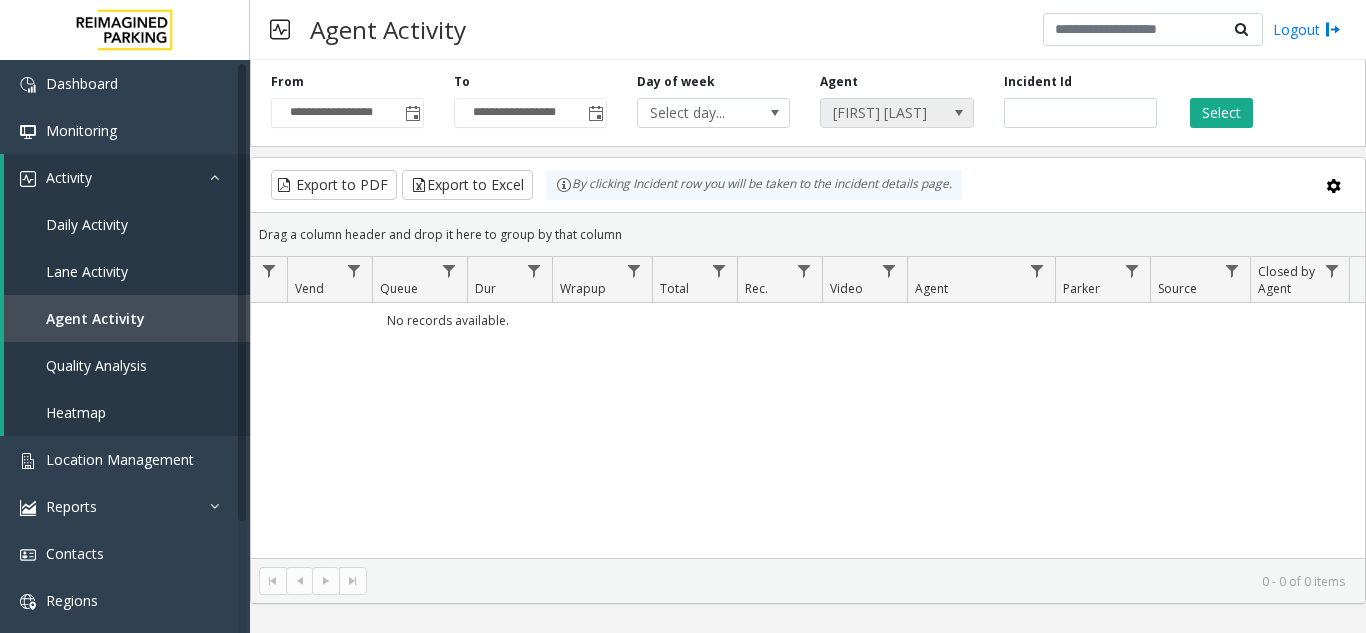 click at bounding box center (959, 113) 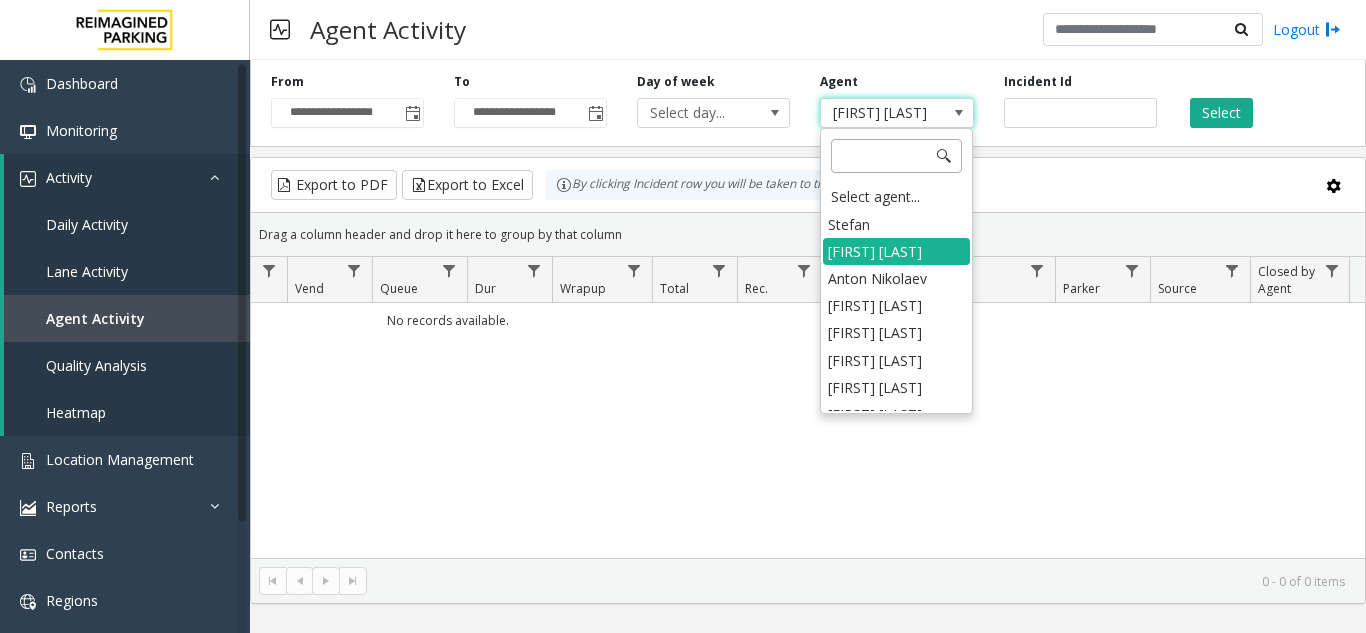 click 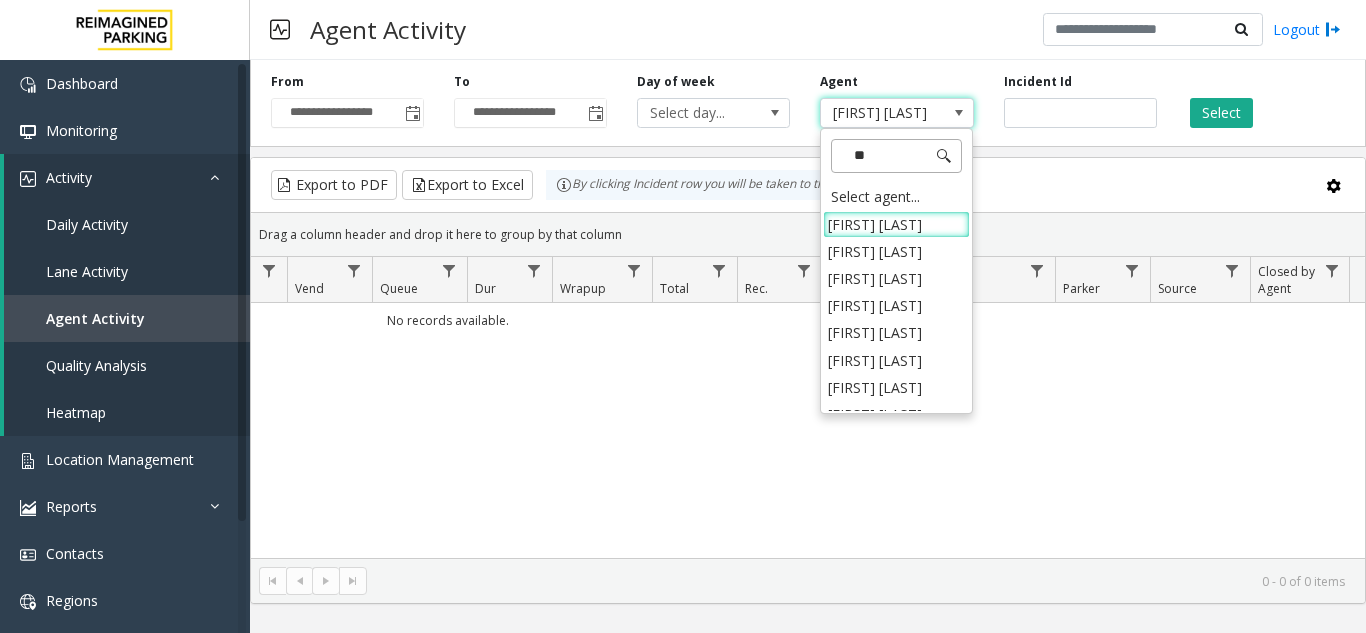 type on "***" 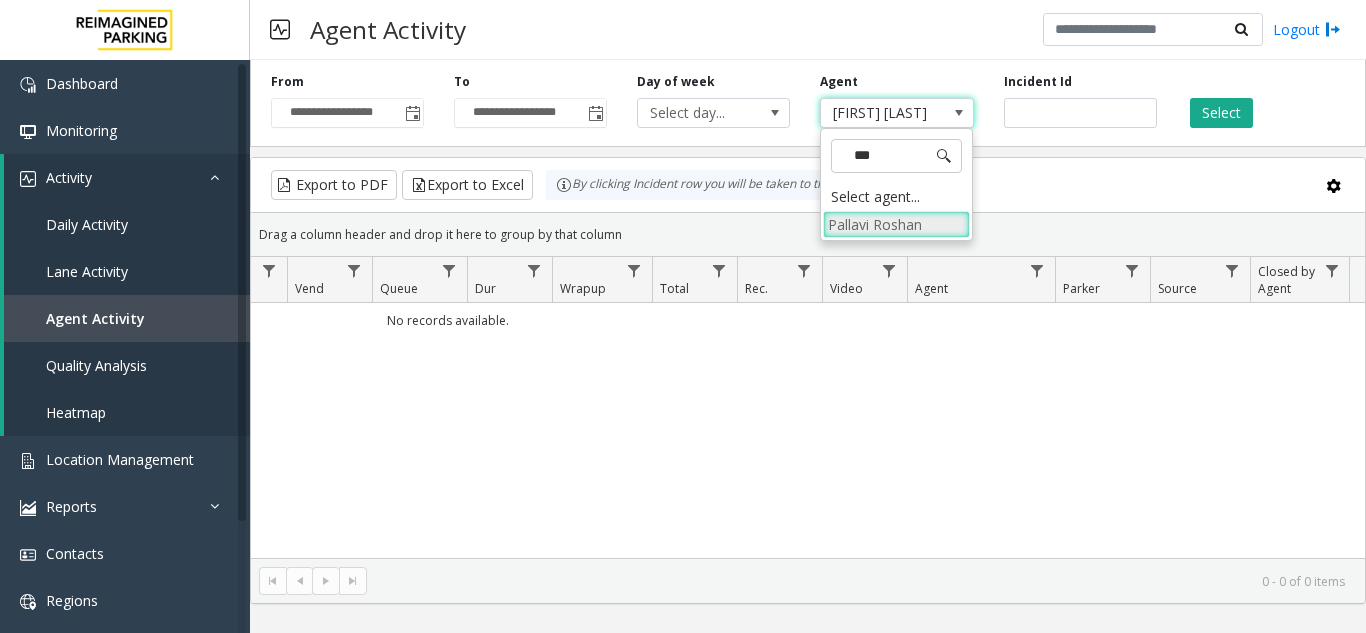 click on "Pallavi Roshan" at bounding box center [896, 224] 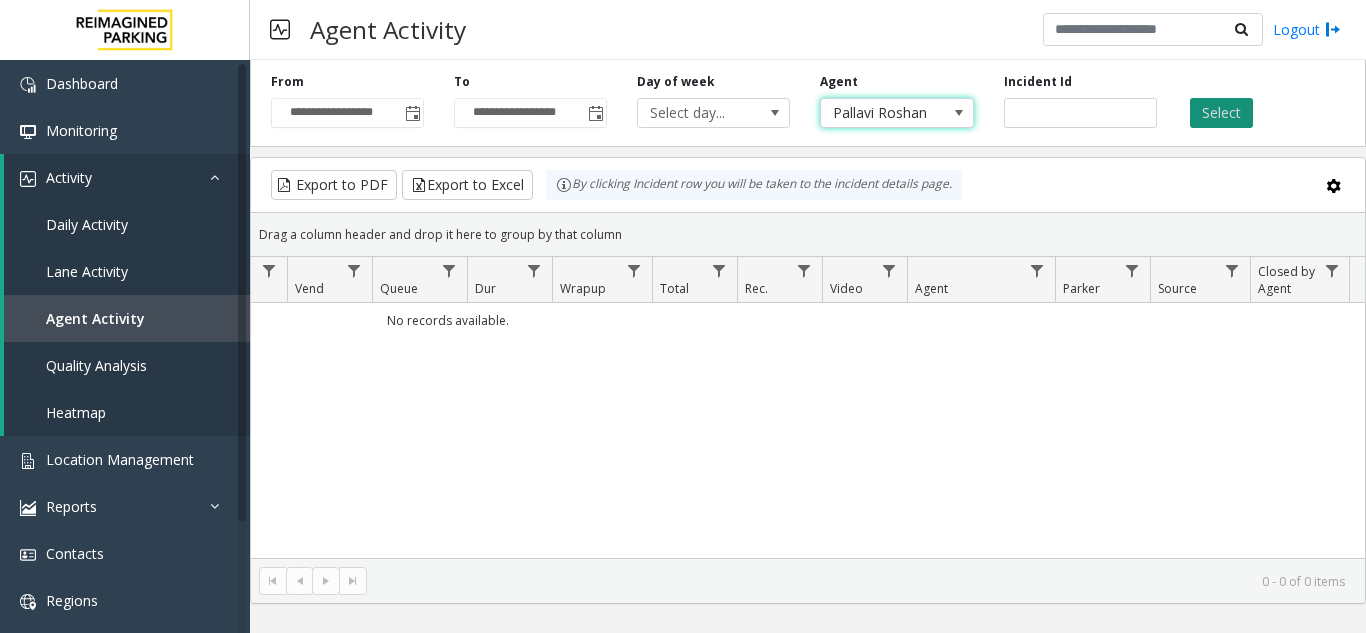 click on "Select" 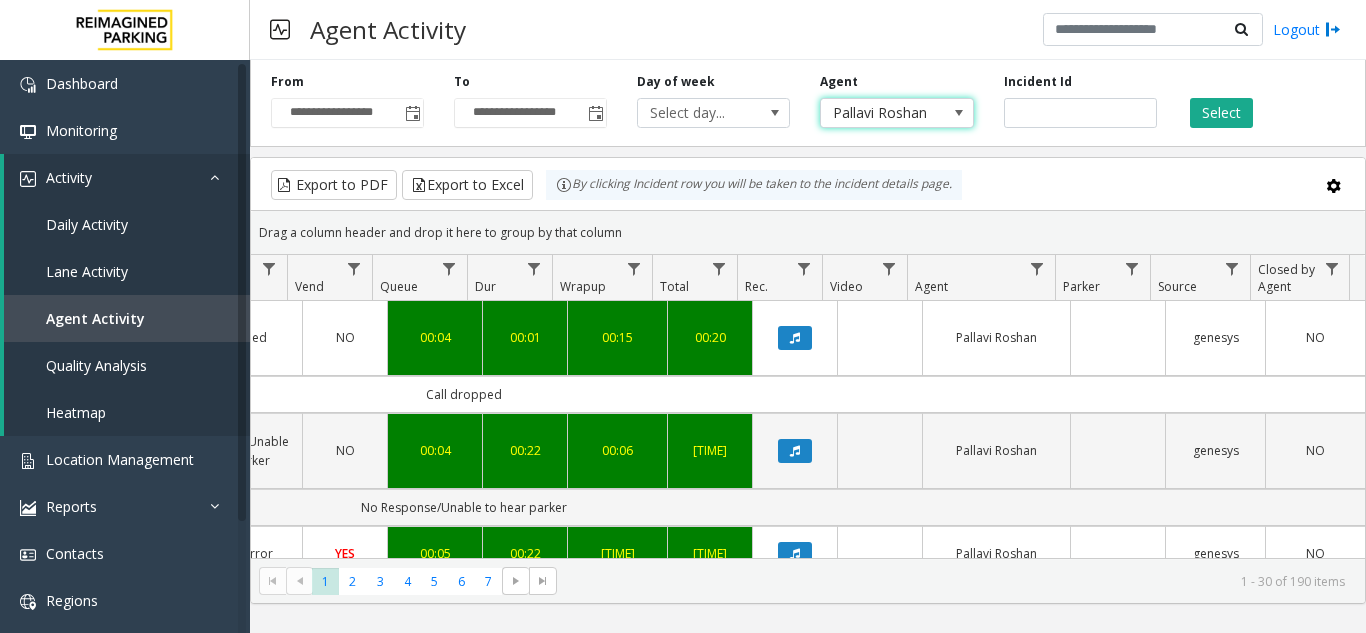 click at bounding box center [959, 113] 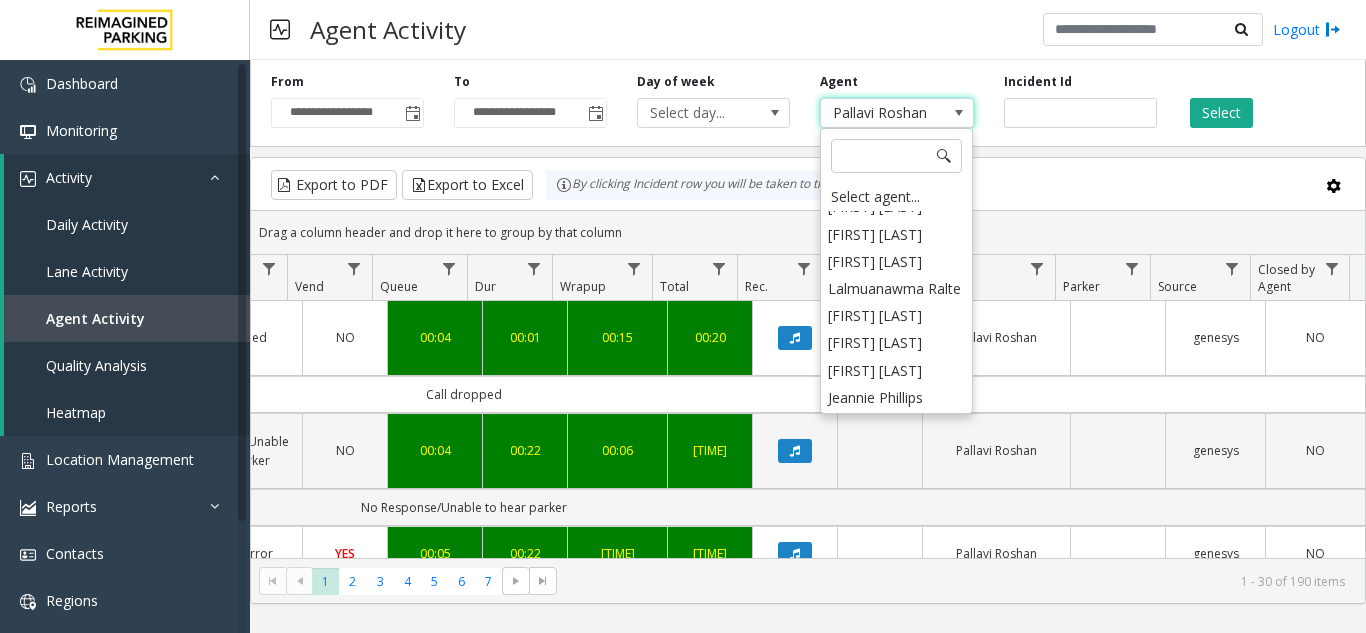 scroll, scrollTop: 10546, scrollLeft: 0, axis: vertical 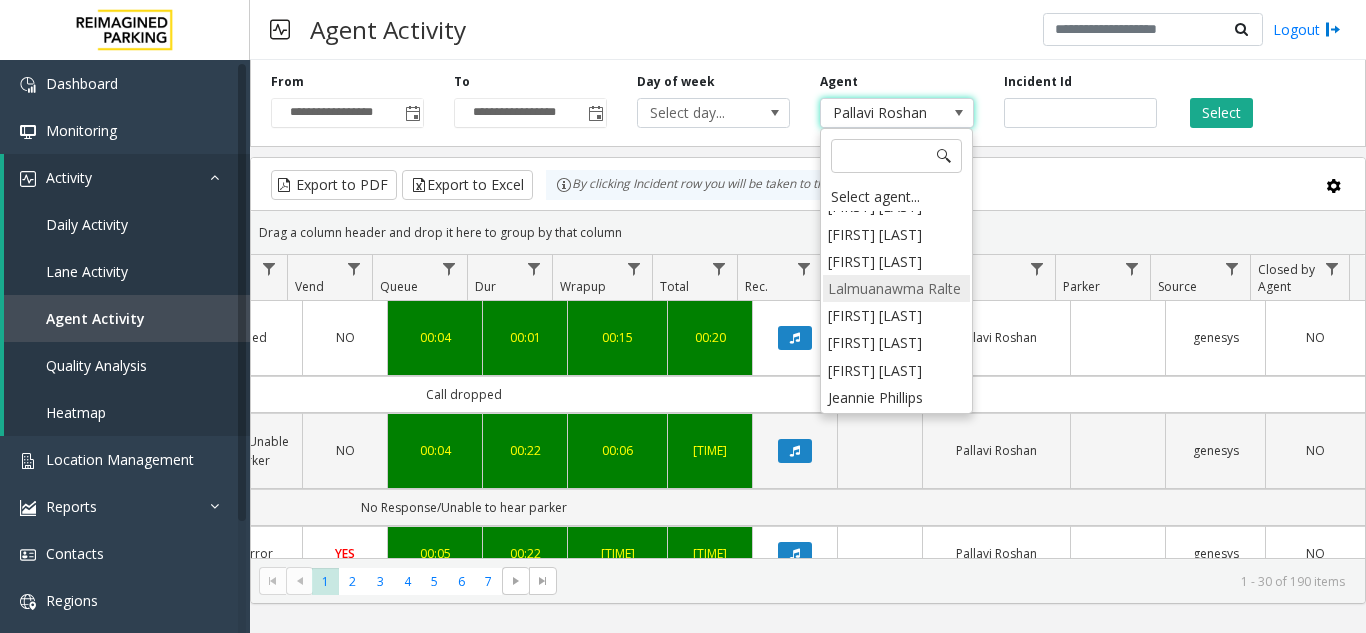 click on "Lalmuanawma Ralte" at bounding box center (896, 288) 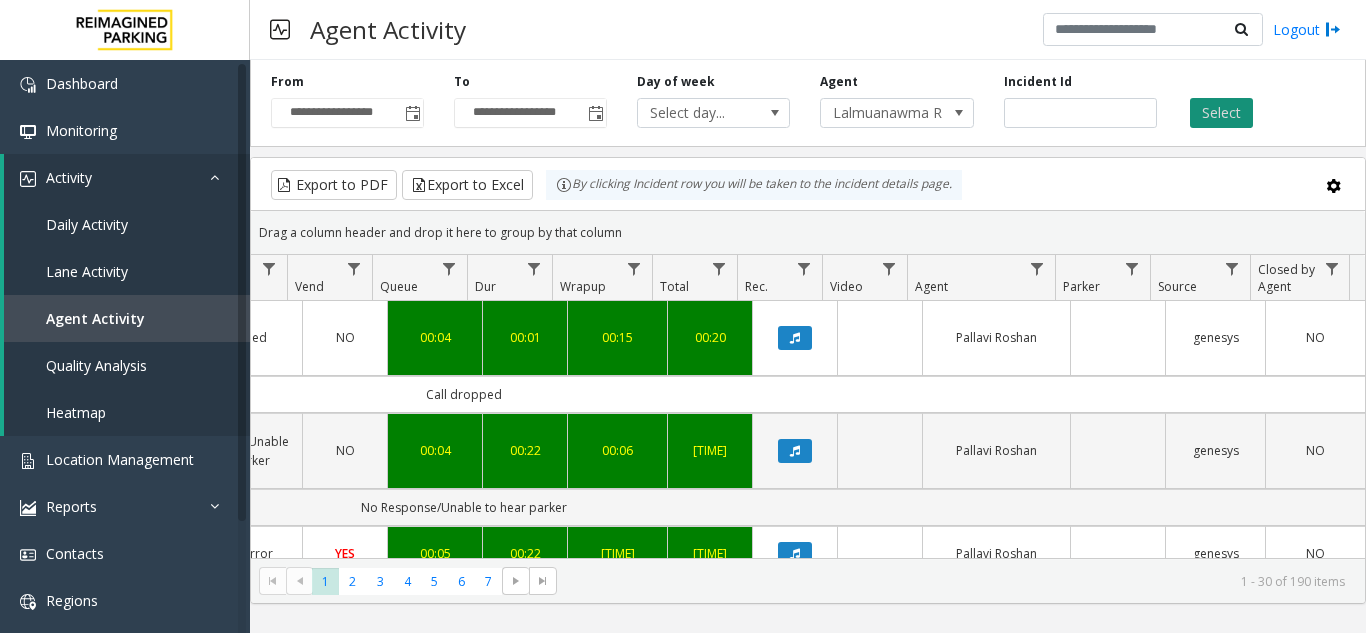 click on "Select" 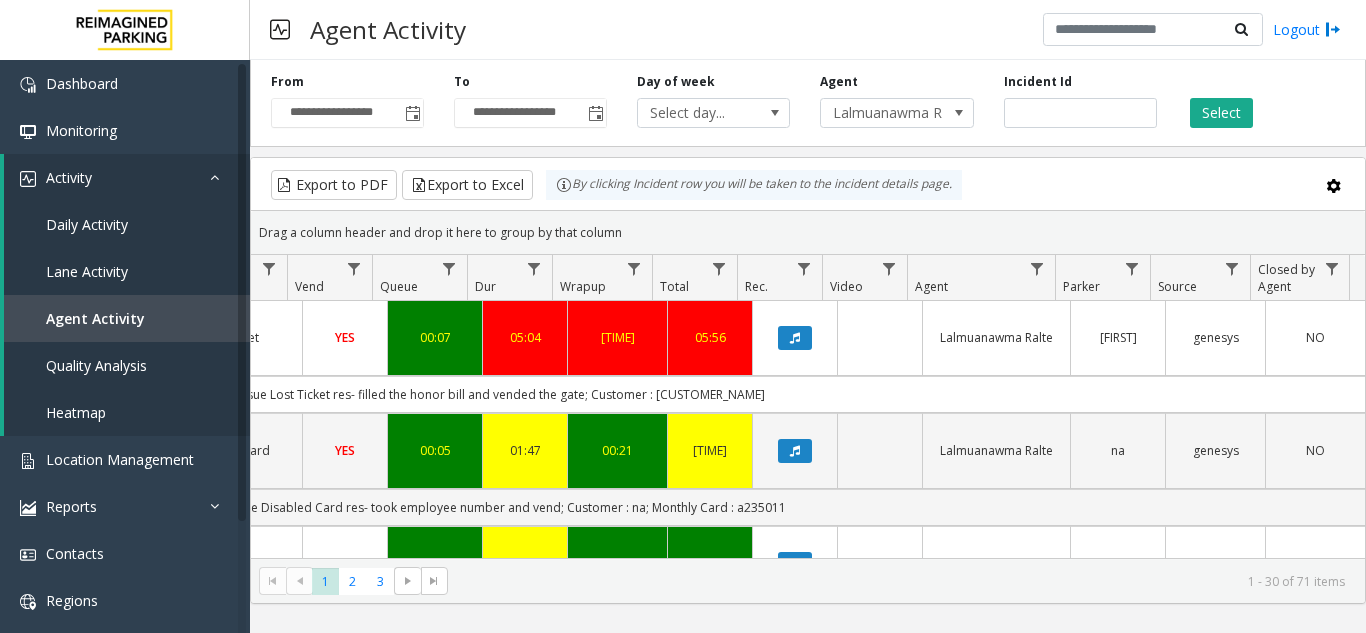 scroll, scrollTop: 0, scrollLeft: 482, axis: horizontal 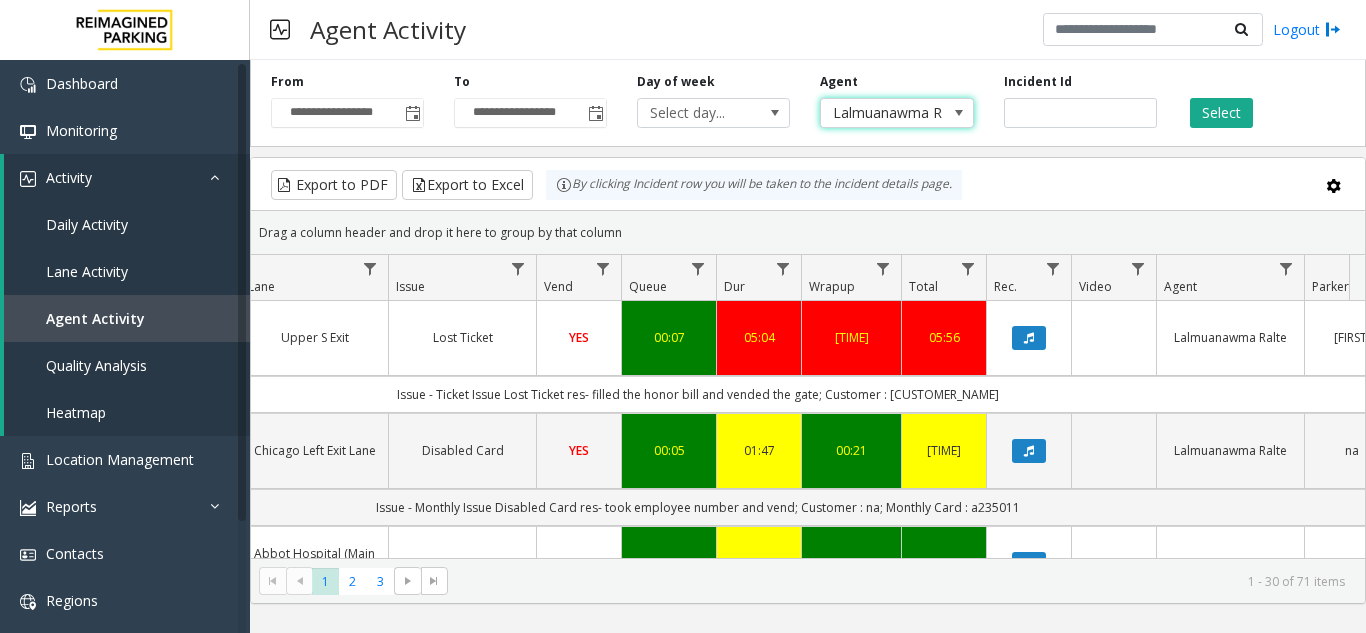 click at bounding box center (959, 113) 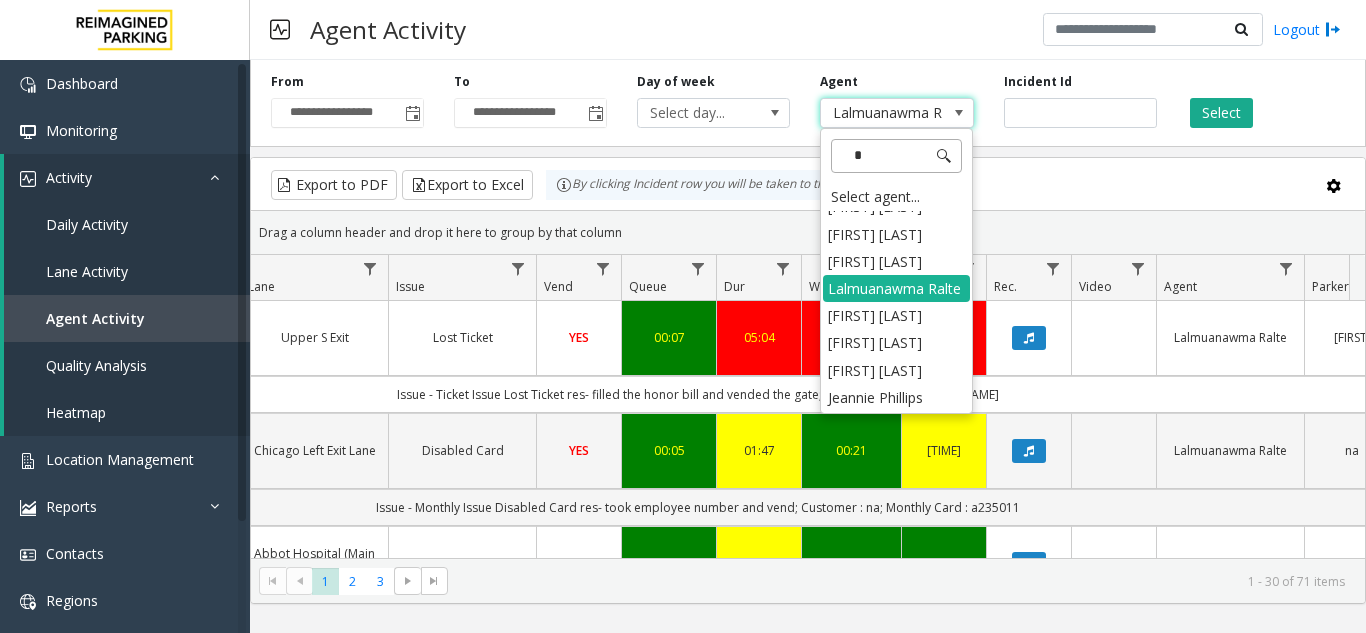 scroll, scrollTop: 0, scrollLeft: 0, axis: both 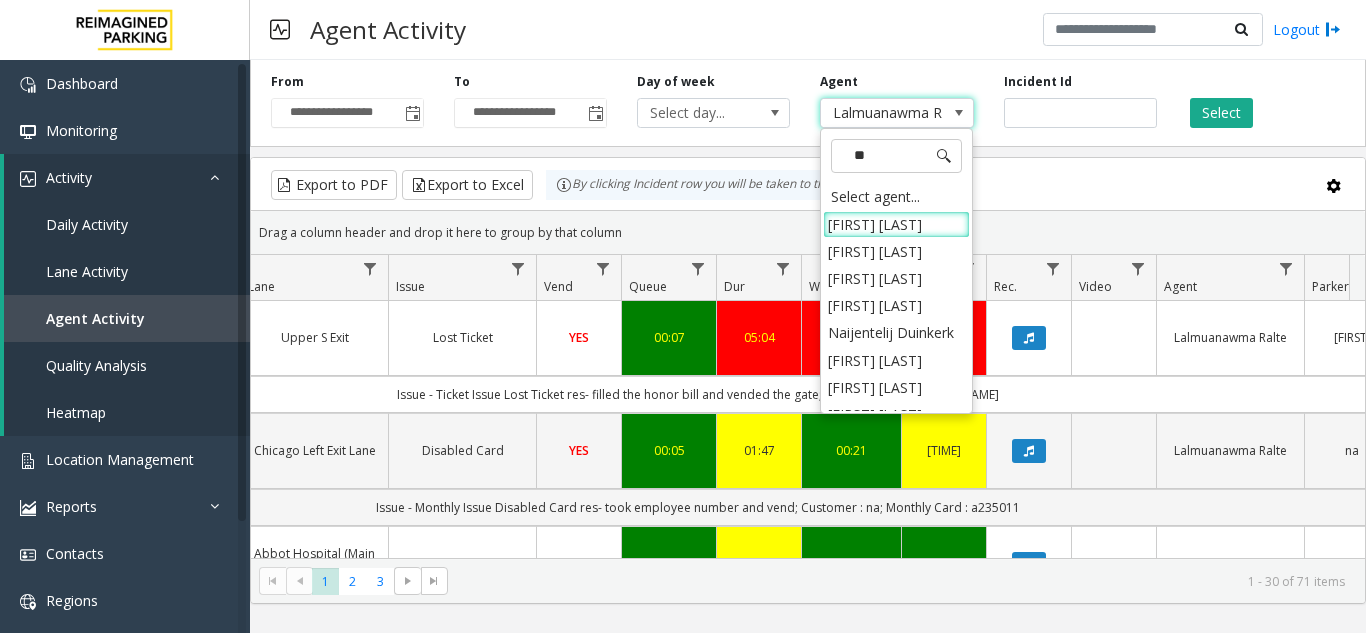 type on "*" 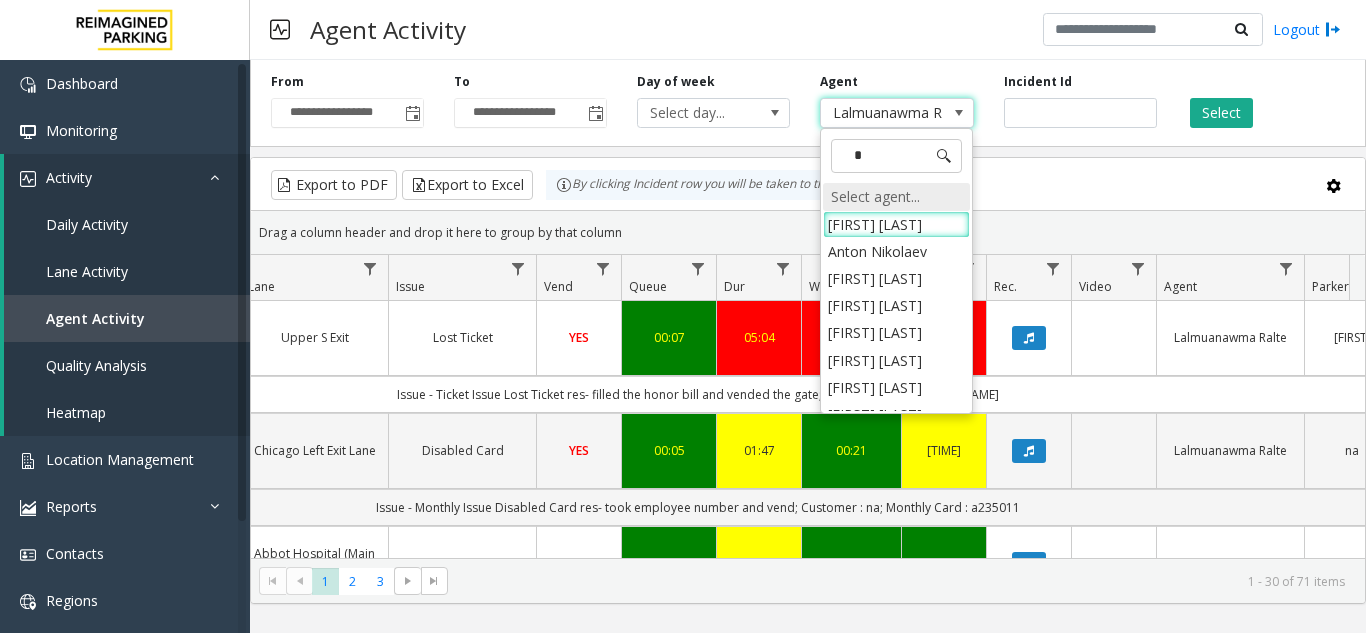 type 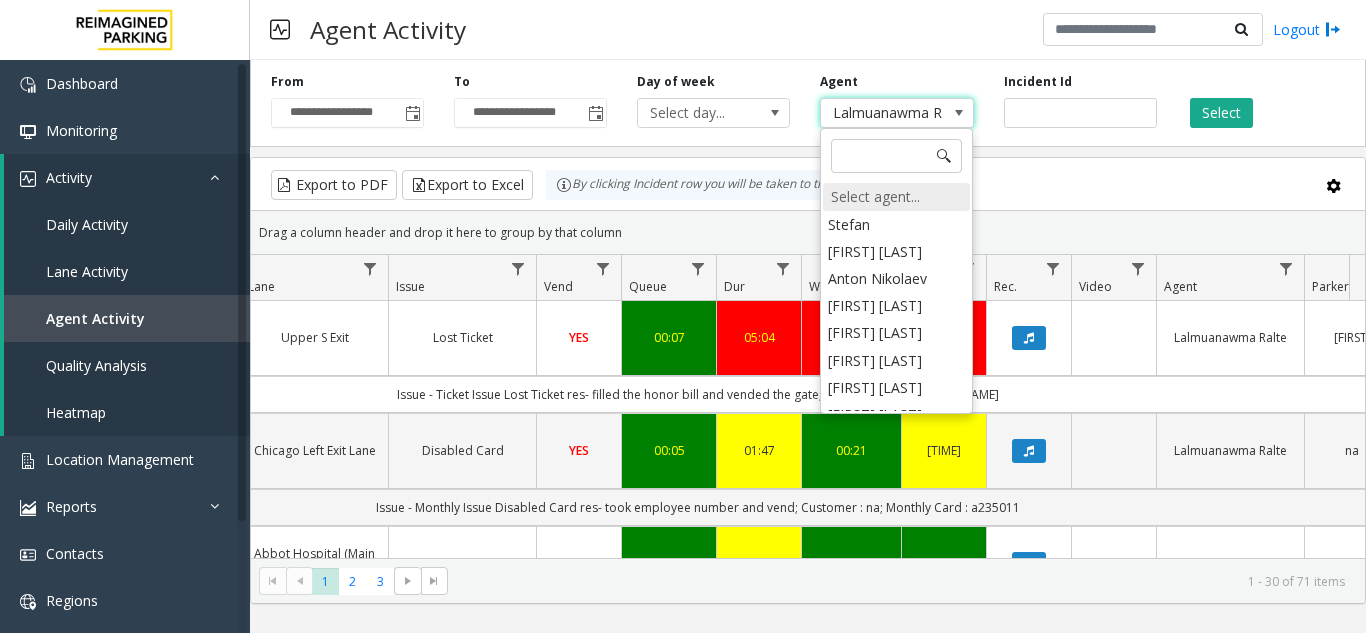 scroll, scrollTop: 10437, scrollLeft: 0, axis: vertical 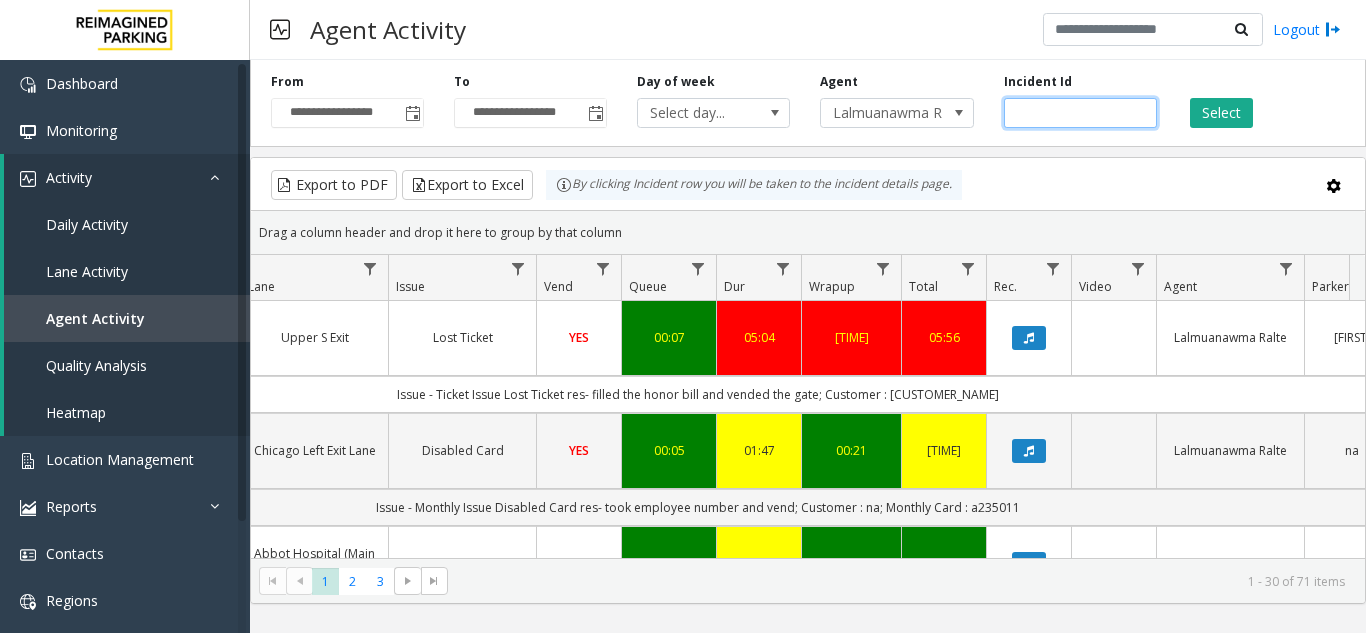 click 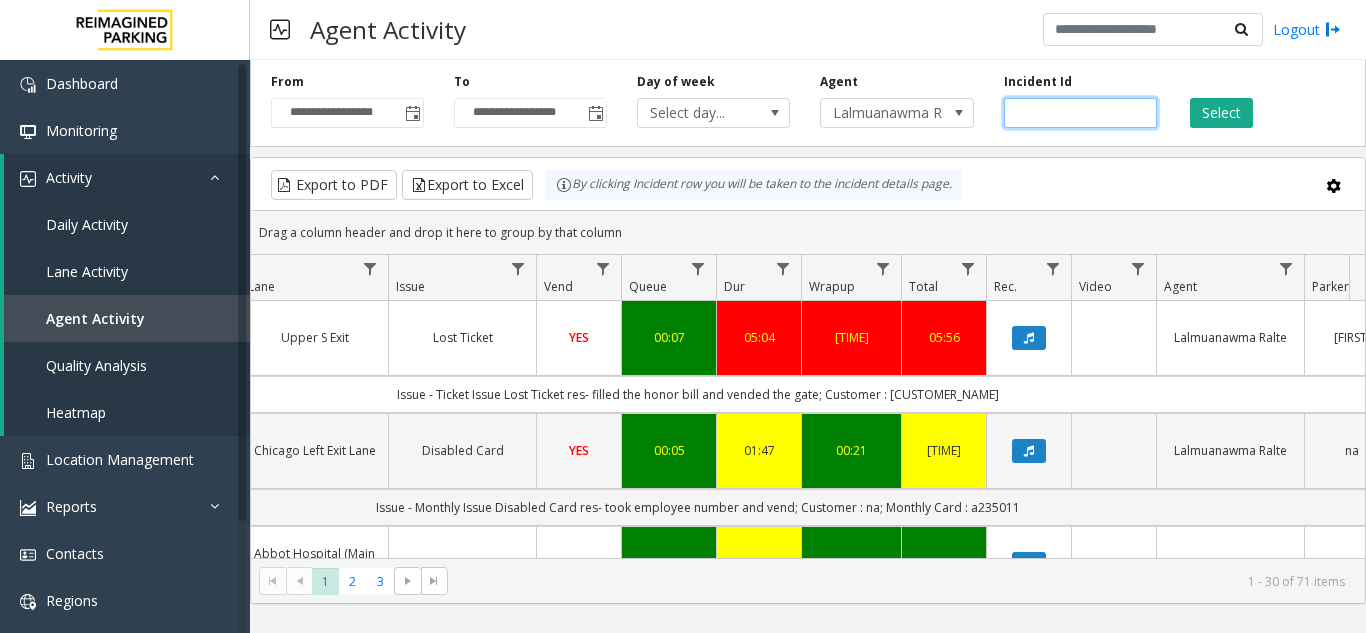 paste on "*******" 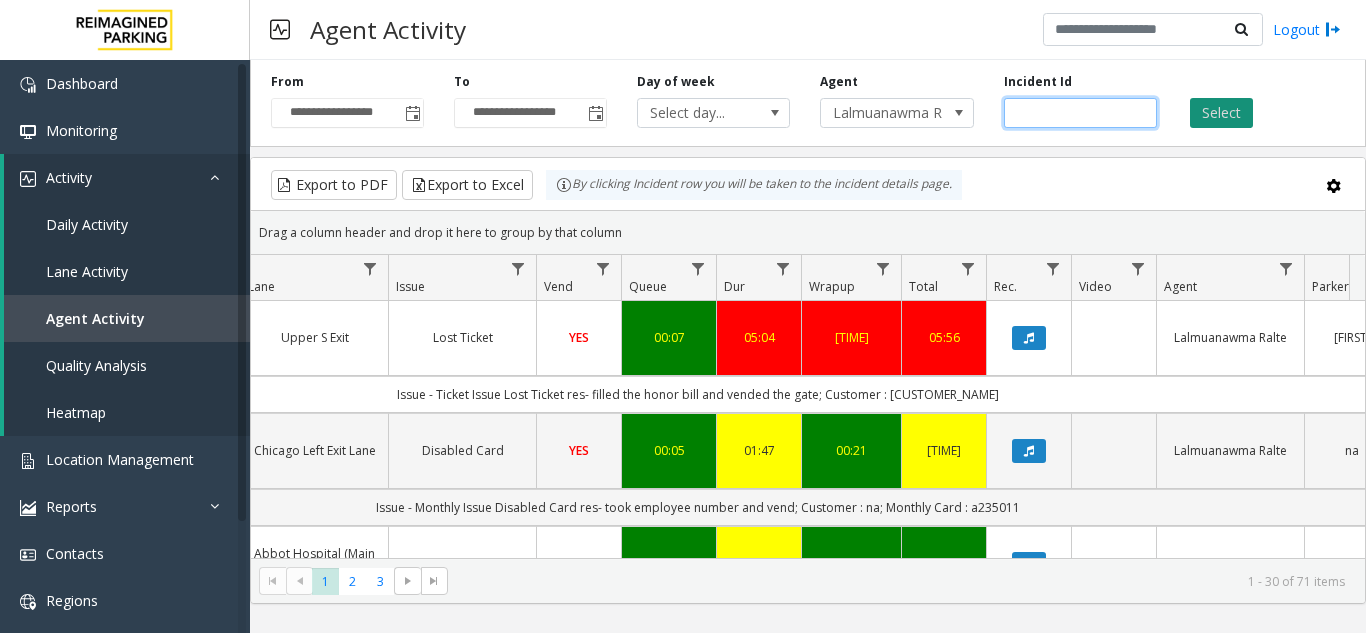 type on "*******" 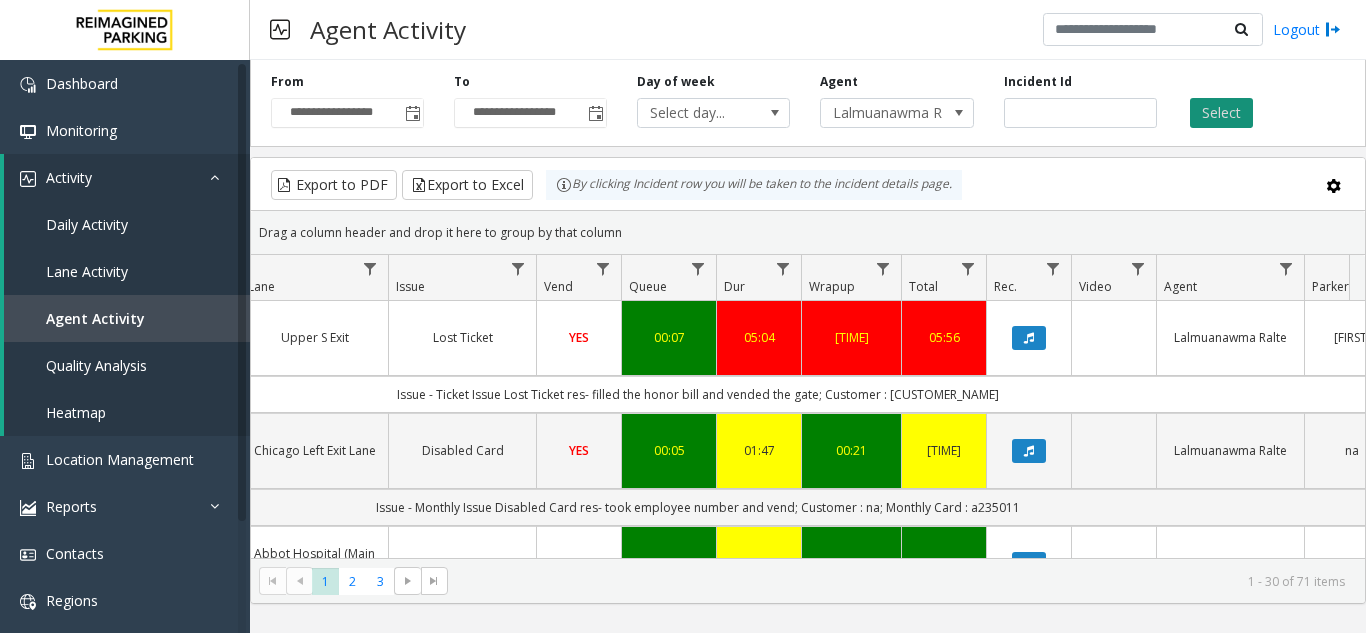click on "Select" 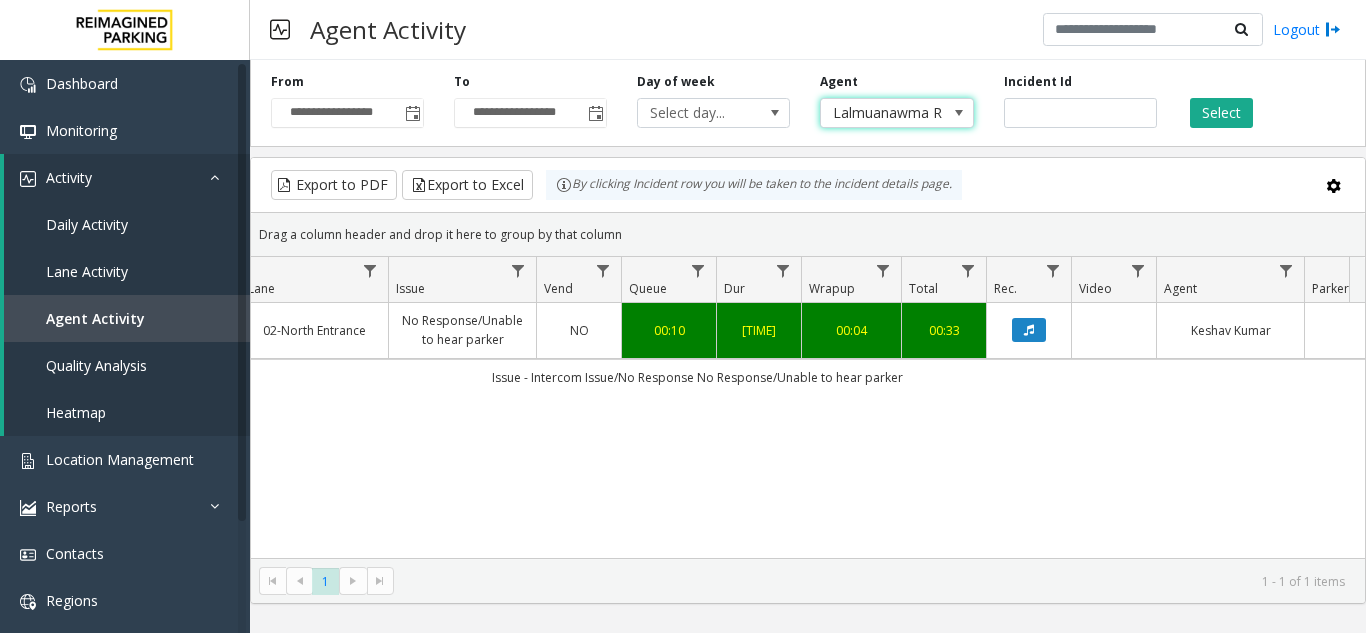 click at bounding box center (959, 113) 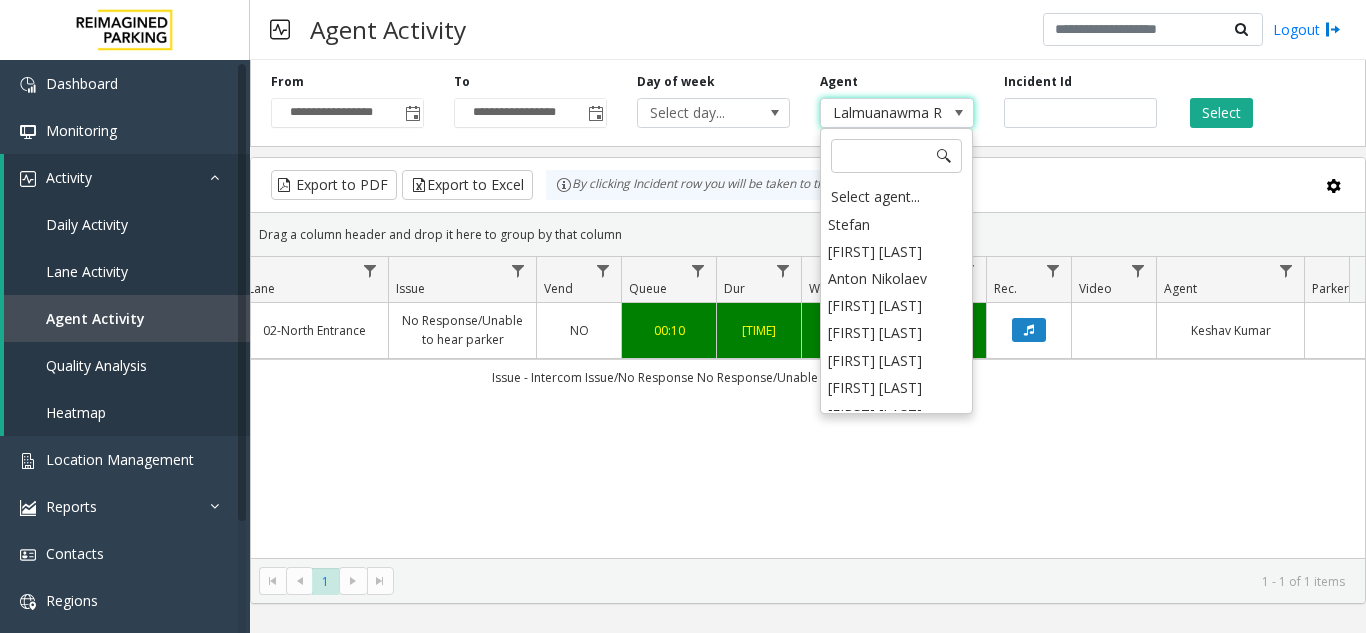 scroll, scrollTop: 10437, scrollLeft: 0, axis: vertical 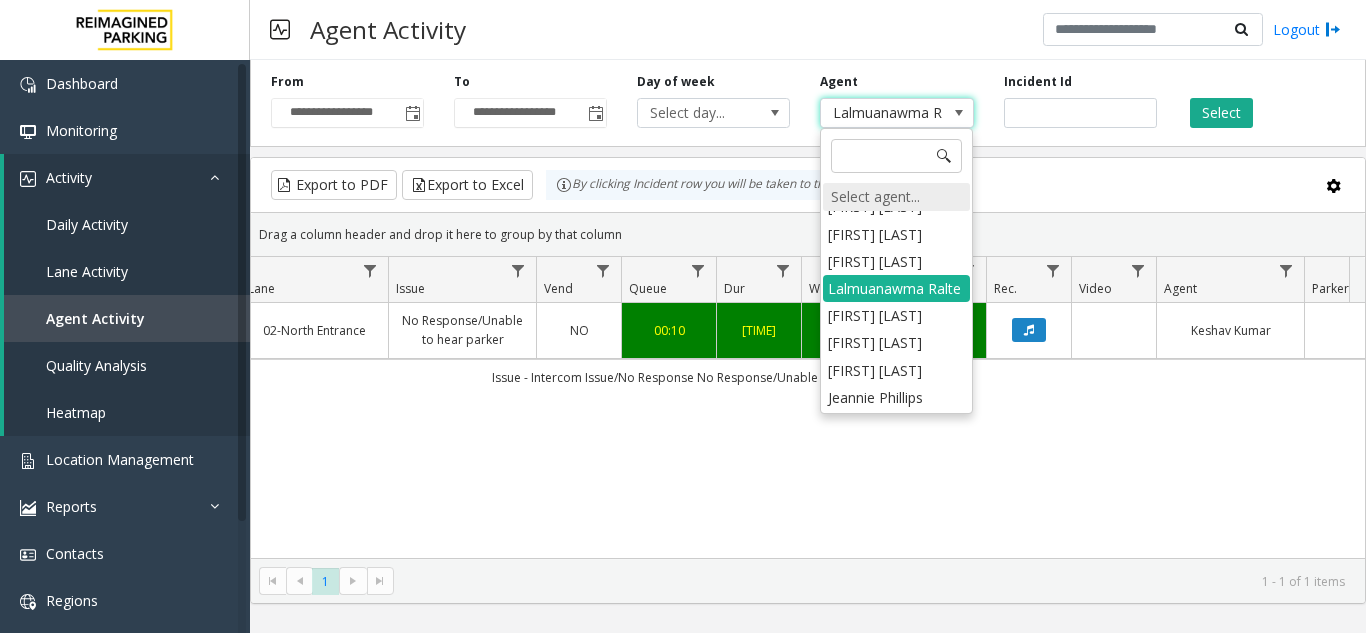 click on "Select agent..." 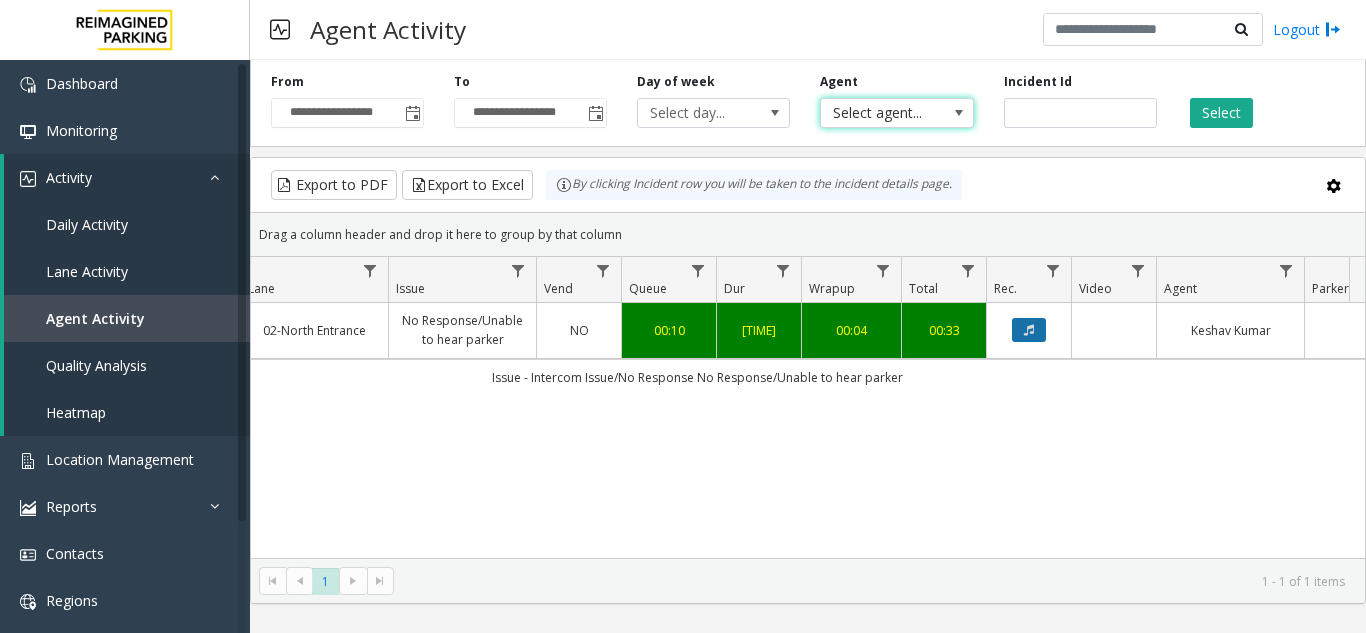 click 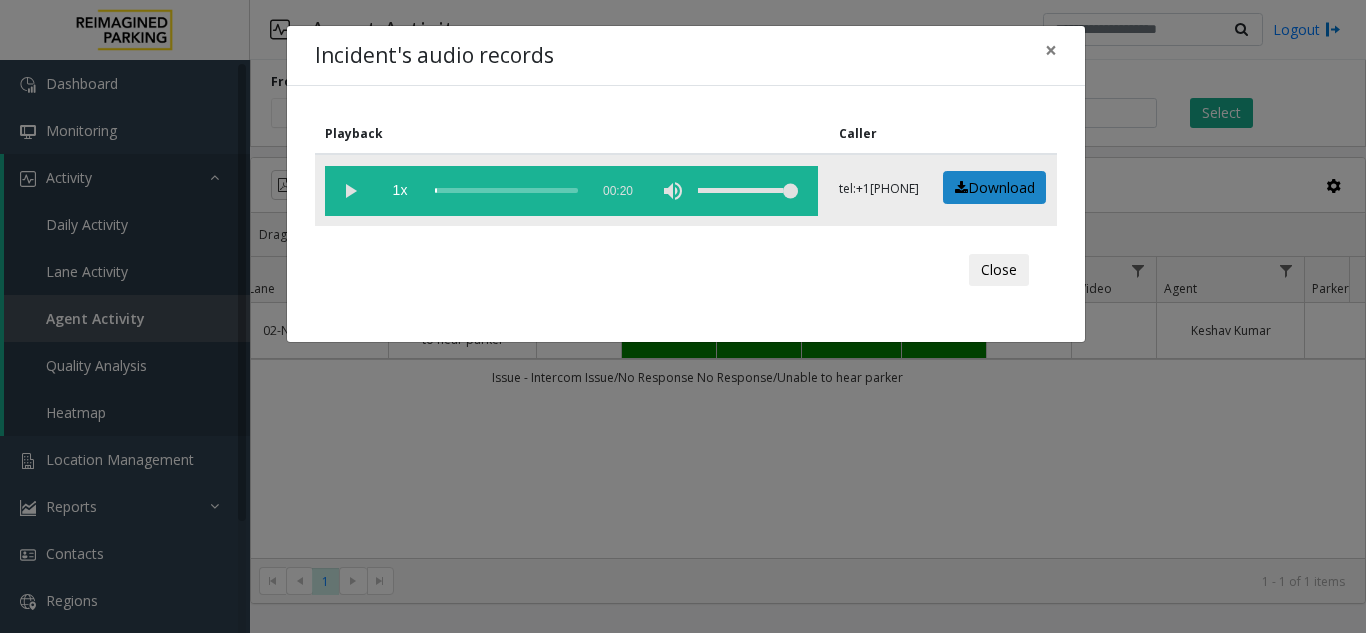 click 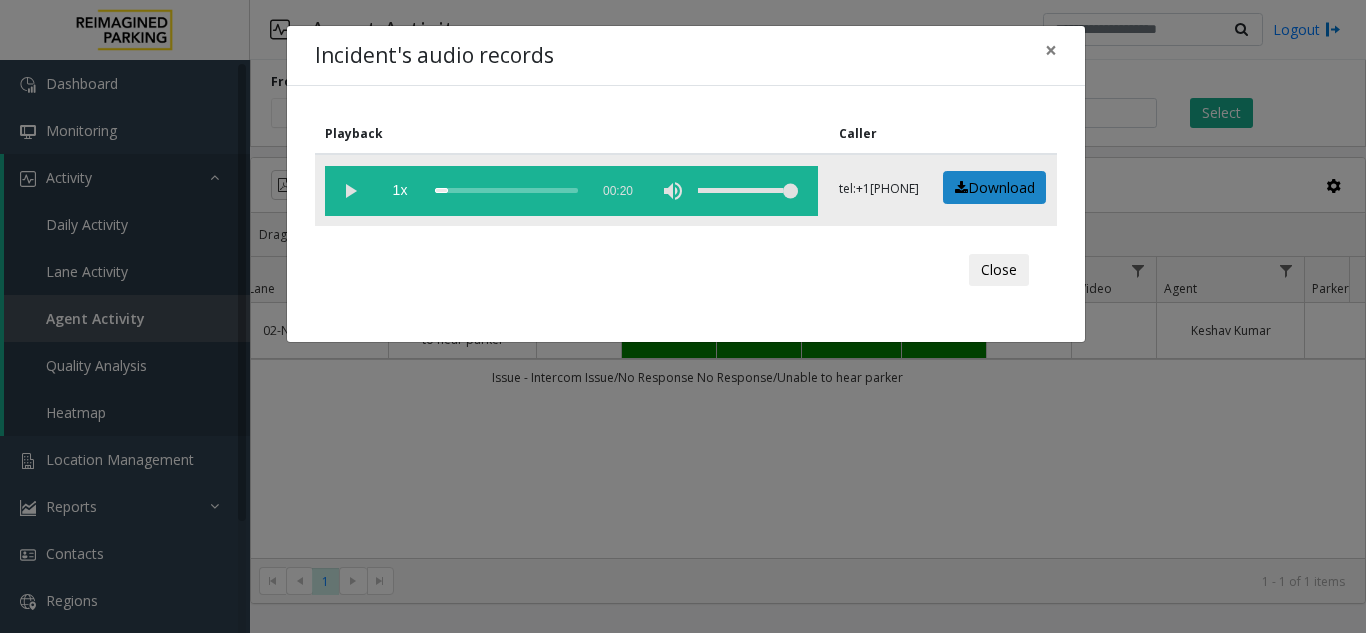 click 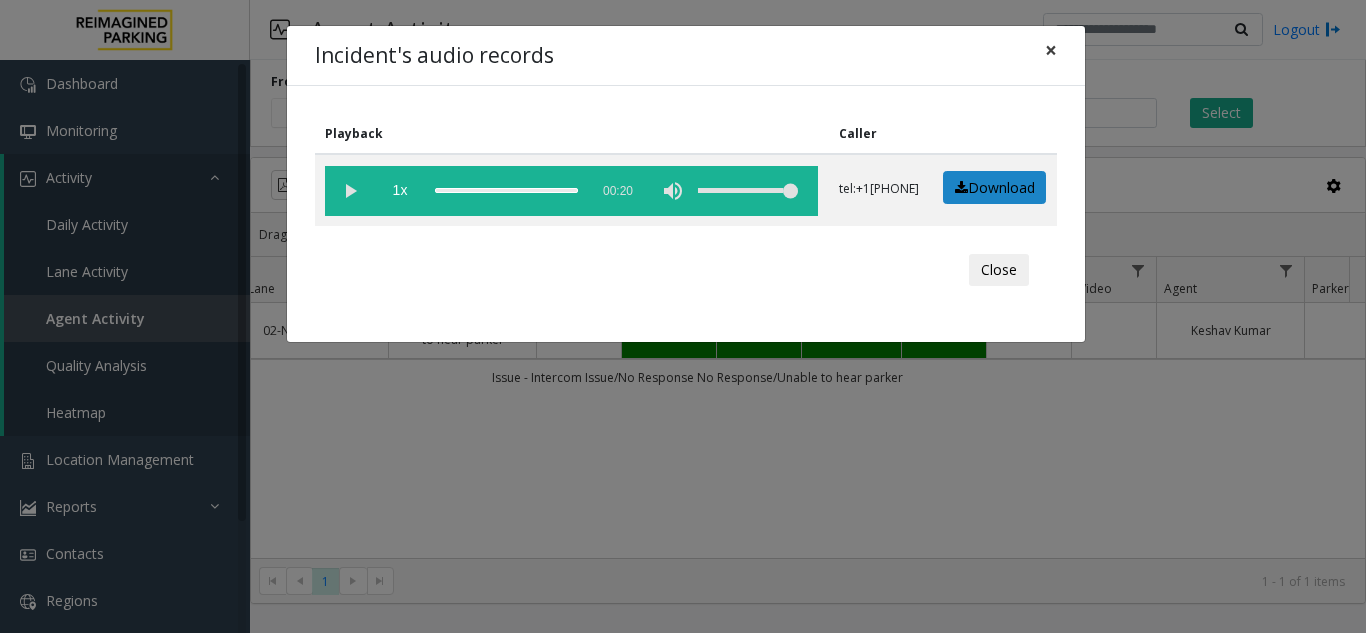 click on "×" 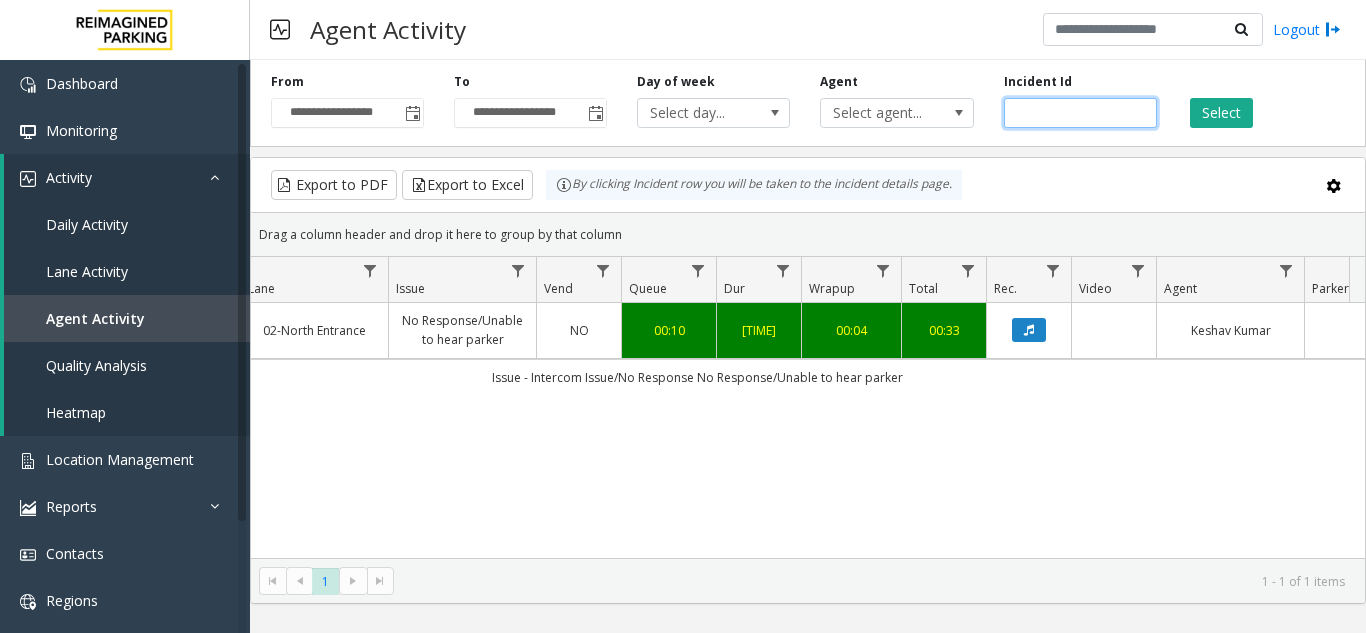 drag, startPoint x: 1068, startPoint y: 108, endPoint x: 960, endPoint y: 131, distance: 110.42192 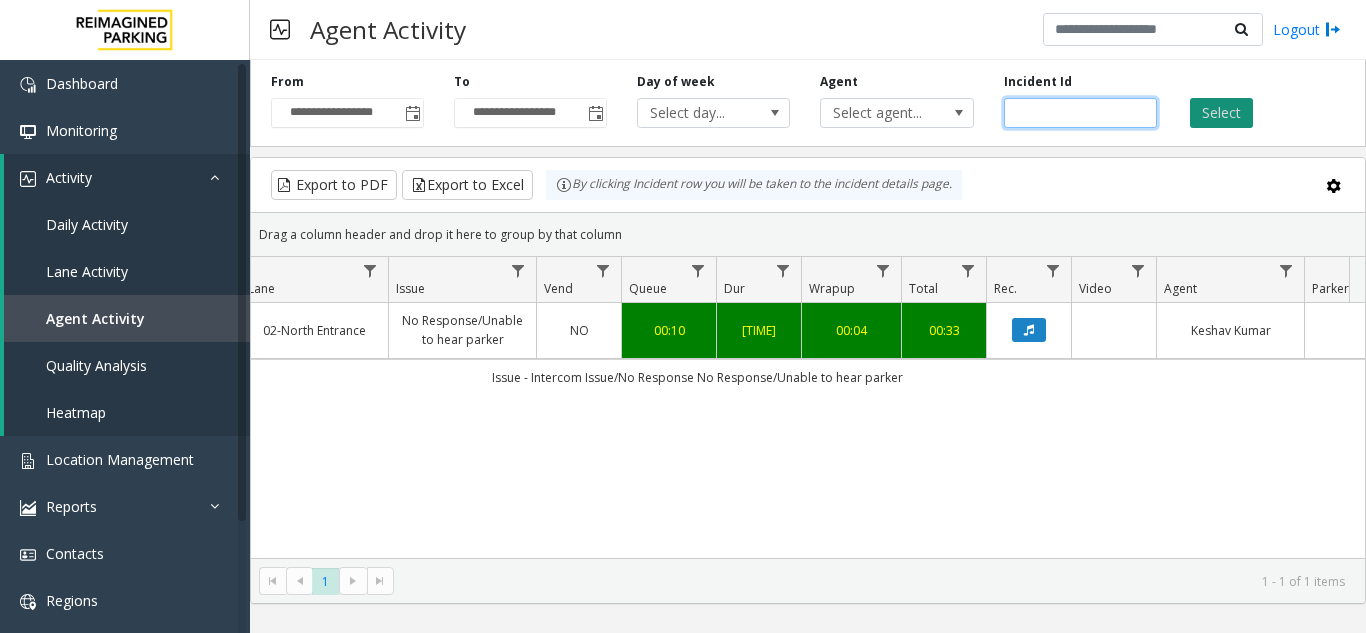 type on "*******" 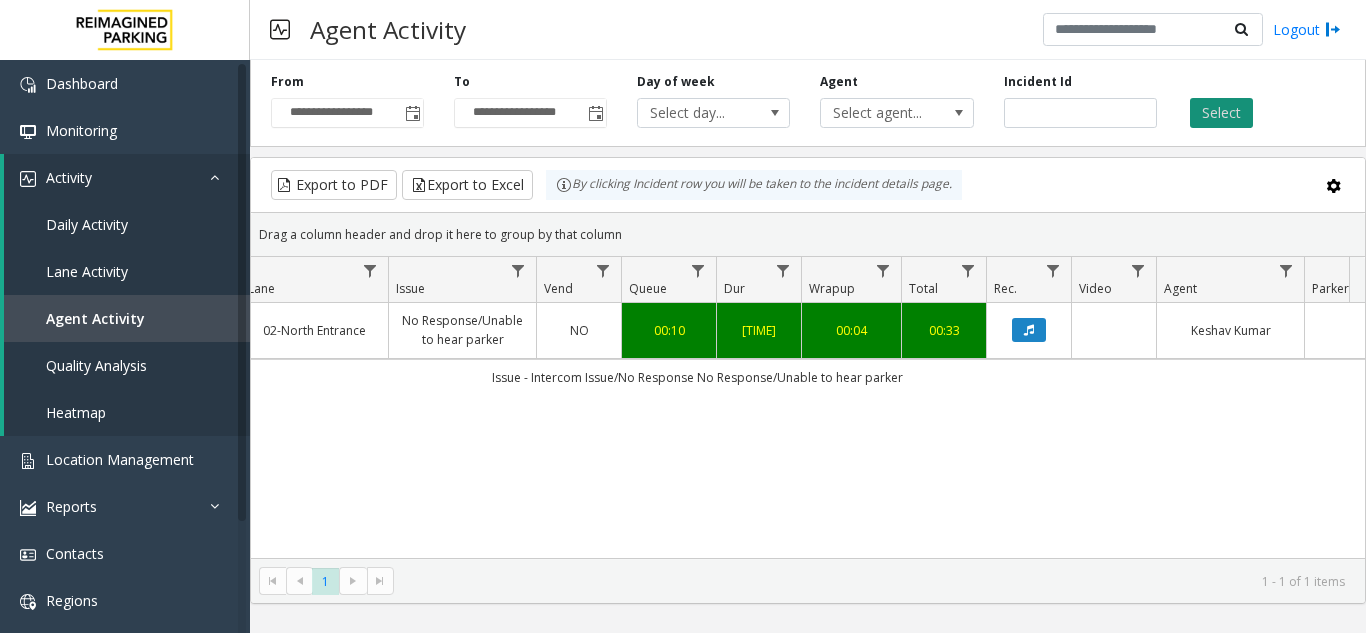 click on "Select" 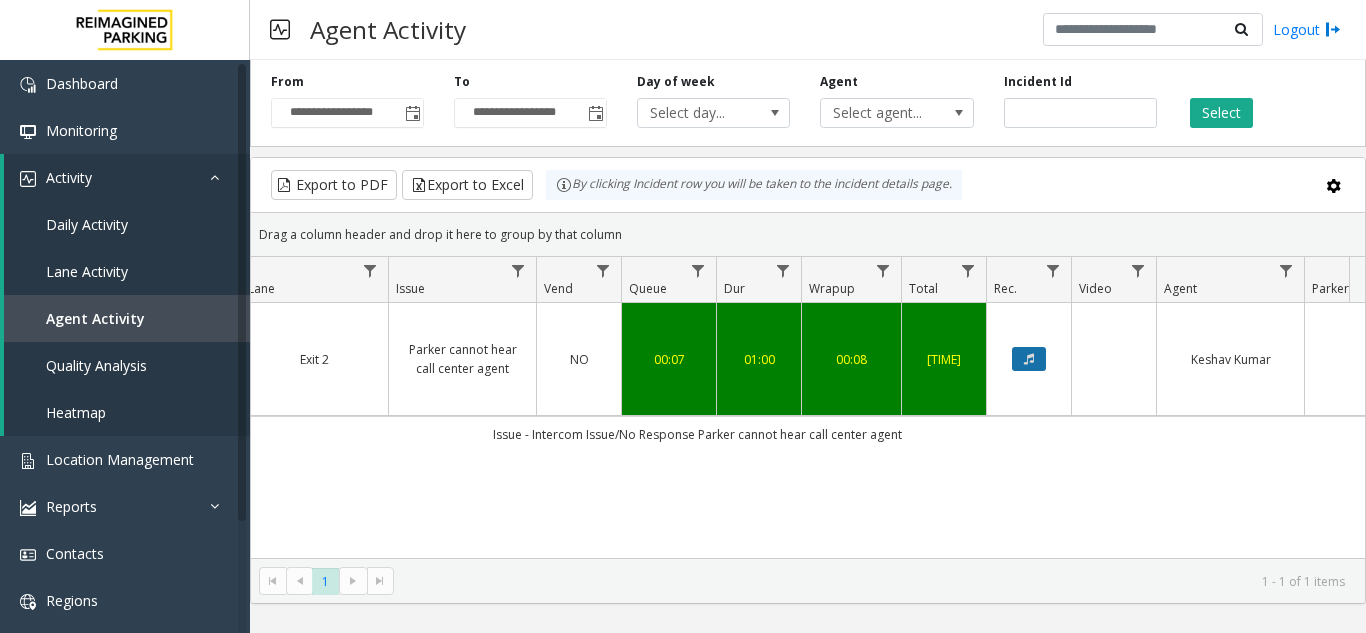 click 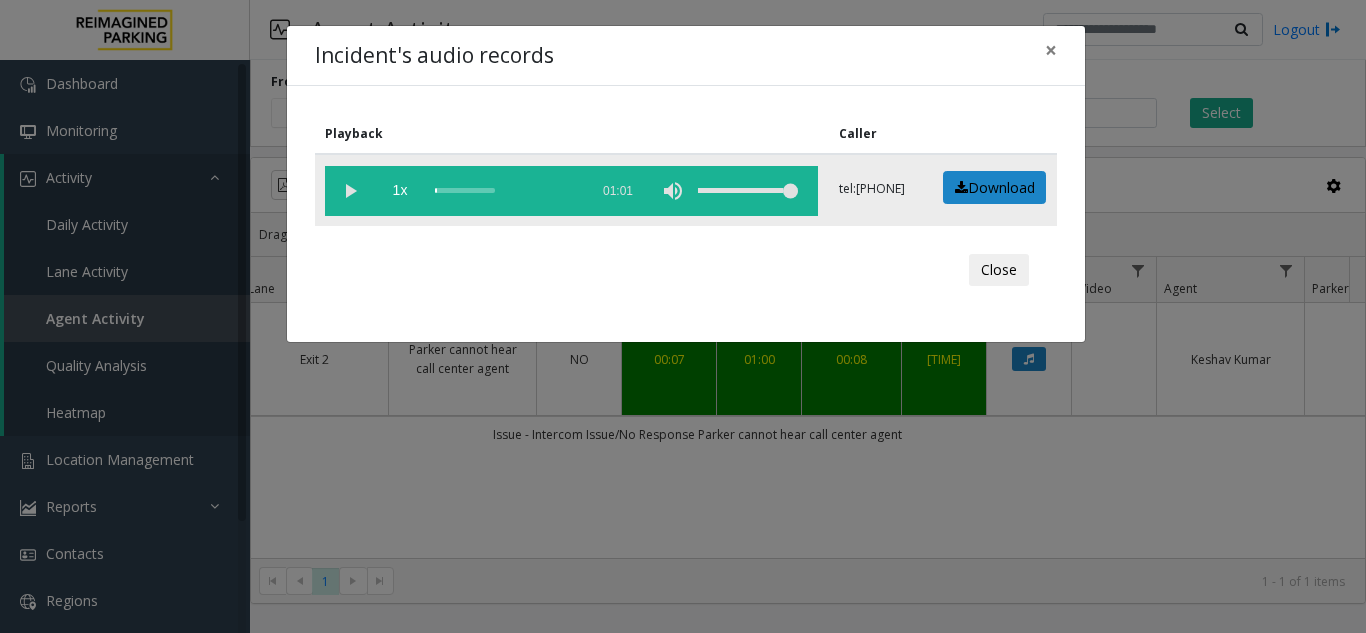 click 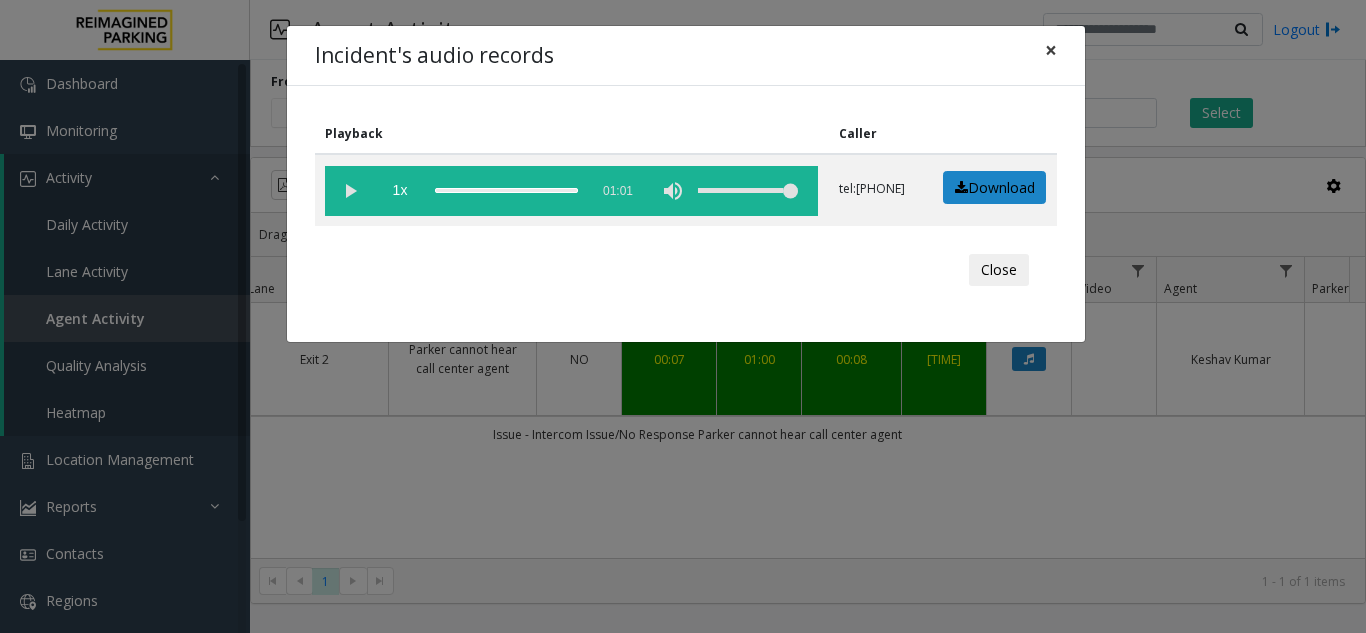 click on "×" 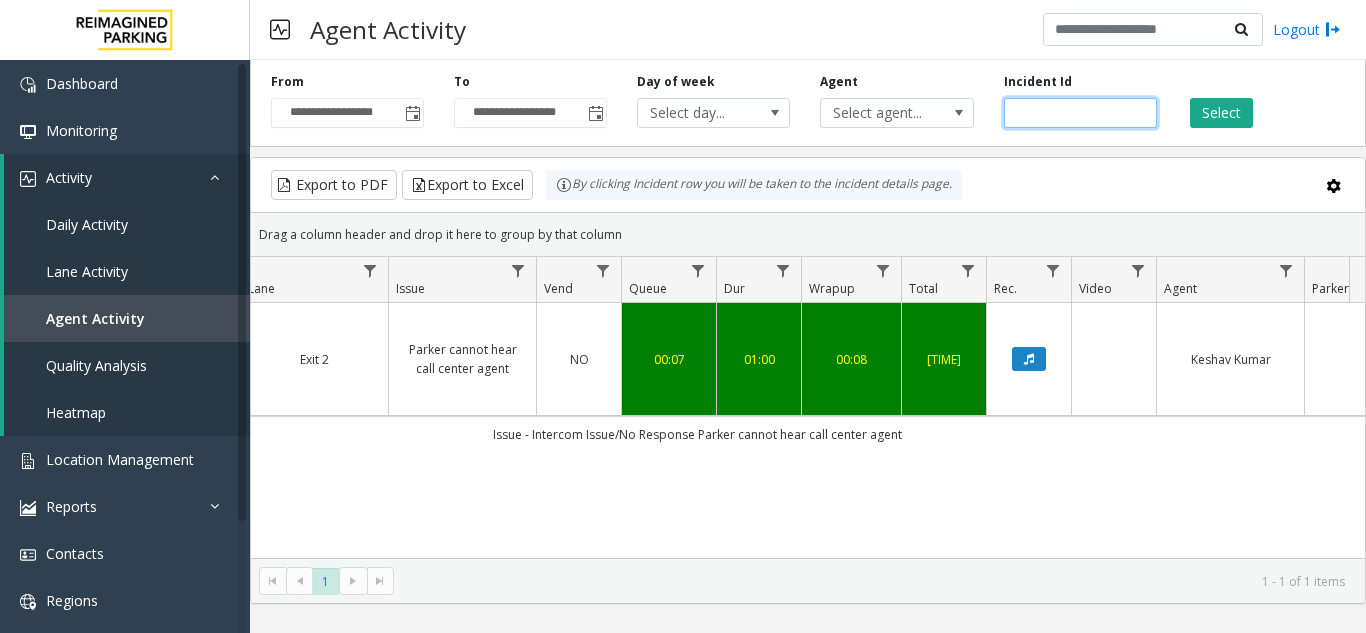 drag, startPoint x: 1075, startPoint y: 110, endPoint x: 994, endPoint y: 127, distance: 82.764725 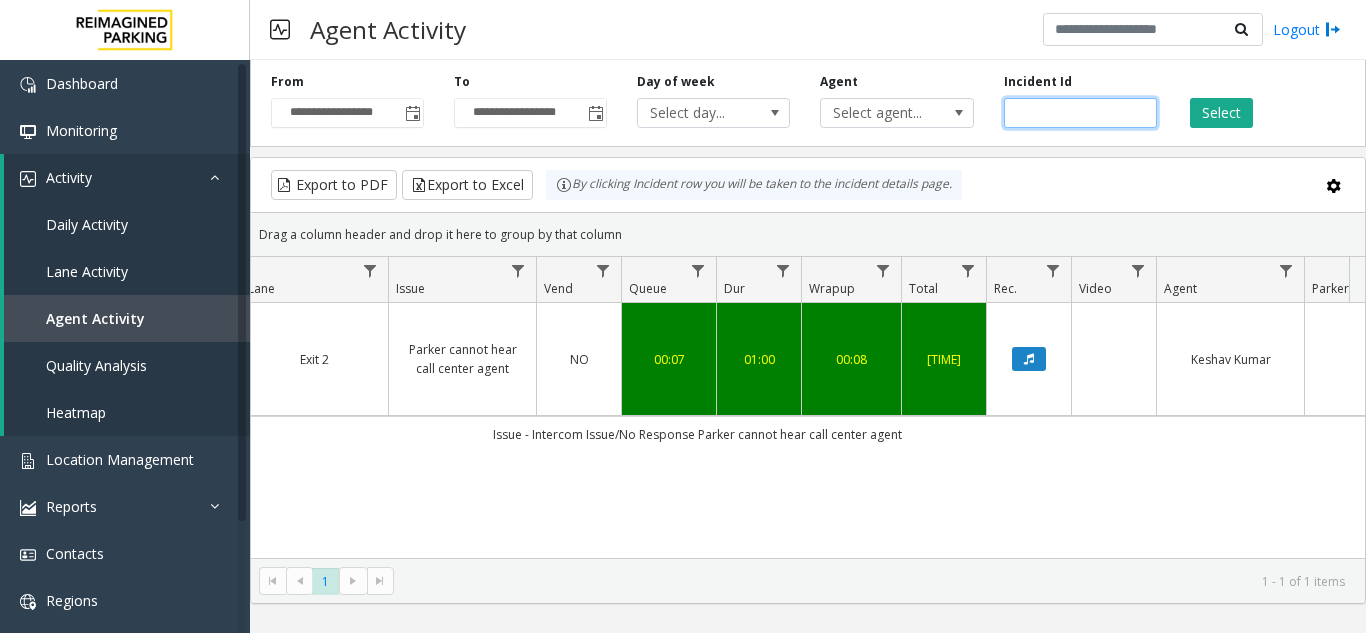 paste on "*******" 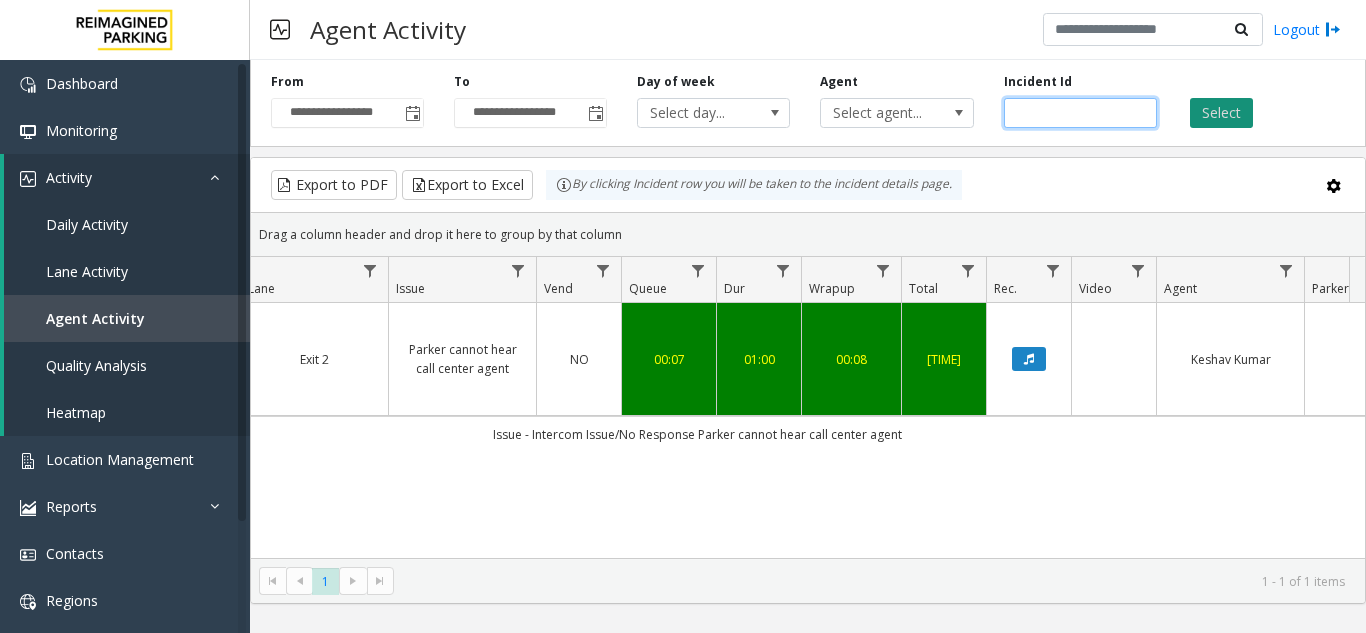 type on "*******" 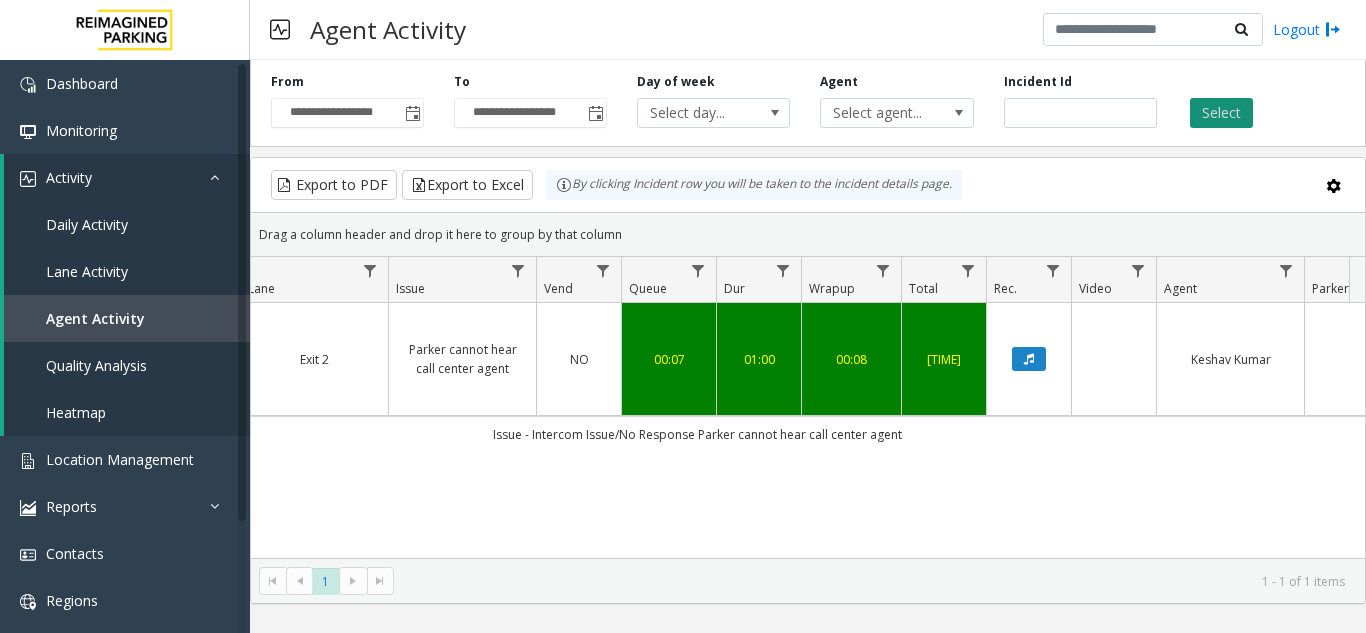 click on "Select" 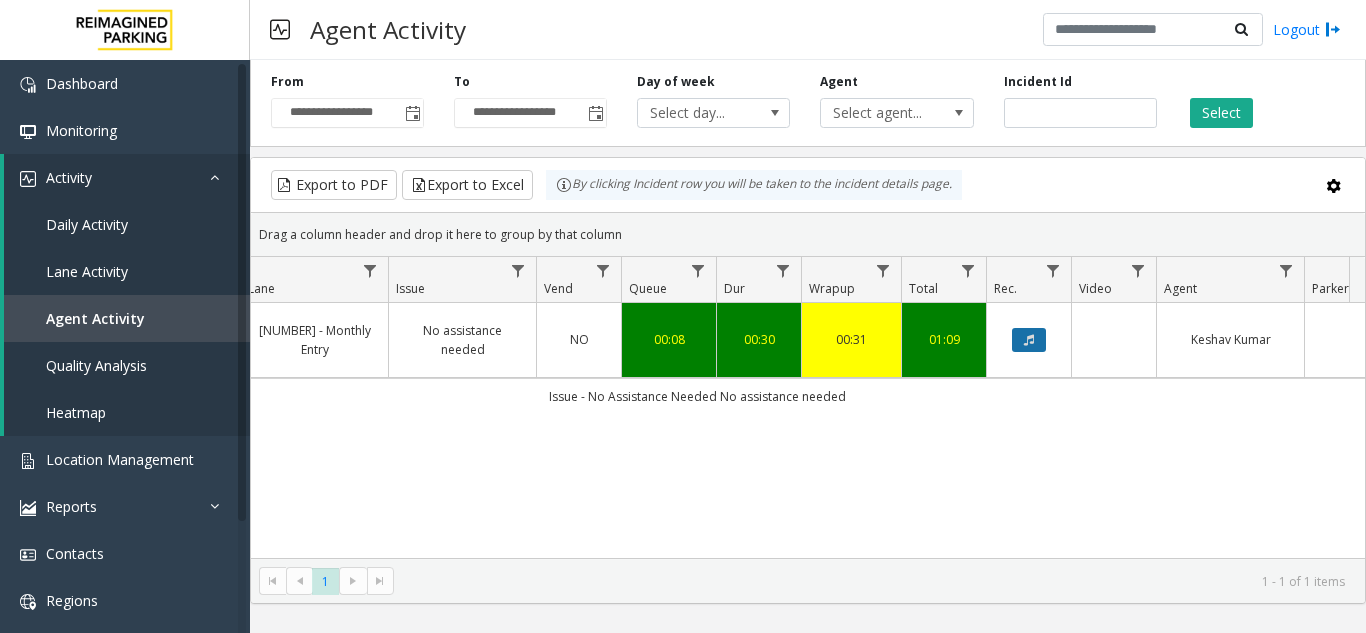 click 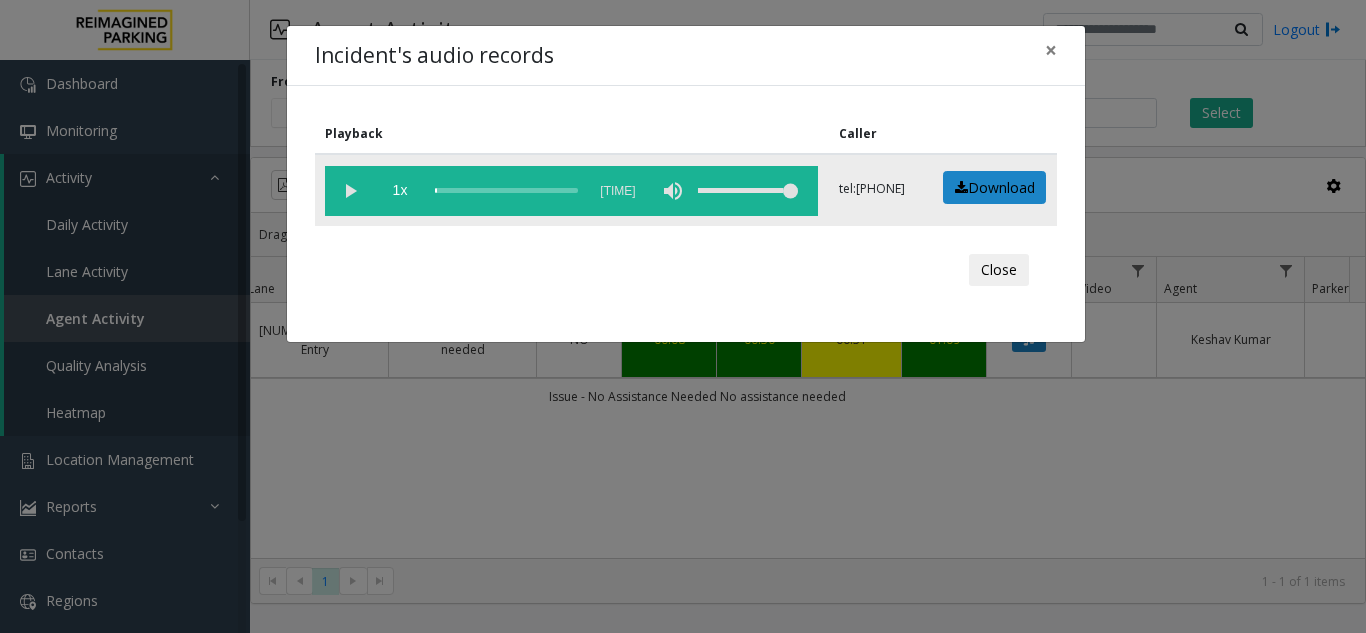 click 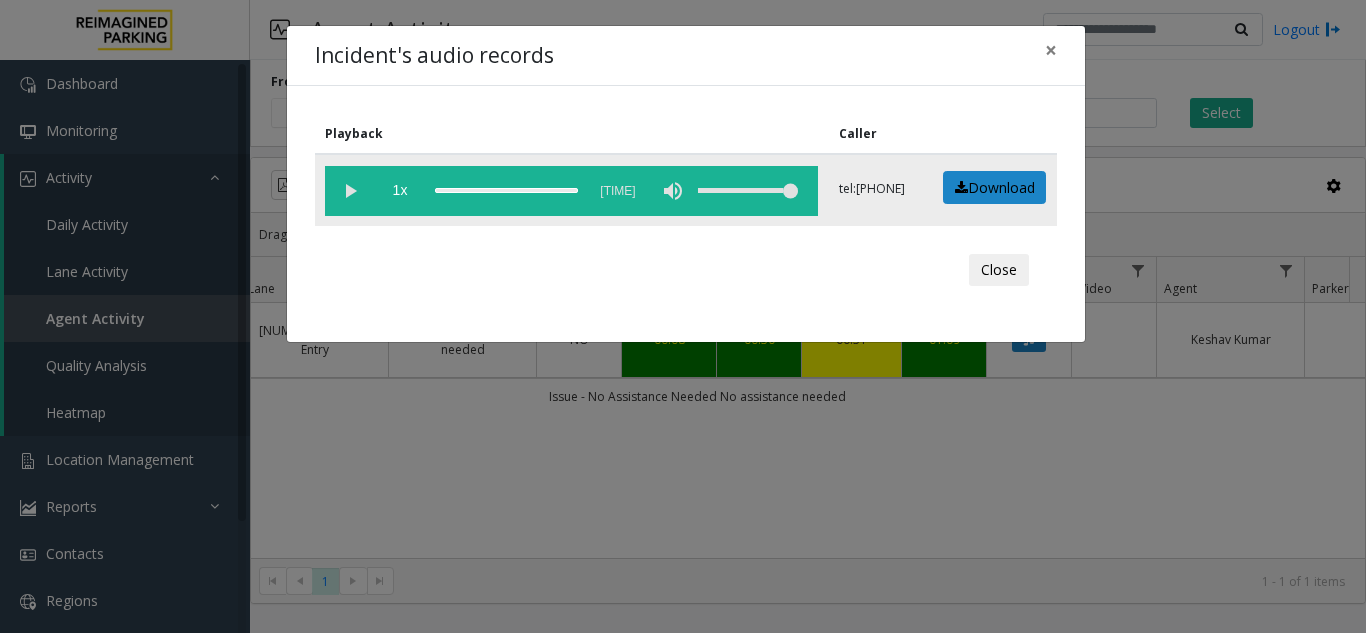 click 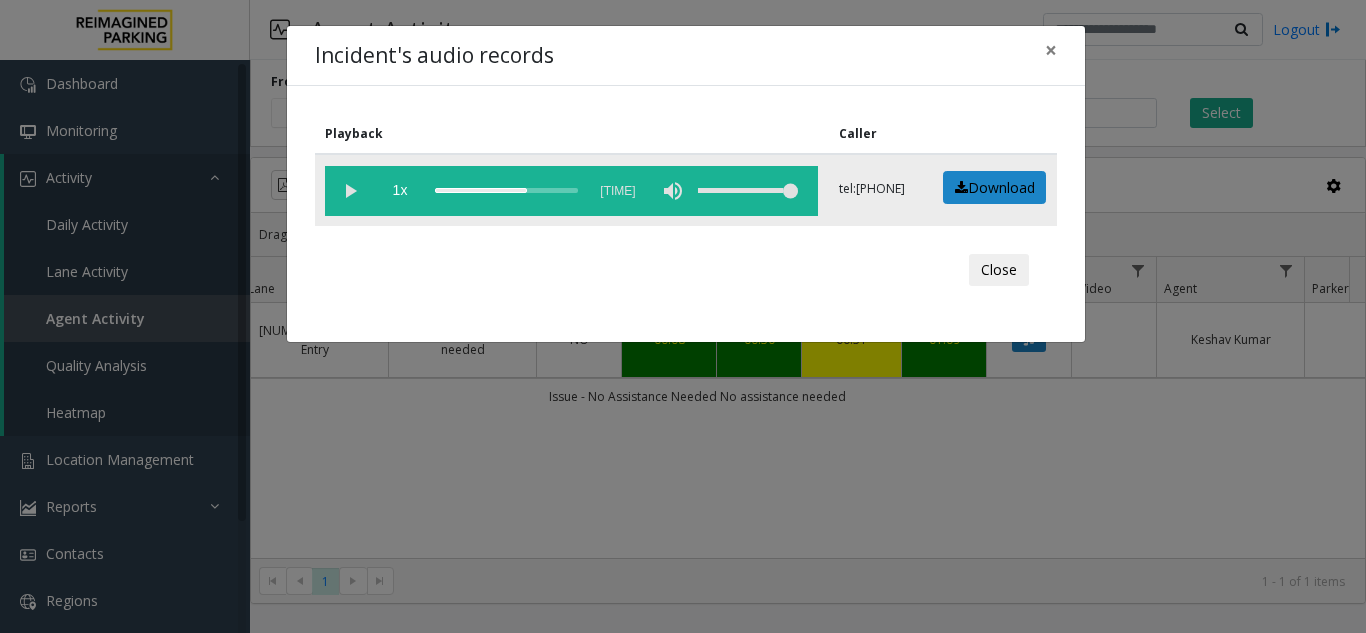 click 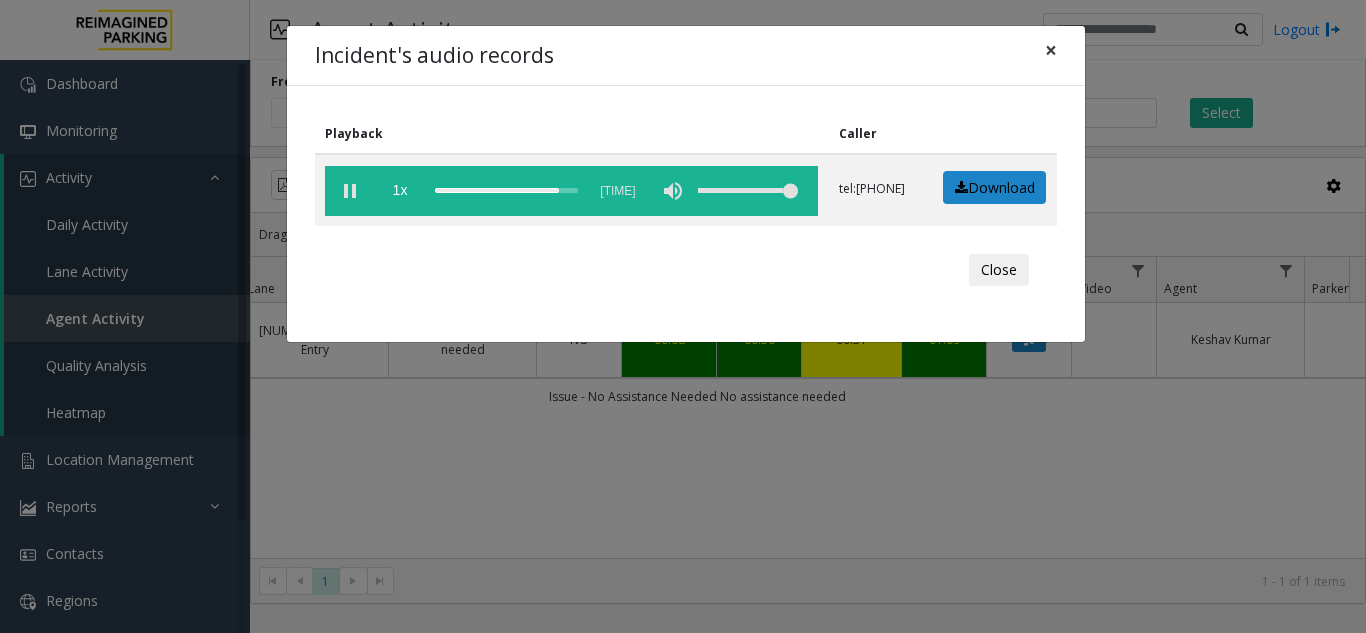 click on "×" 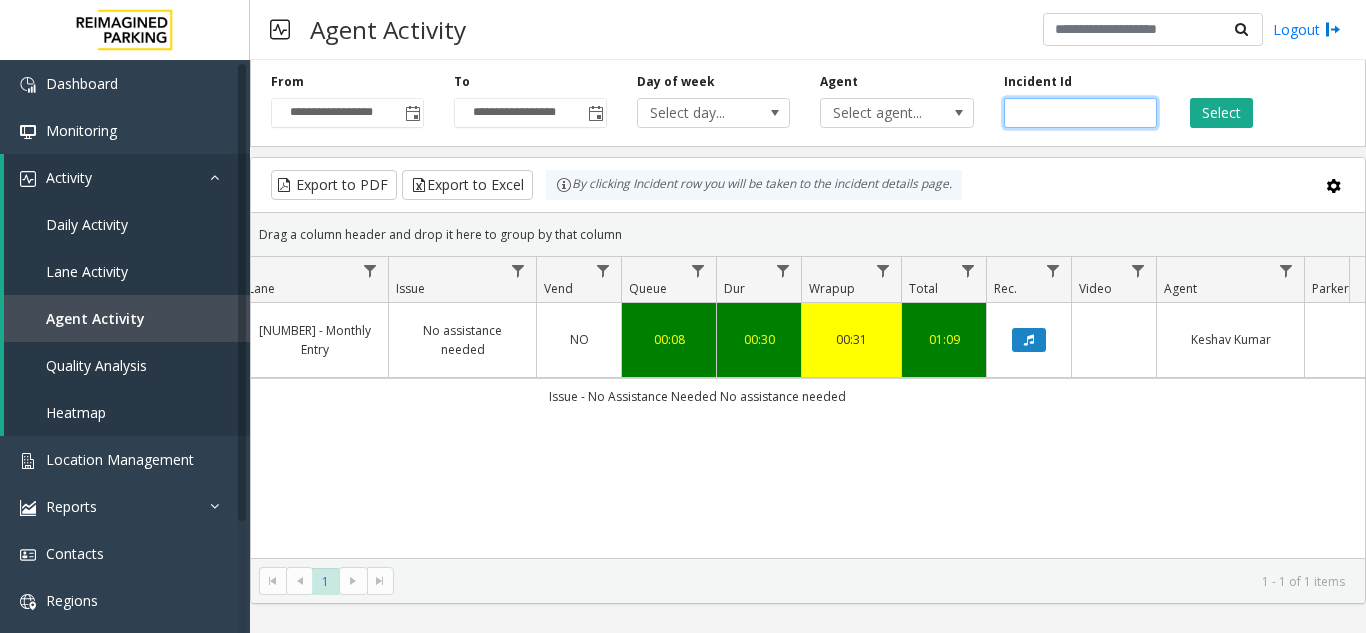 drag, startPoint x: 1072, startPoint y: 111, endPoint x: 990, endPoint y: 118, distance: 82.29824 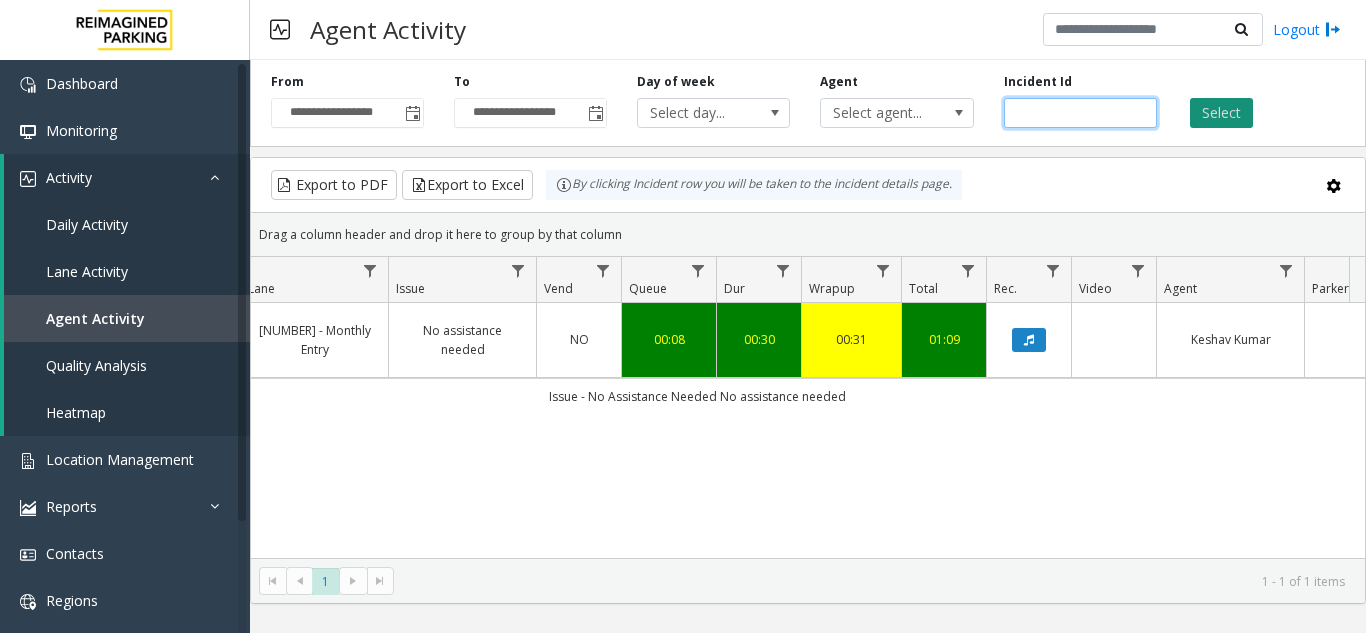 type on "*******" 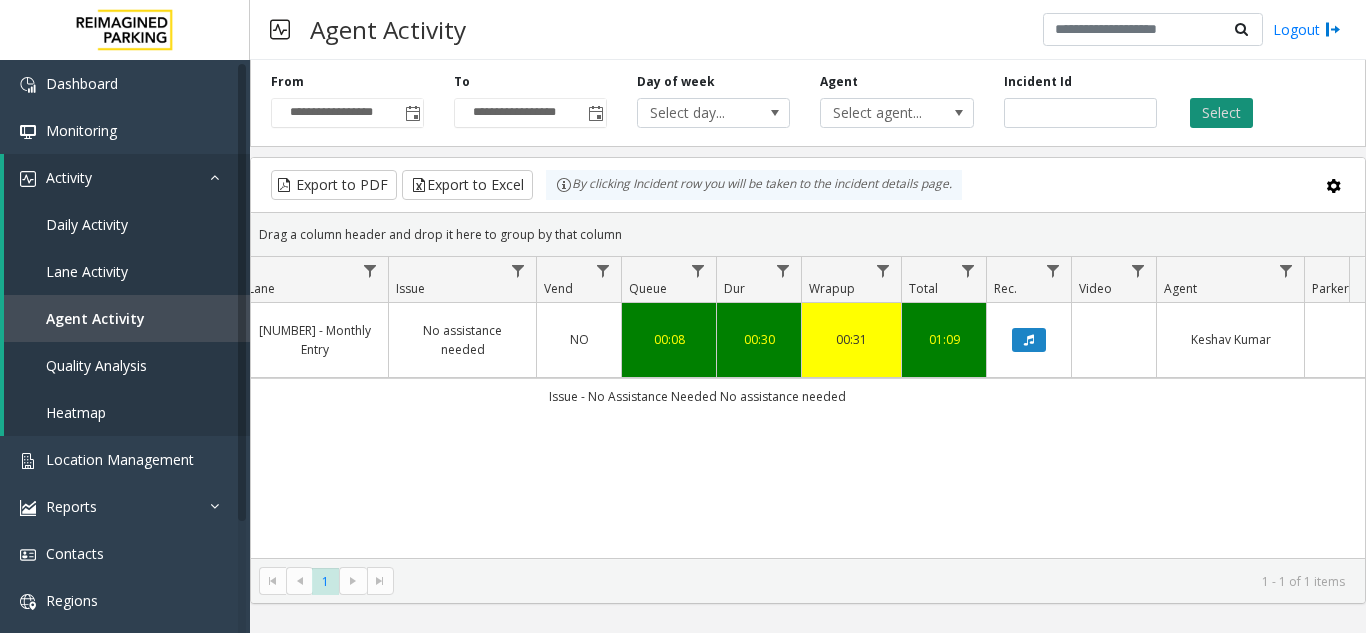 click on "Select" 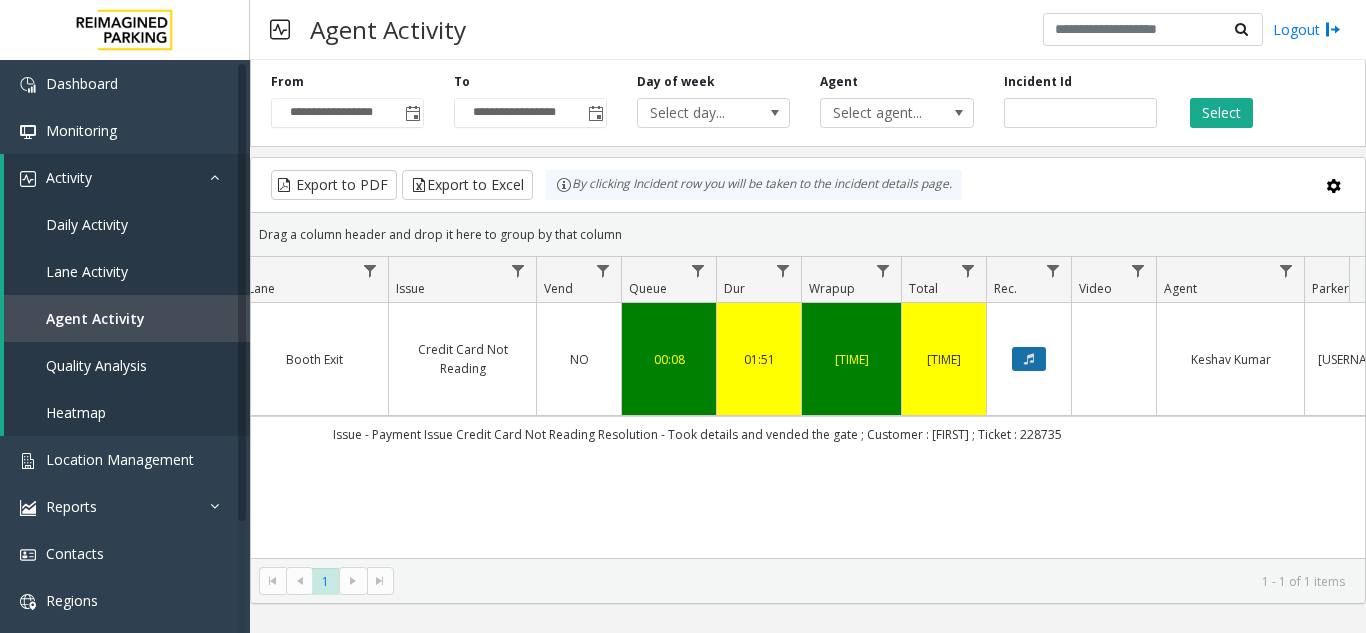click 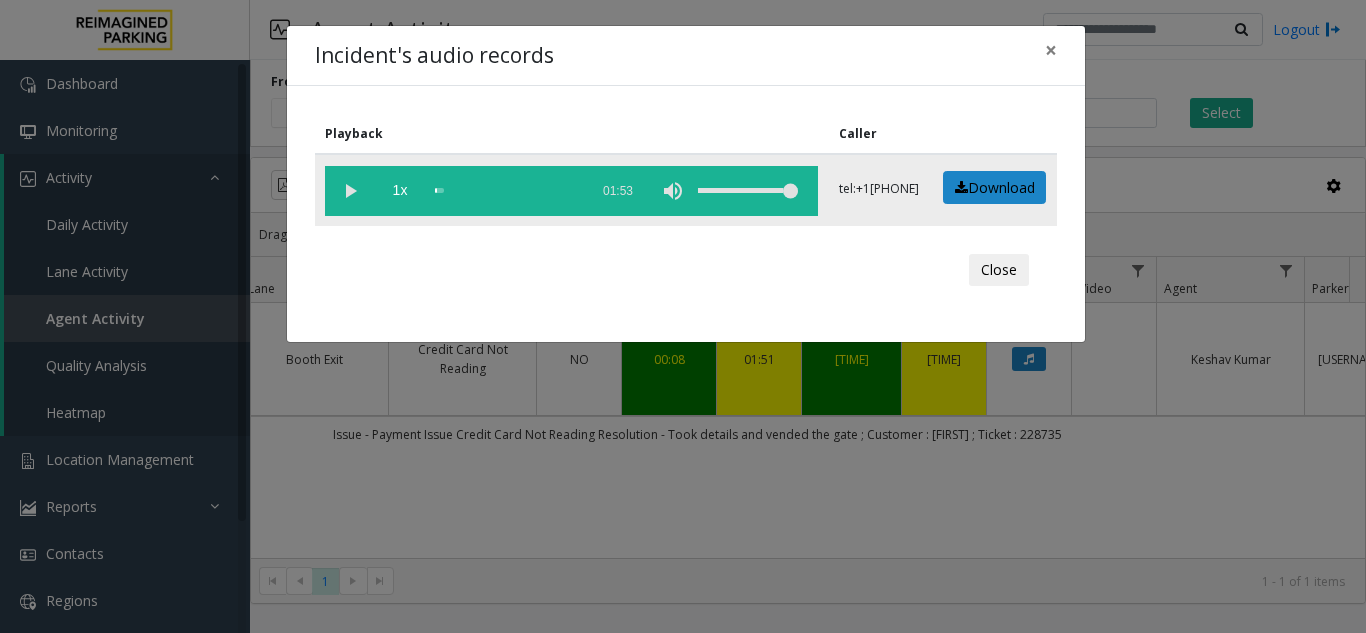 click 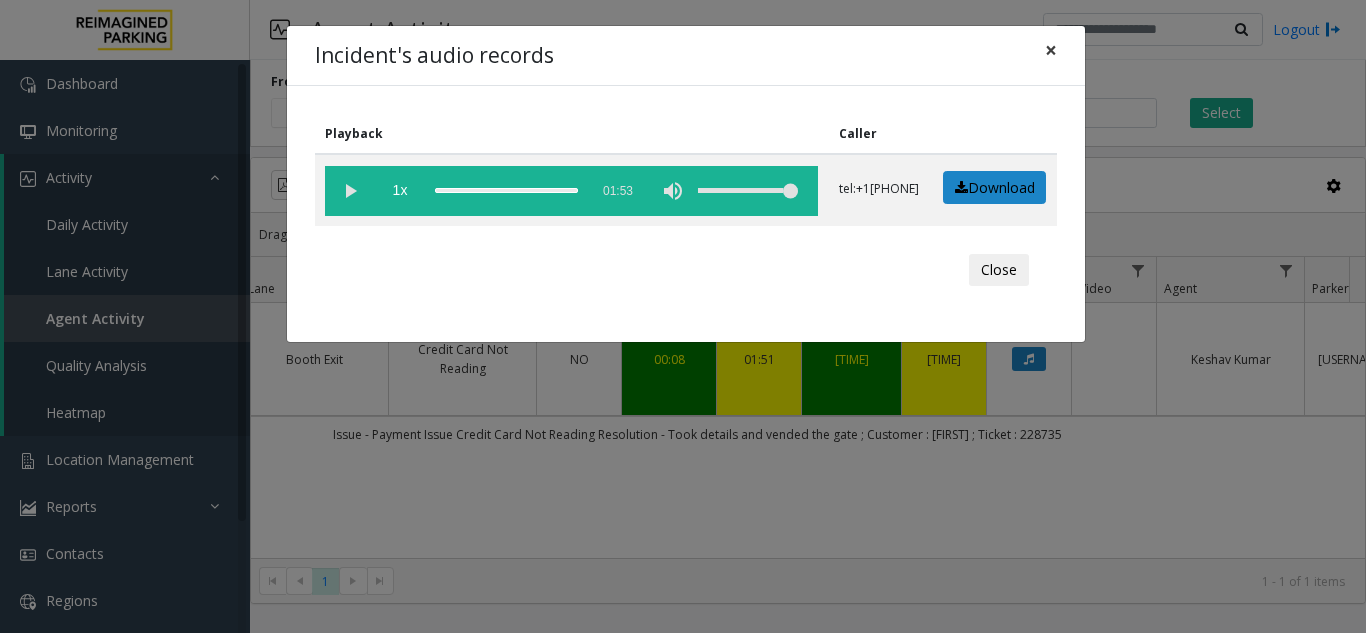 click on "×" 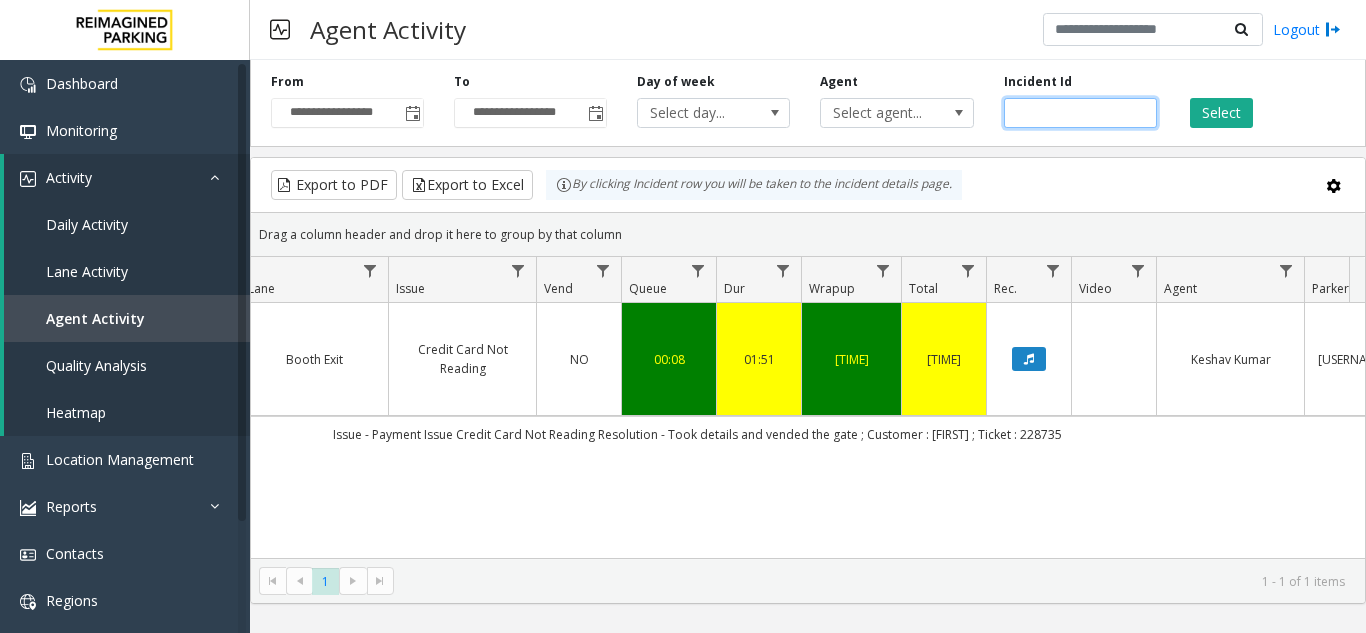 drag, startPoint x: 1070, startPoint y: 118, endPoint x: 976, endPoint y: 123, distance: 94.13288 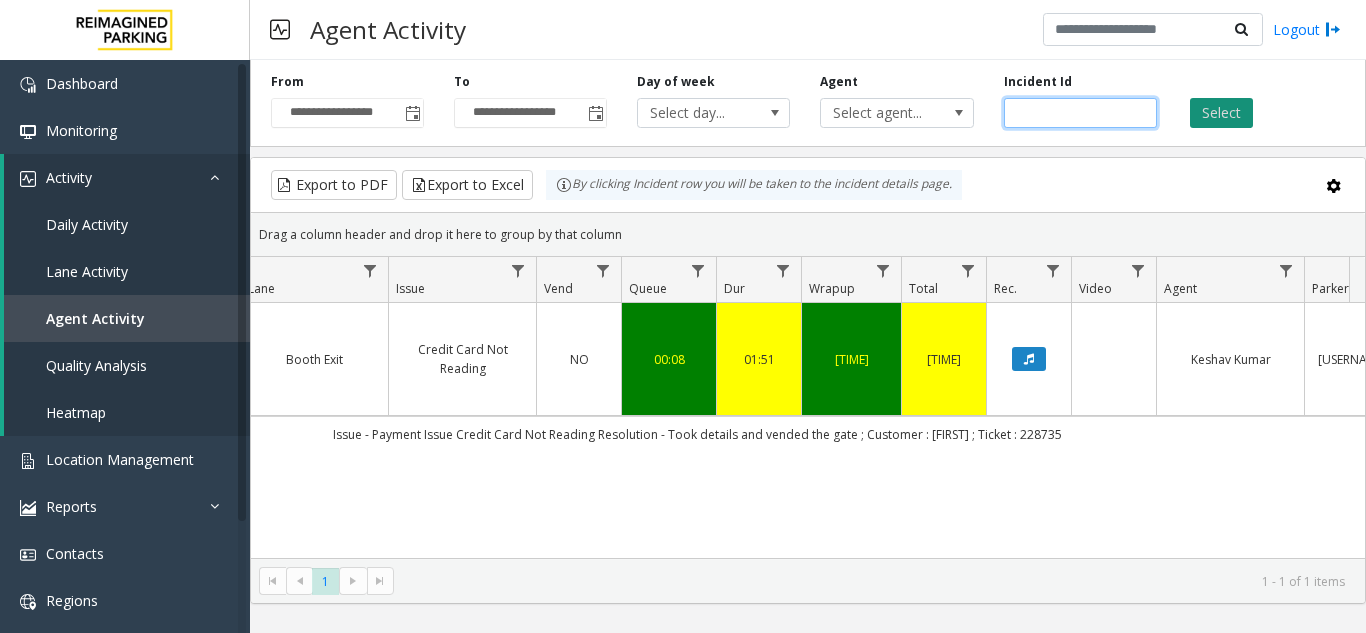 type on "*******" 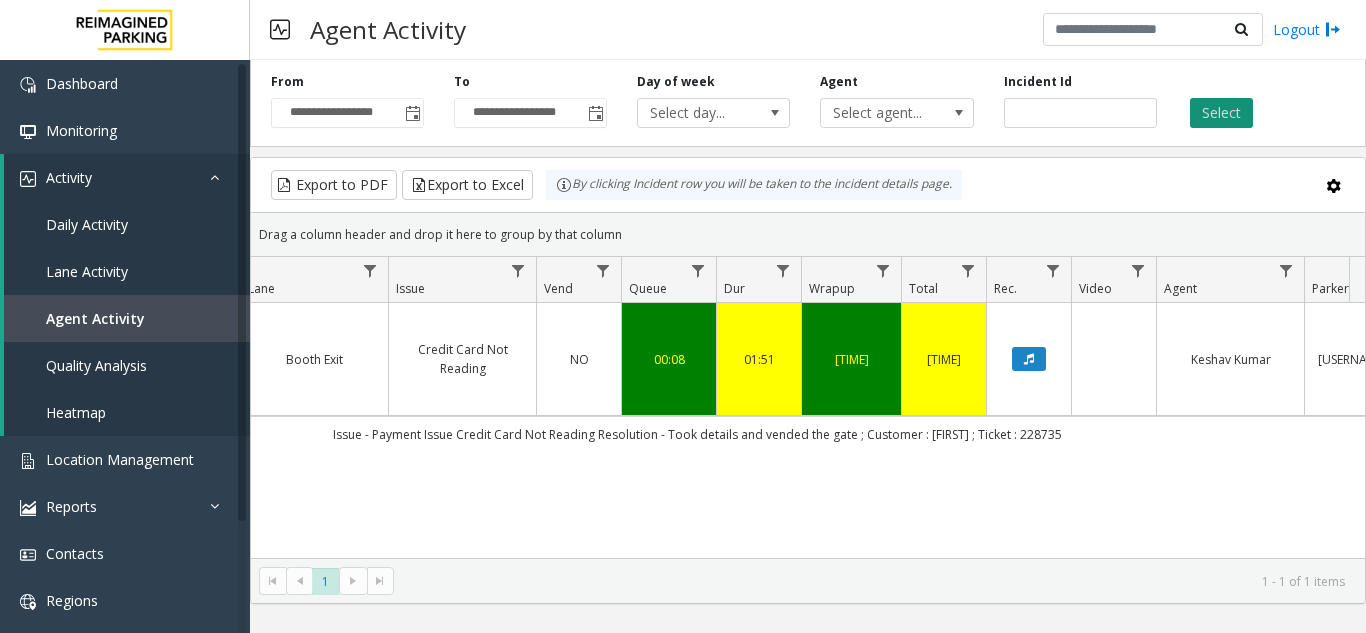 click on "Select" 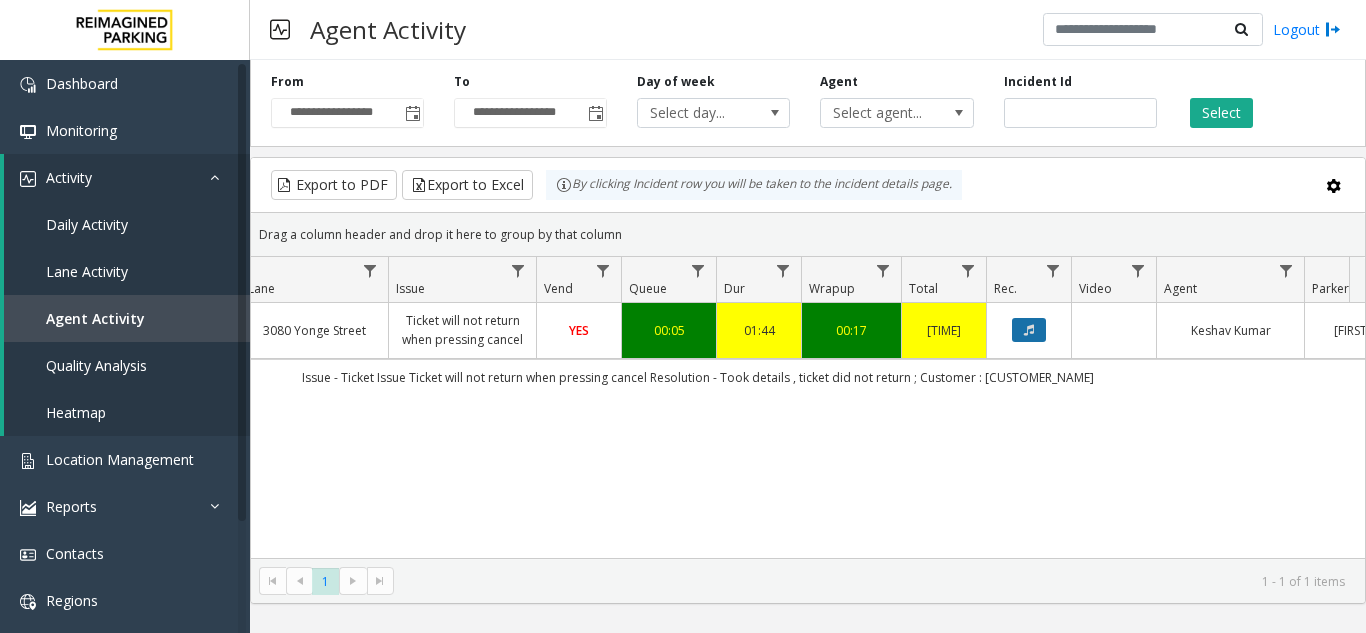 click 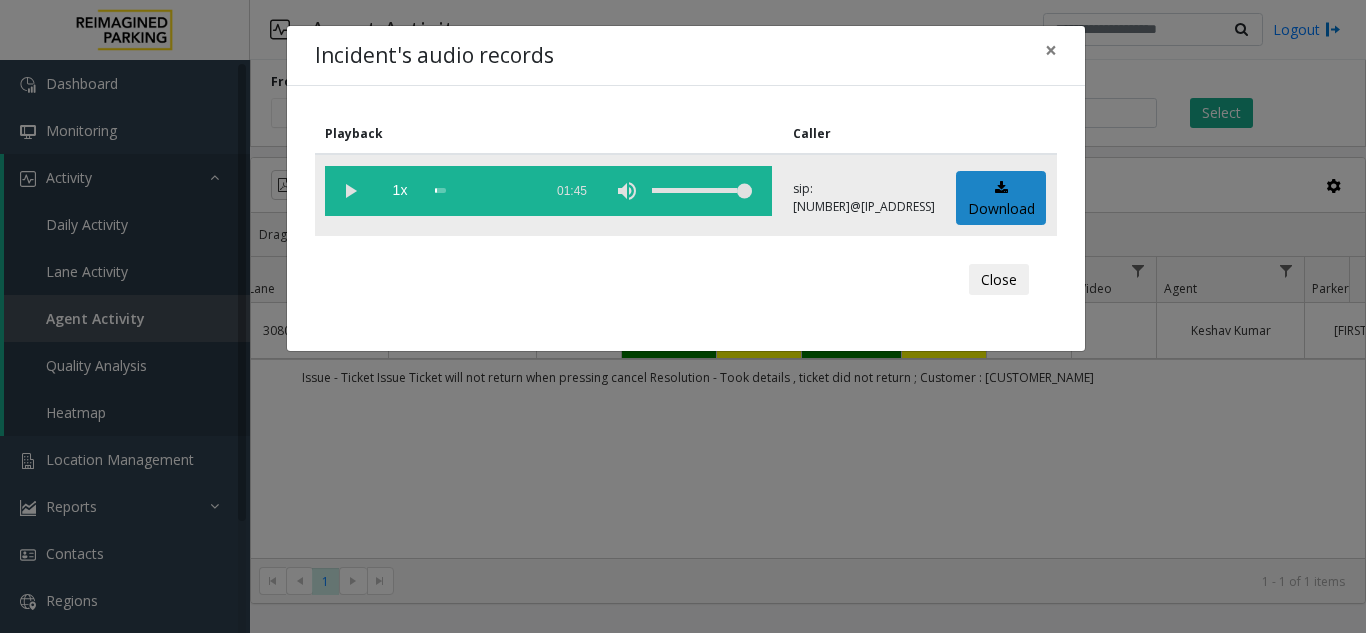 click 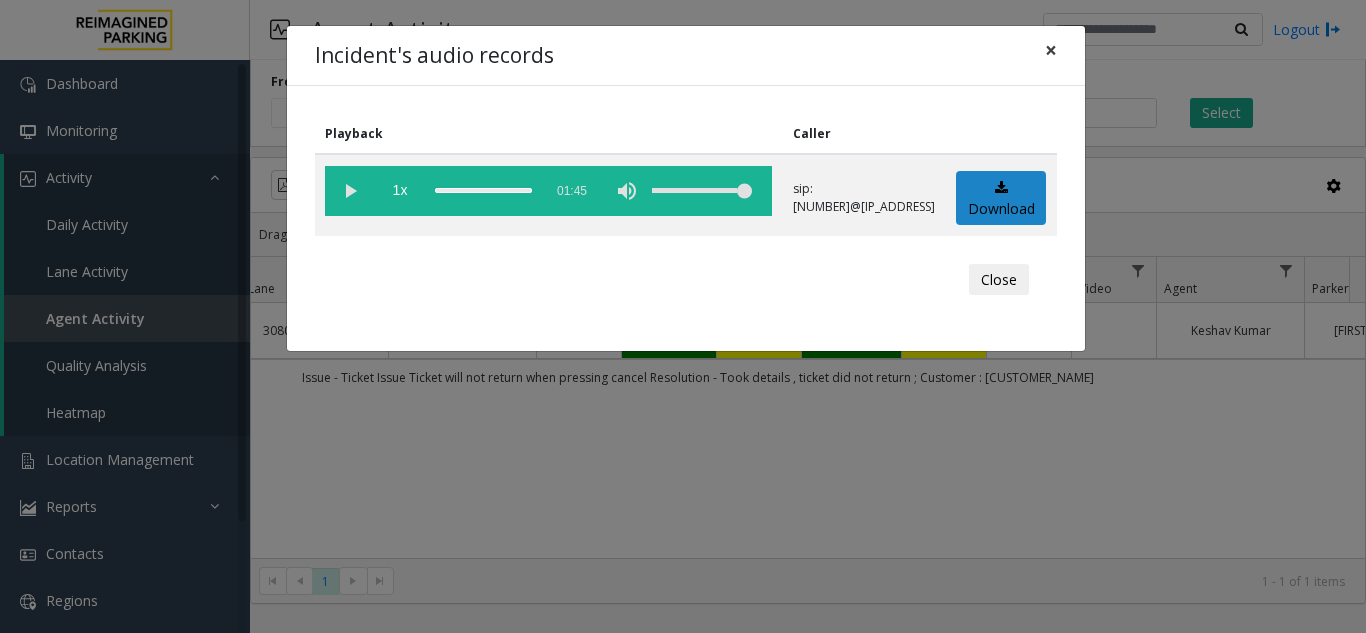 click on "×" 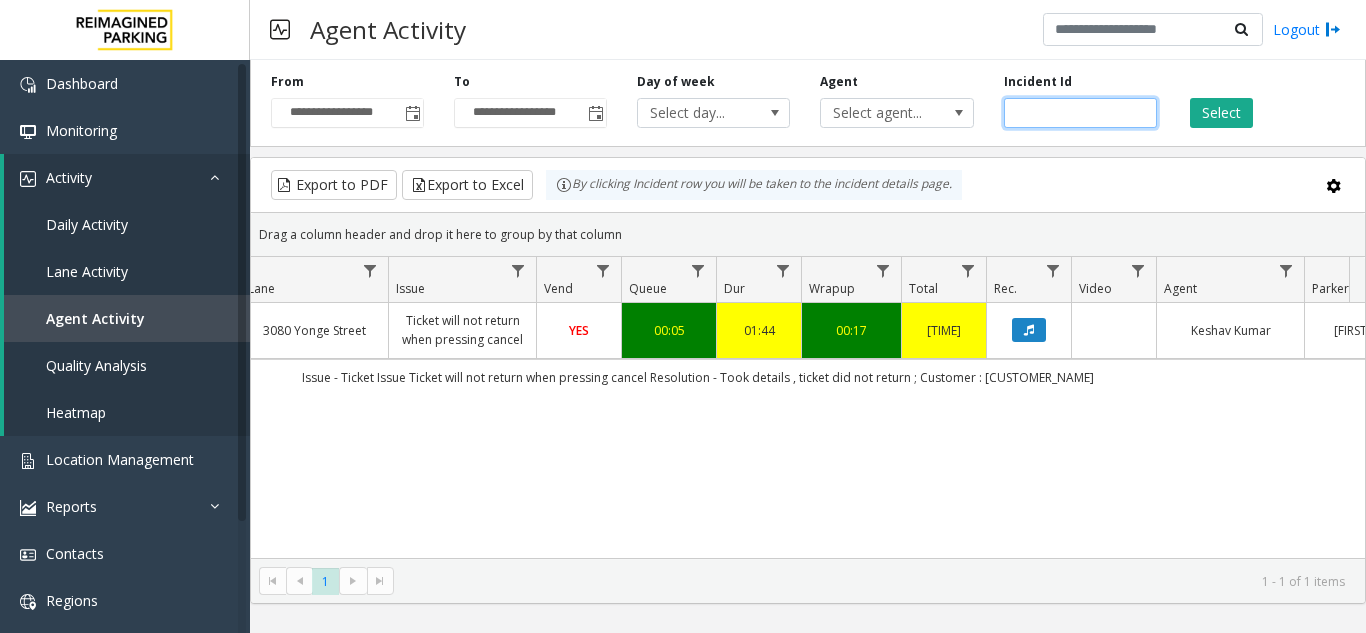 drag, startPoint x: 1076, startPoint y: 114, endPoint x: 989, endPoint y: 119, distance: 87.14356 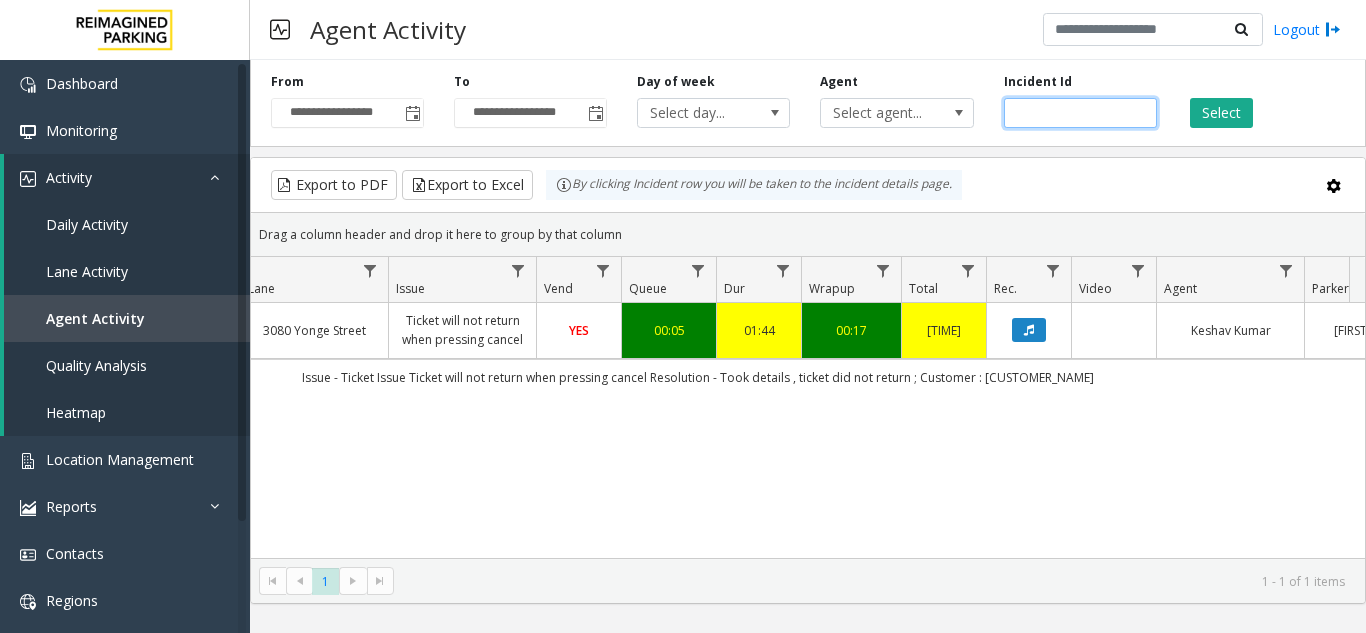 paste on "*******" 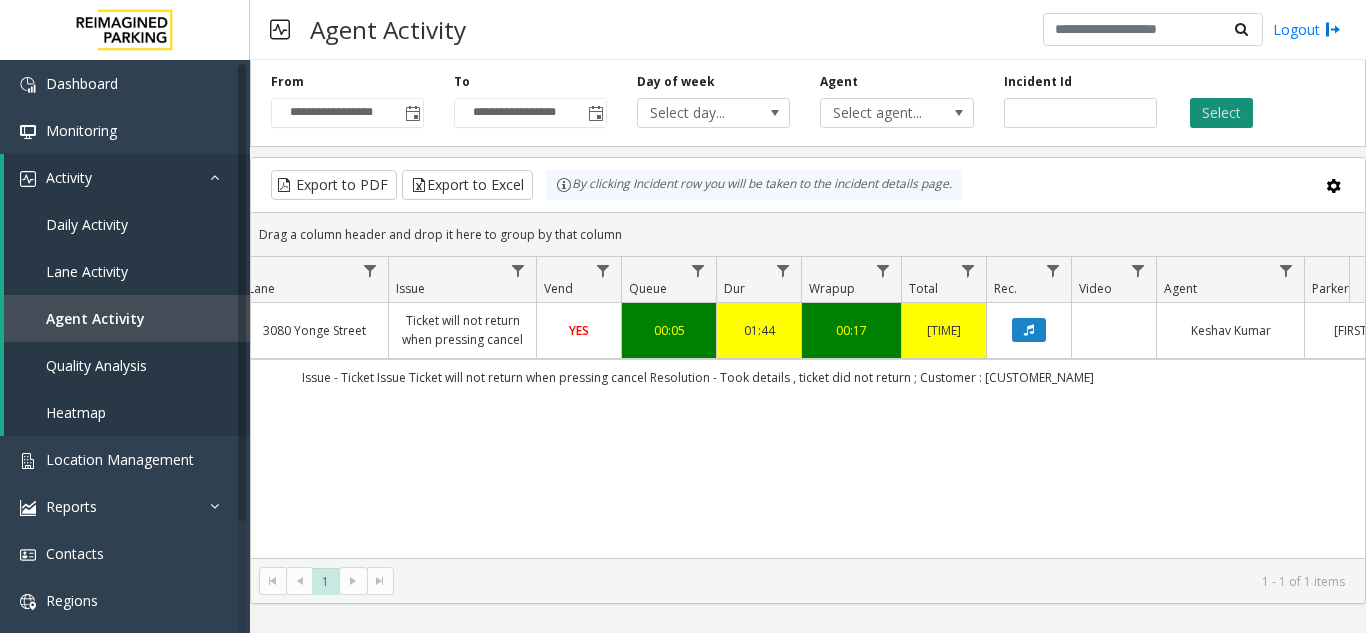 click on "Select" 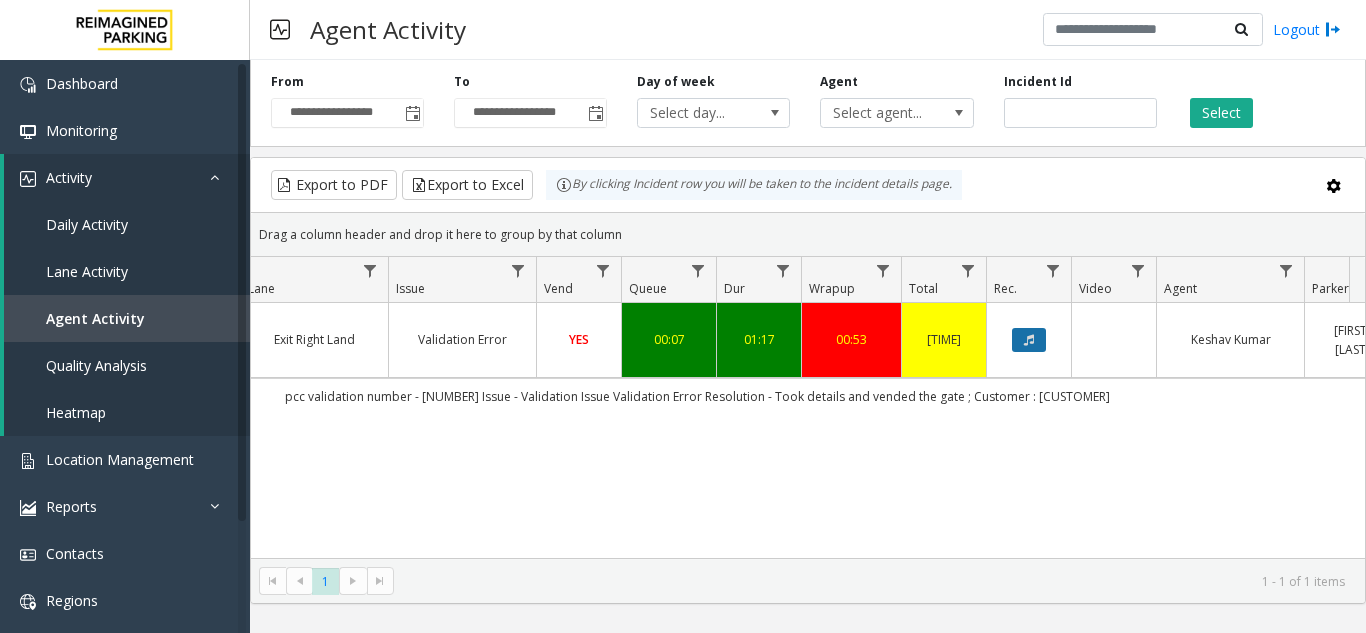 click 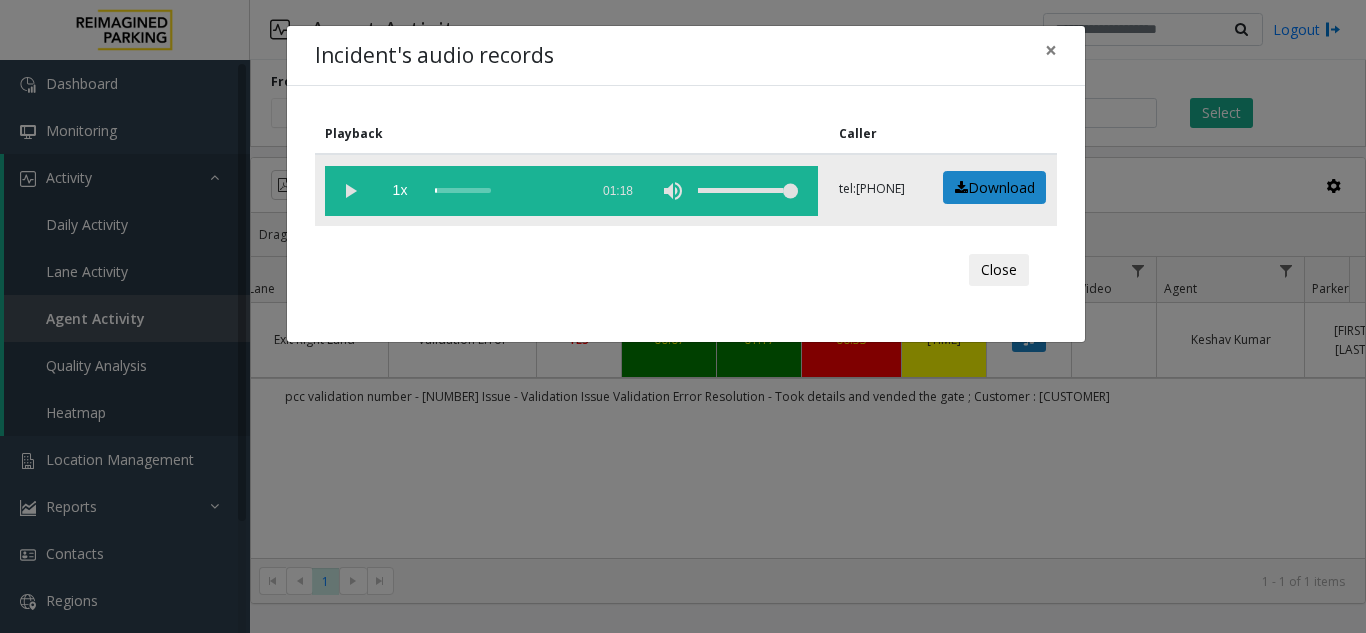 click 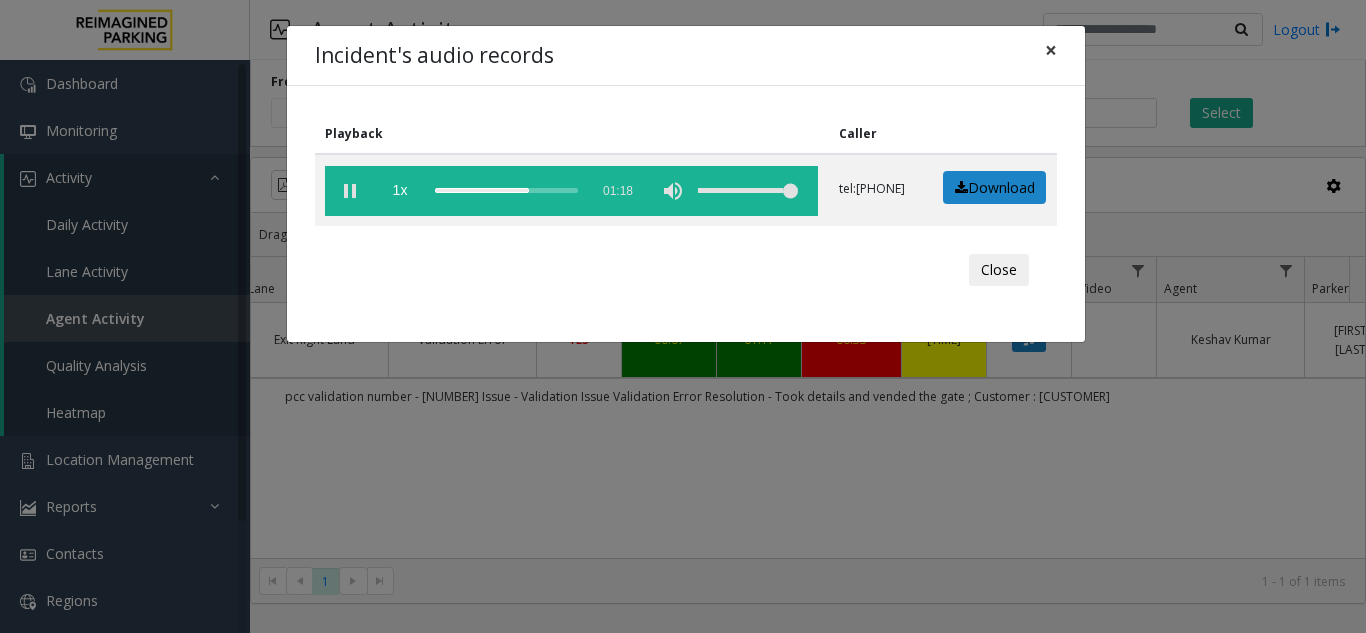 click on "×" 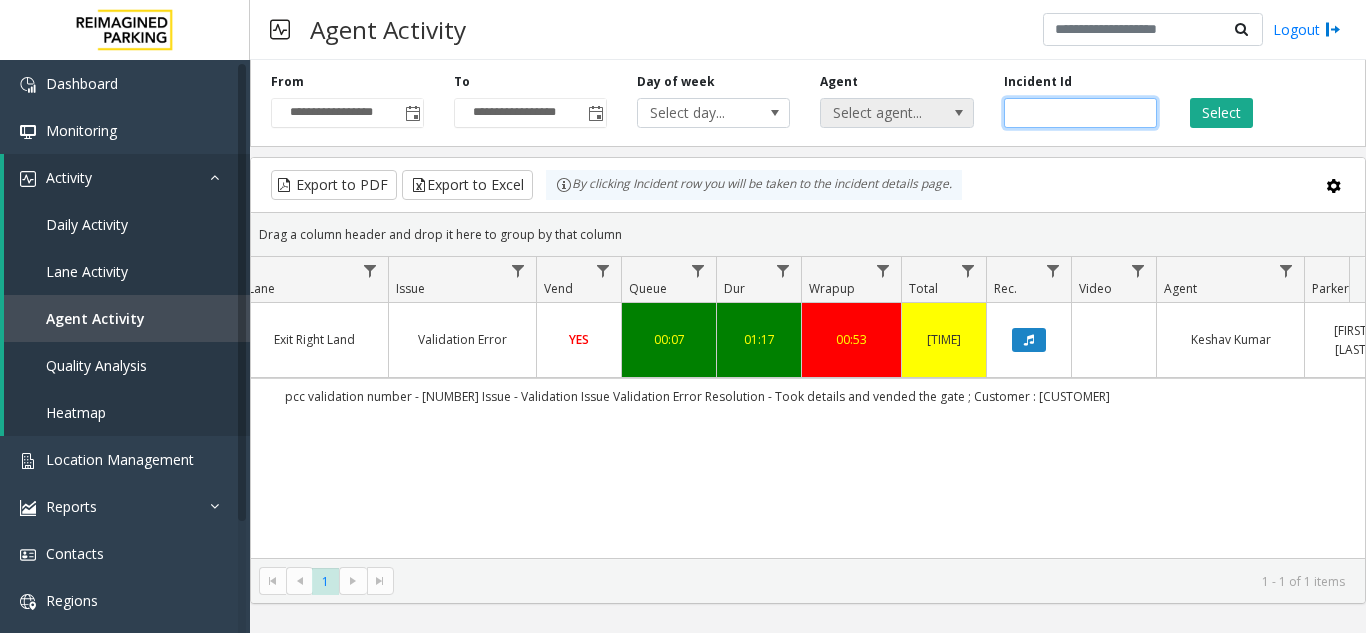 drag, startPoint x: 1069, startPoint y: 118, endPoint x: 965, endPoint y: 118, distance: 104 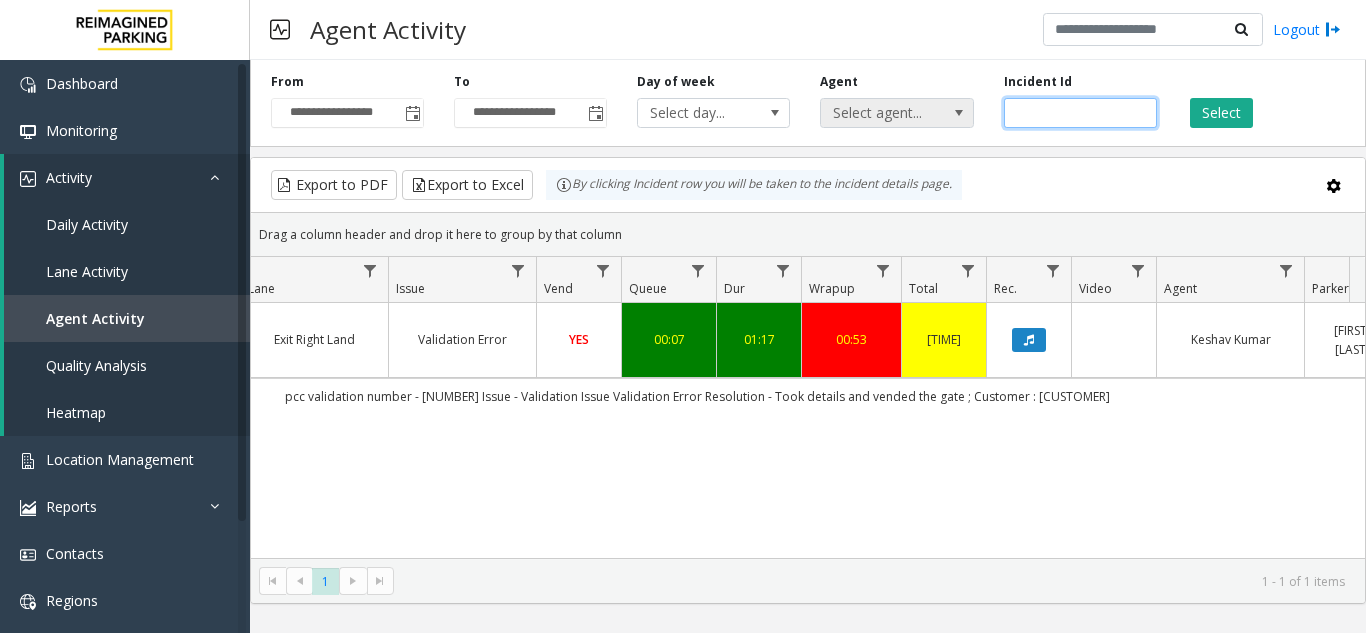 paste on "*******" 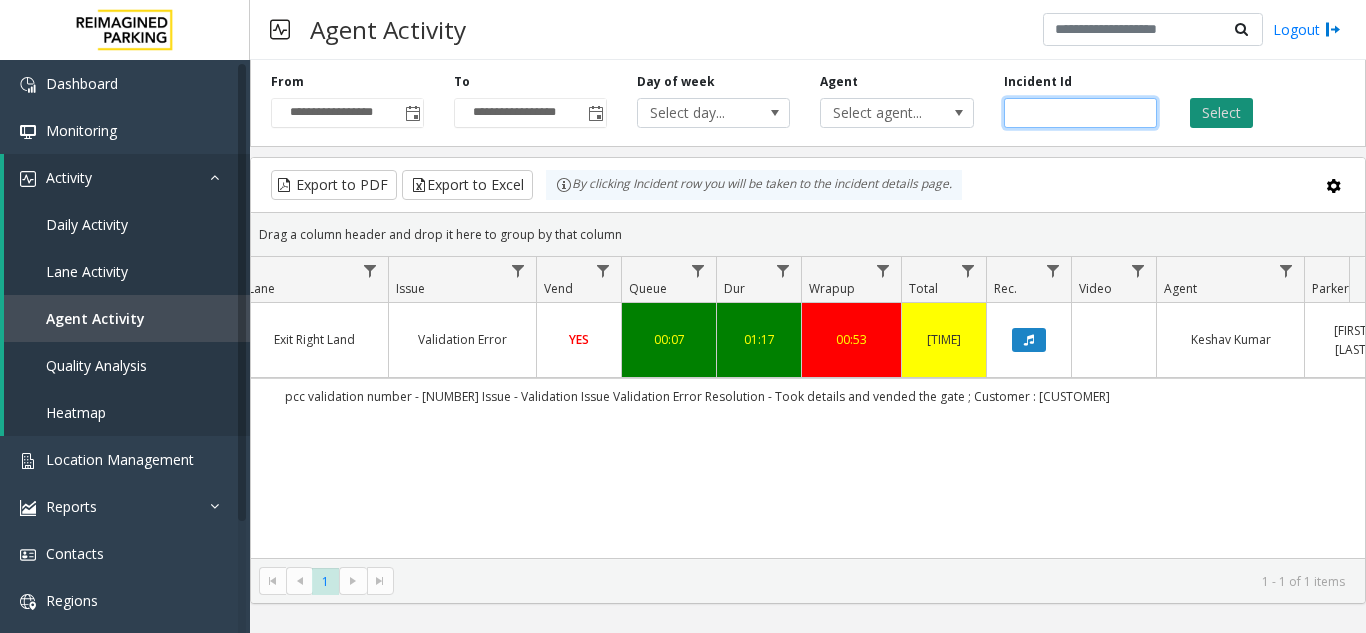 type on "*******" 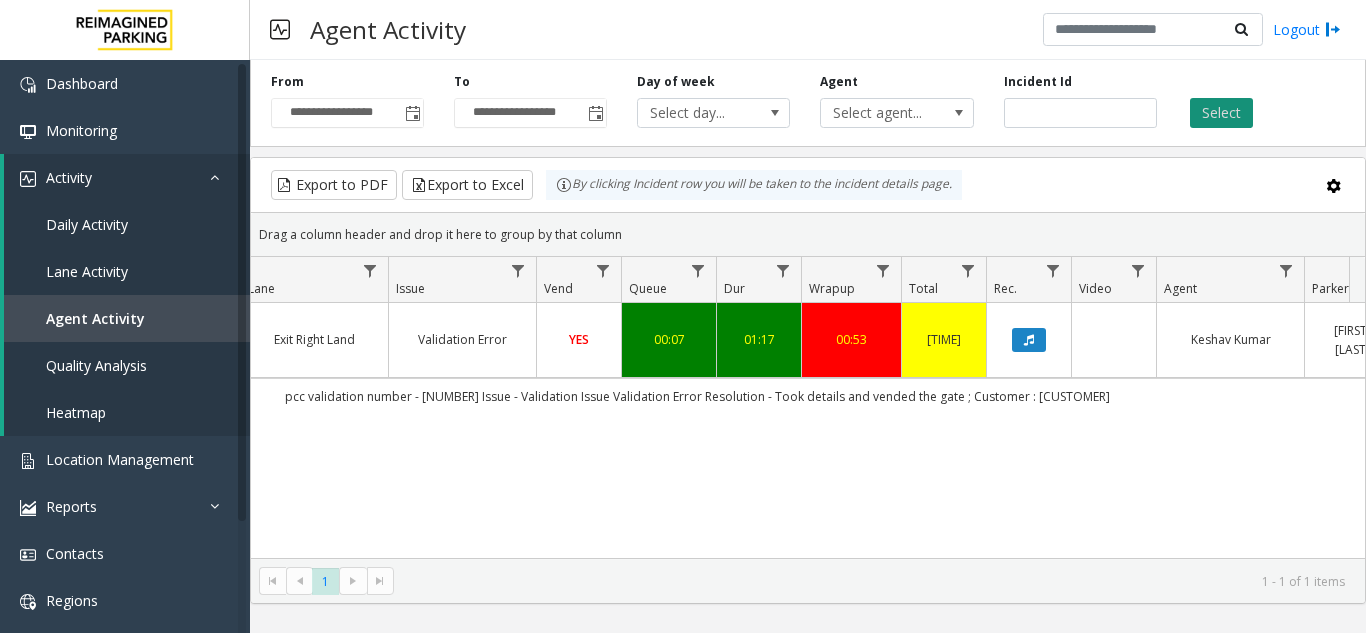 click on "Select" 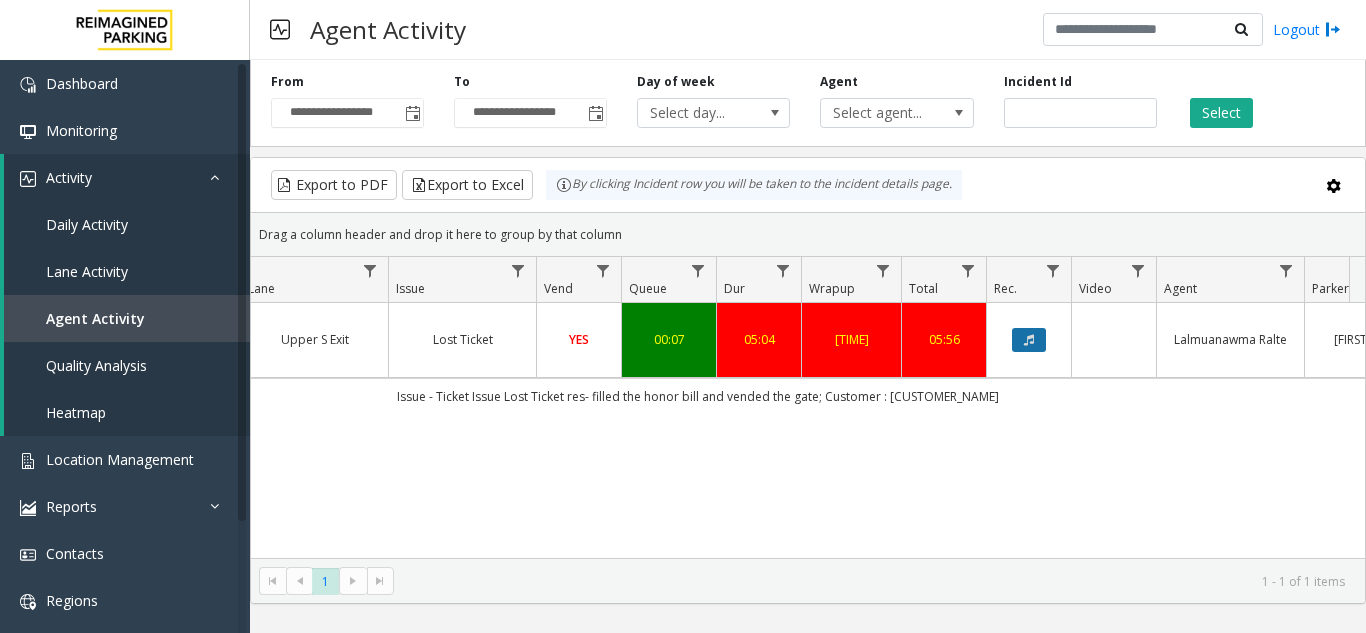 click 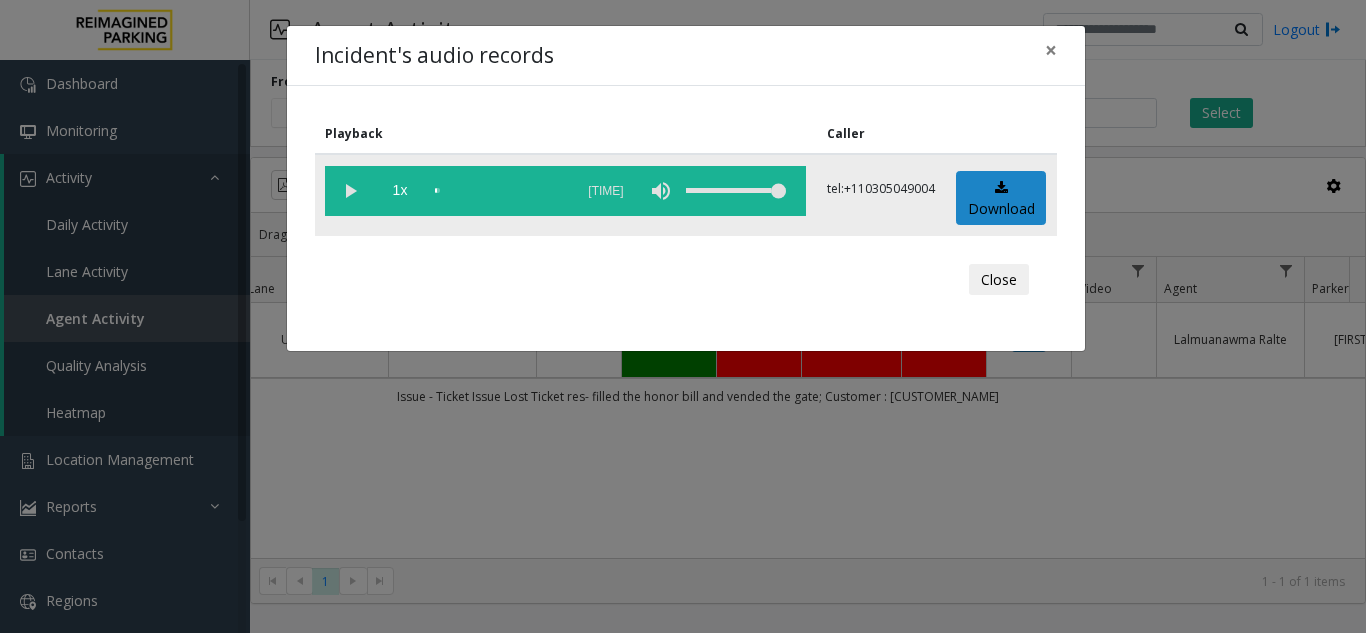 click 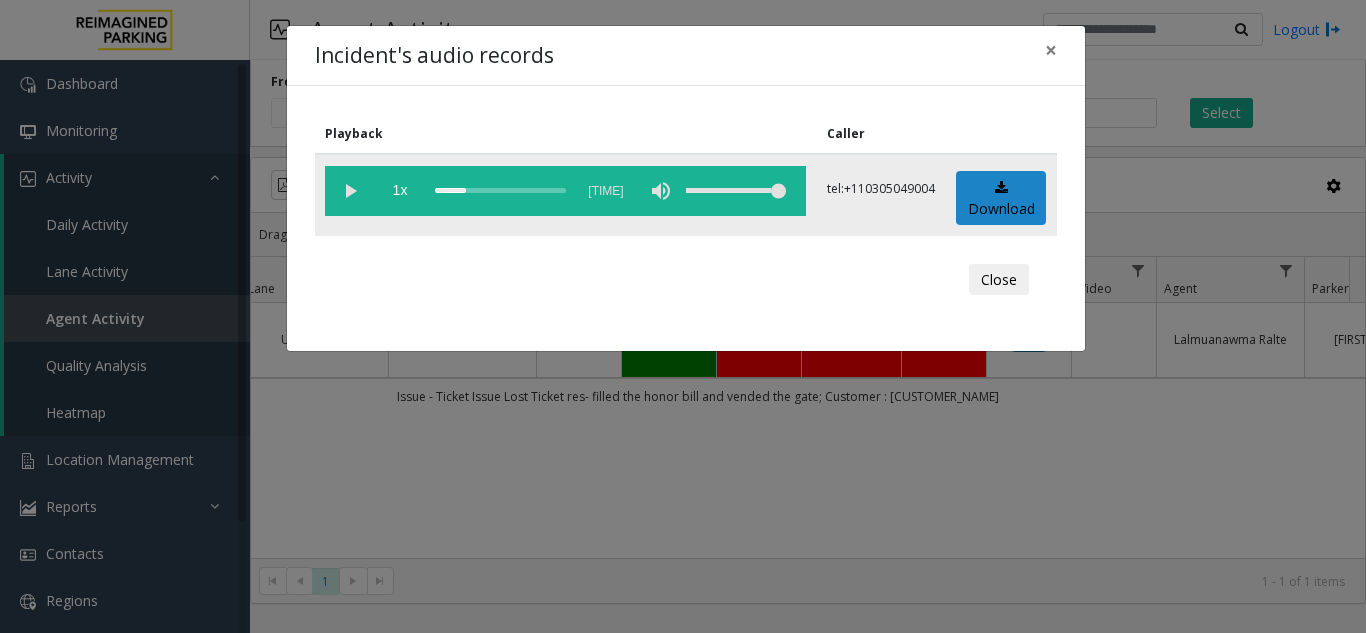 click 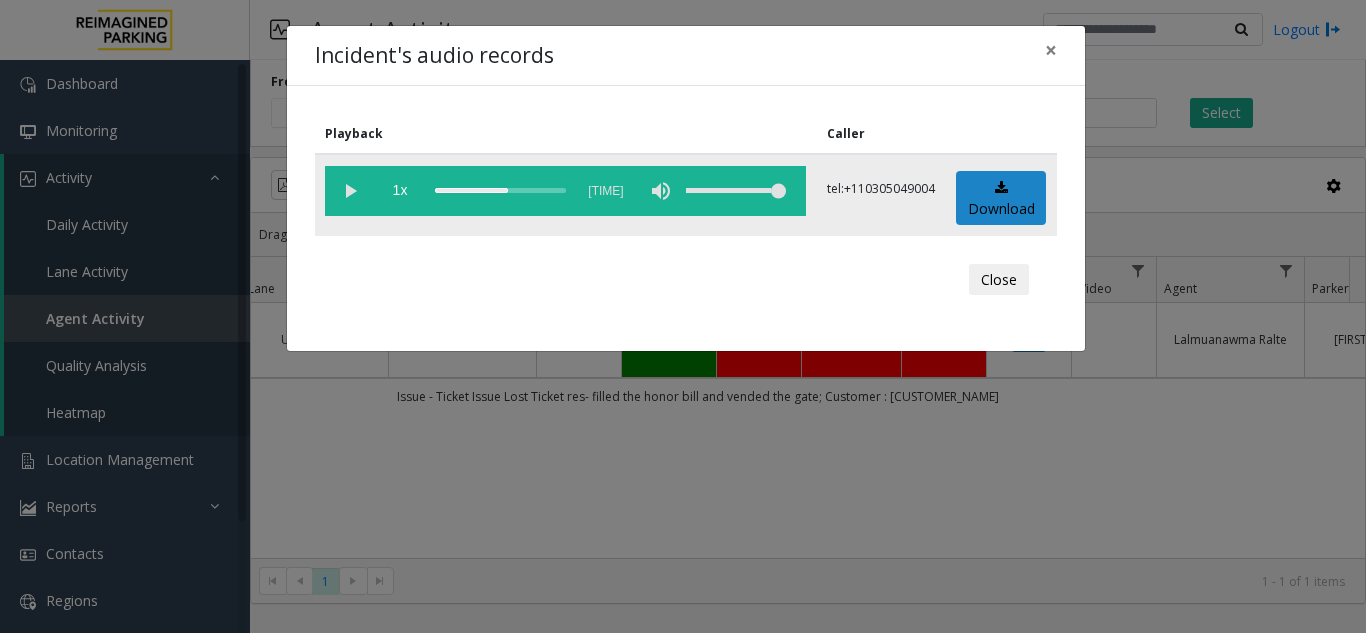 click 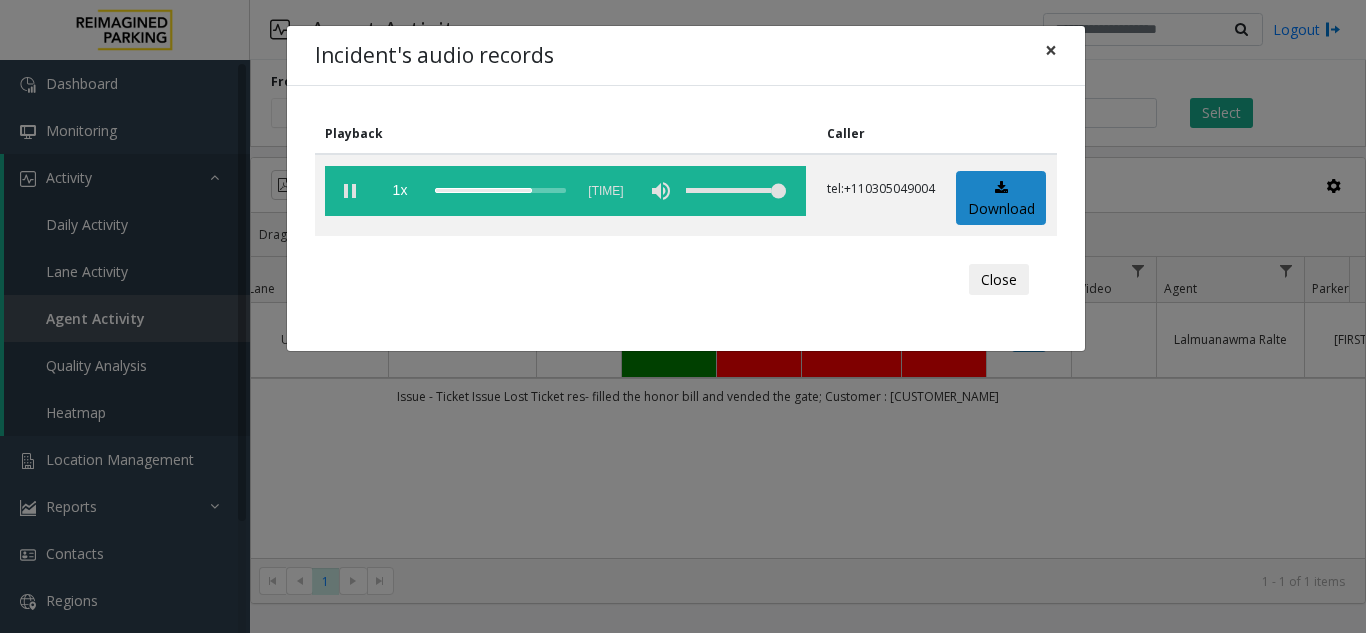 click on "×" 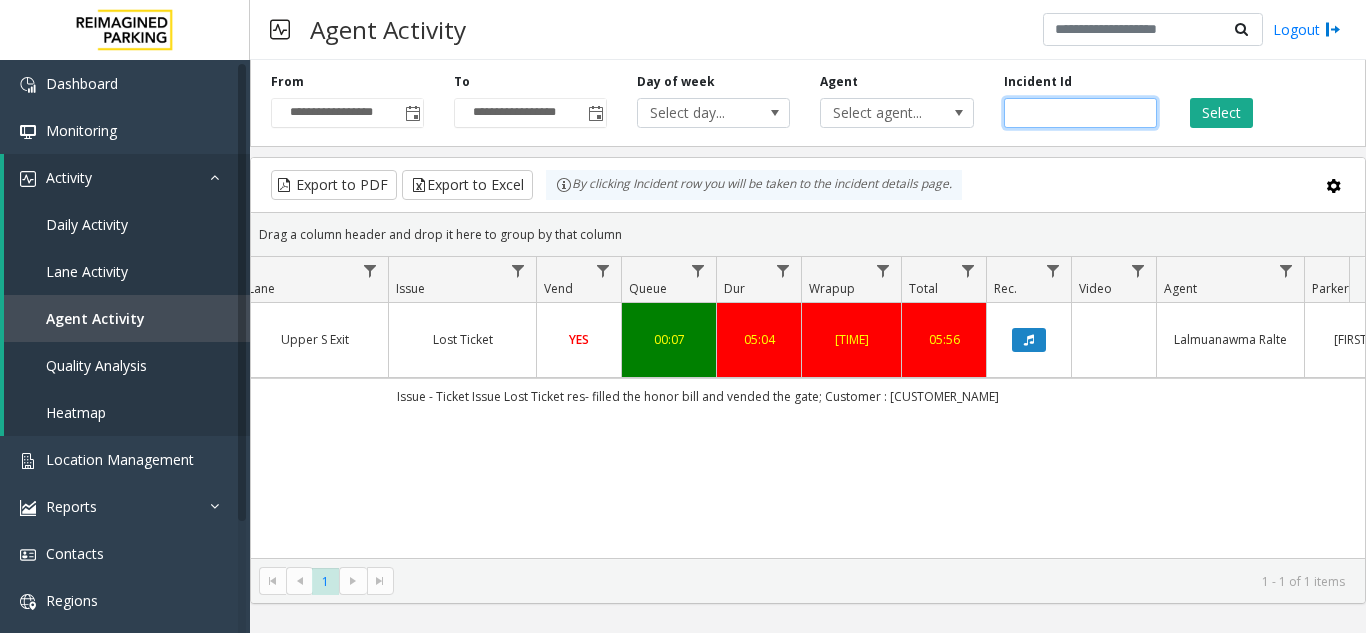 drag, startPoint x: 1063, startPoint y: 116, endPoint x: 1011, endPoint y: 126, distance: 52.95281 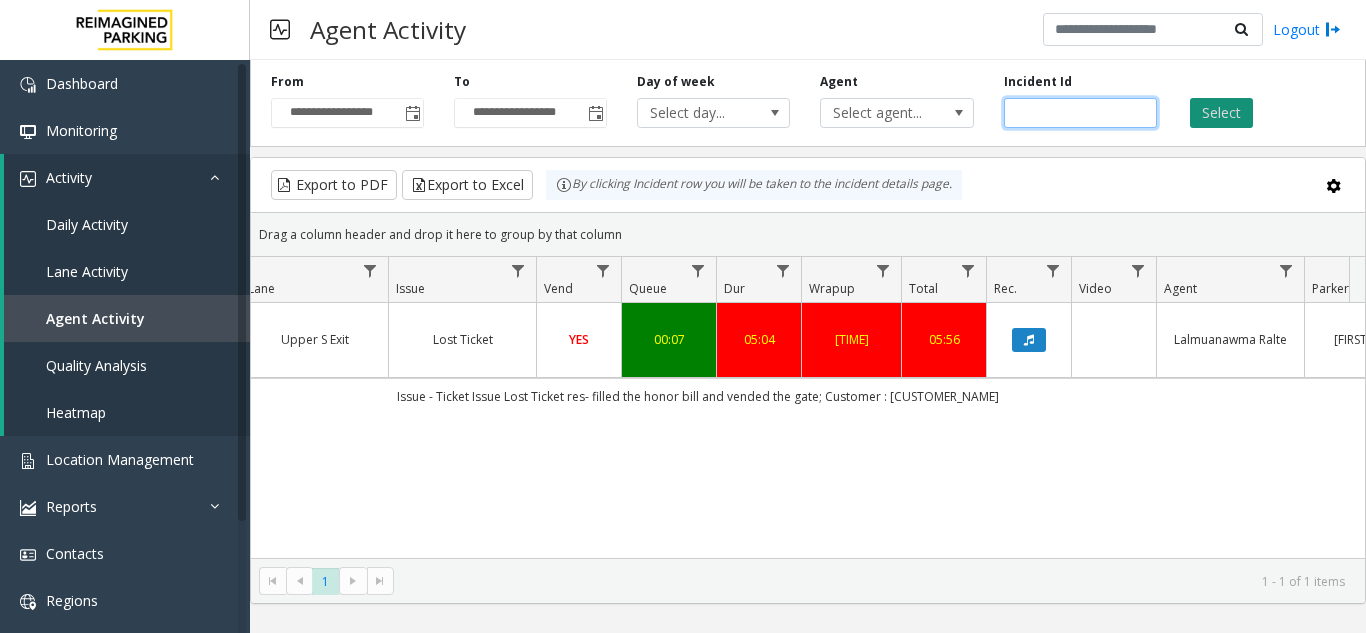 type on "*******" 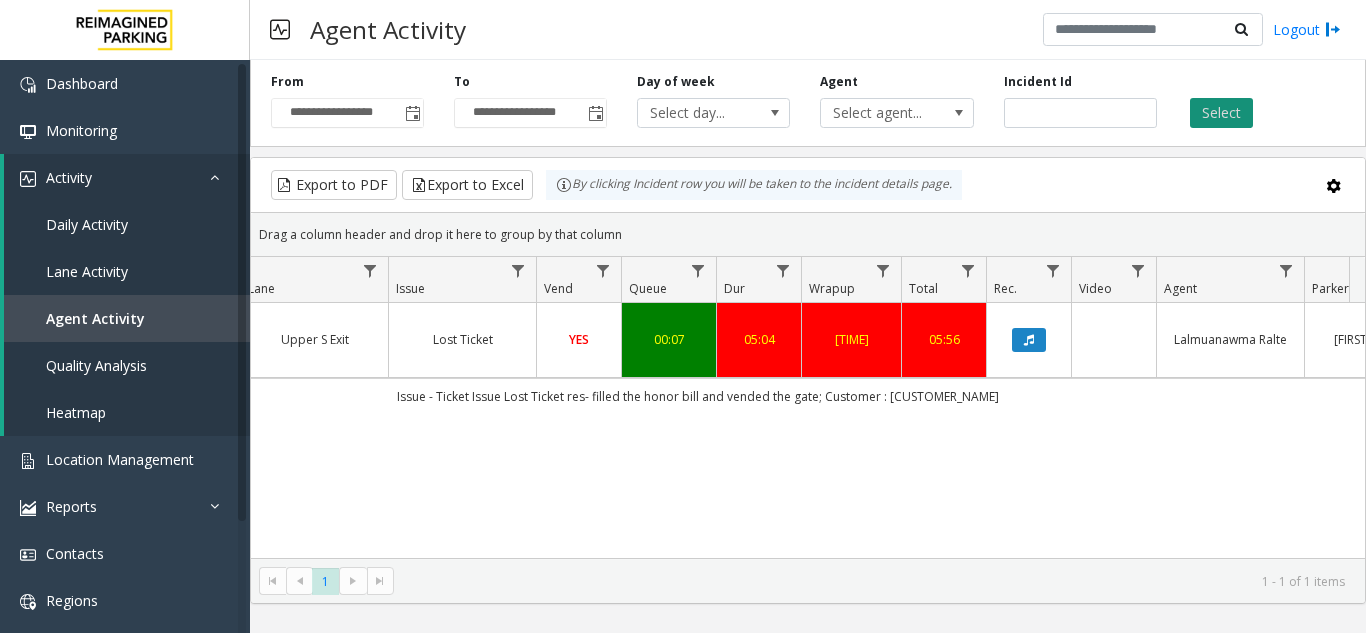 click on "Select" 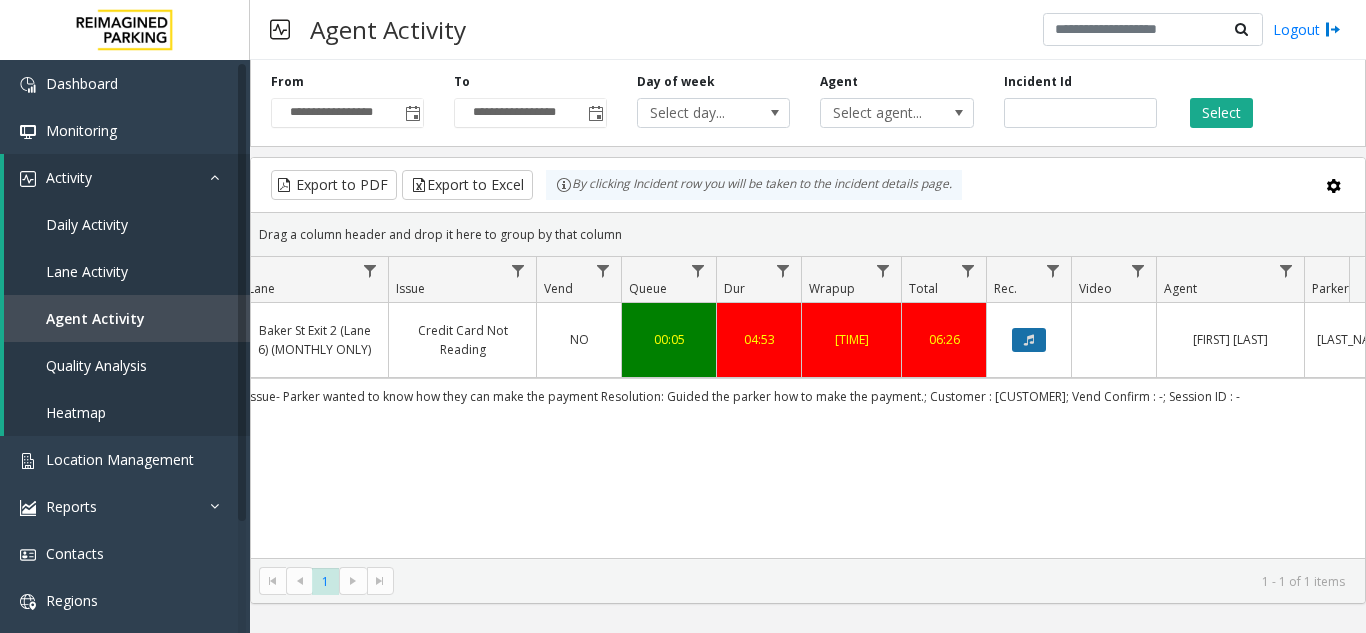 click 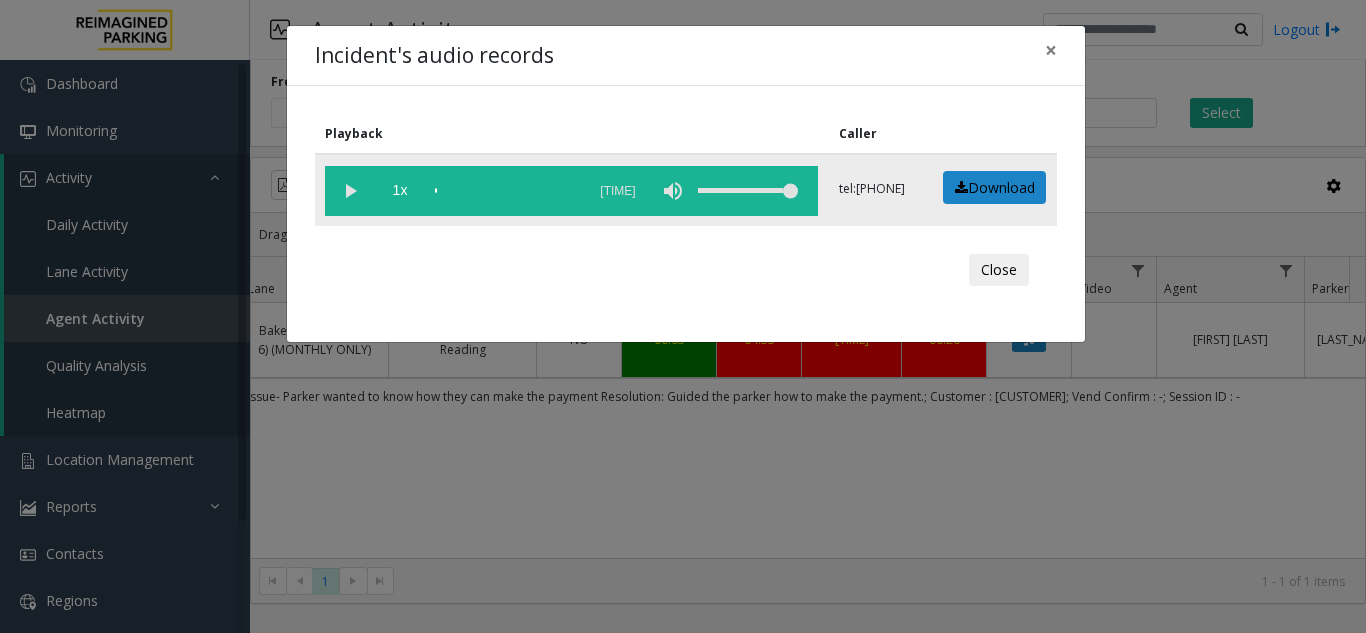 click 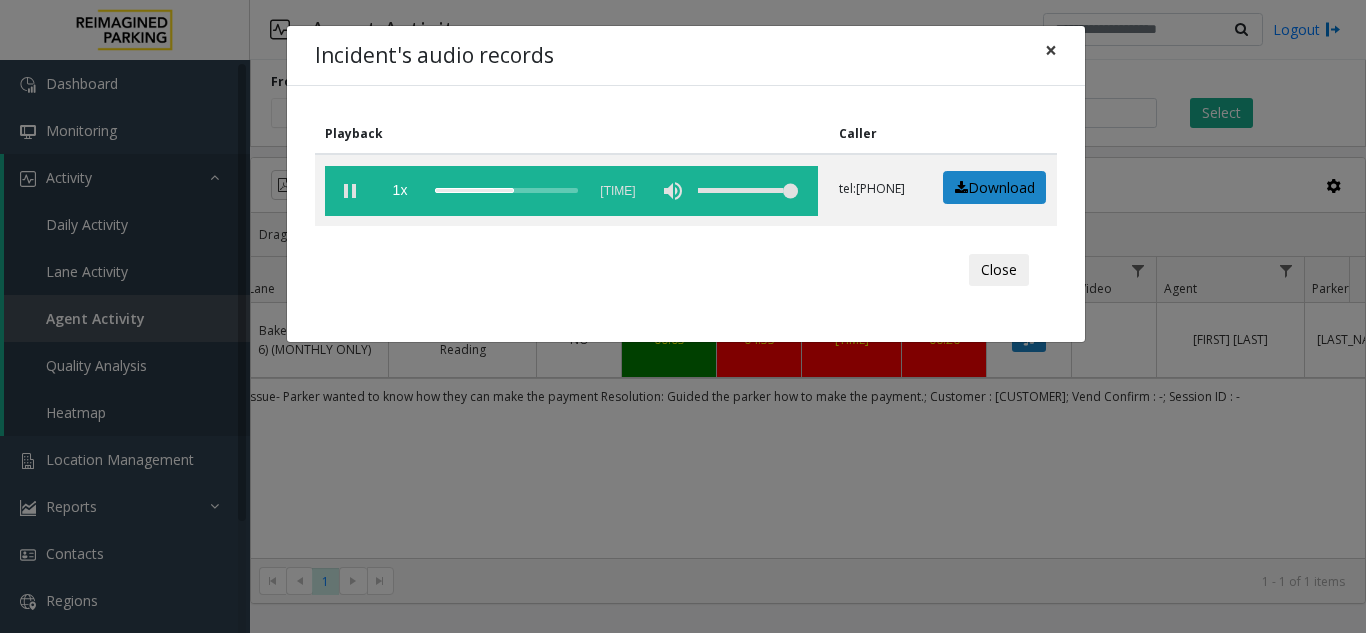 click on "×" 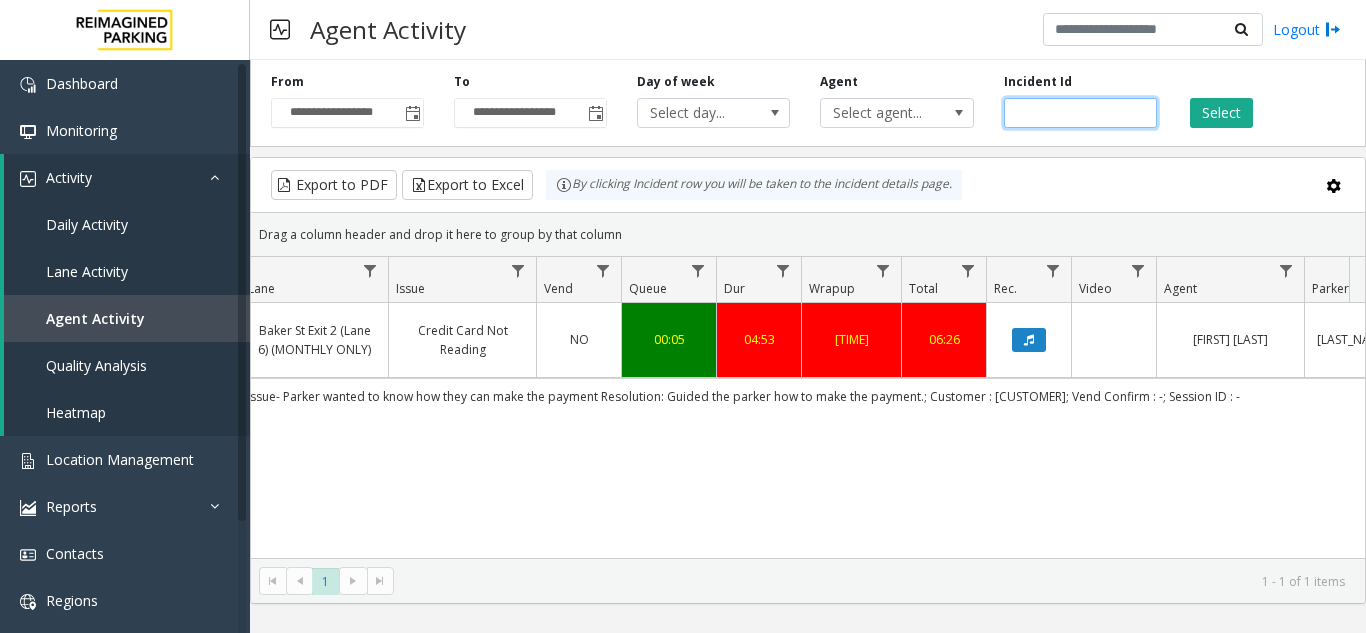 drag, startPoint x: 1074, startPoint y: 109, endPoint x: 1002, endPoint y: 117, distance: 72.443085 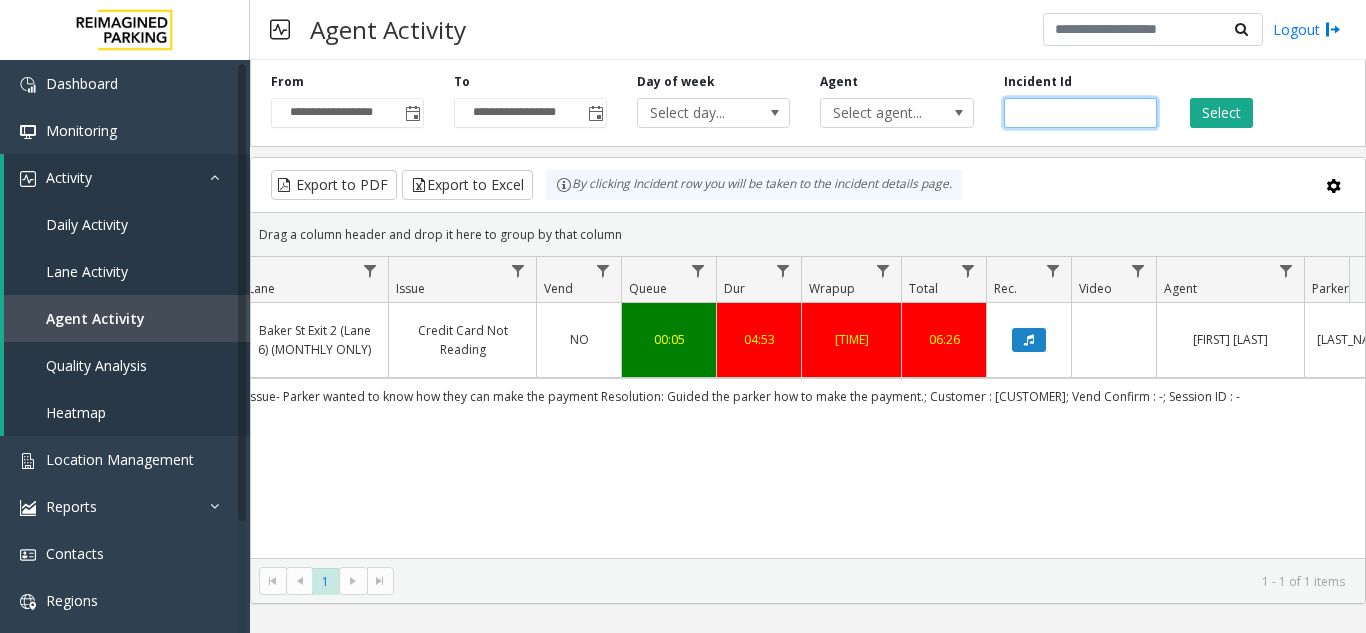 click 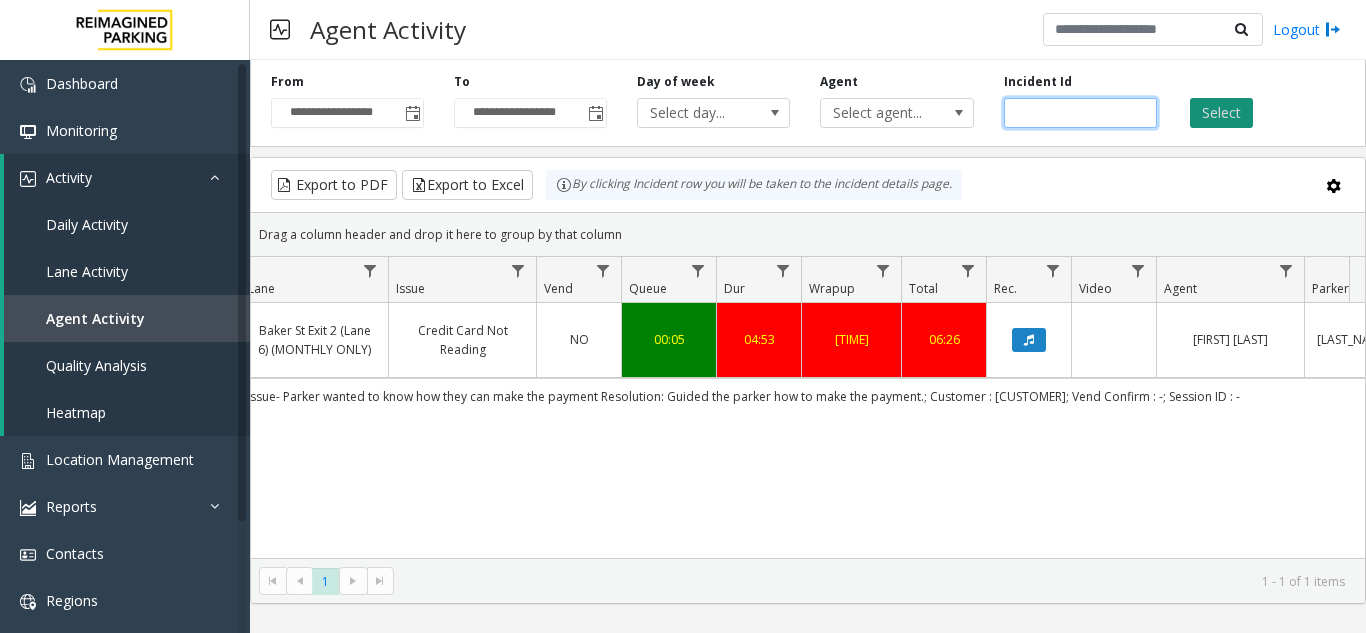 type on "*******" 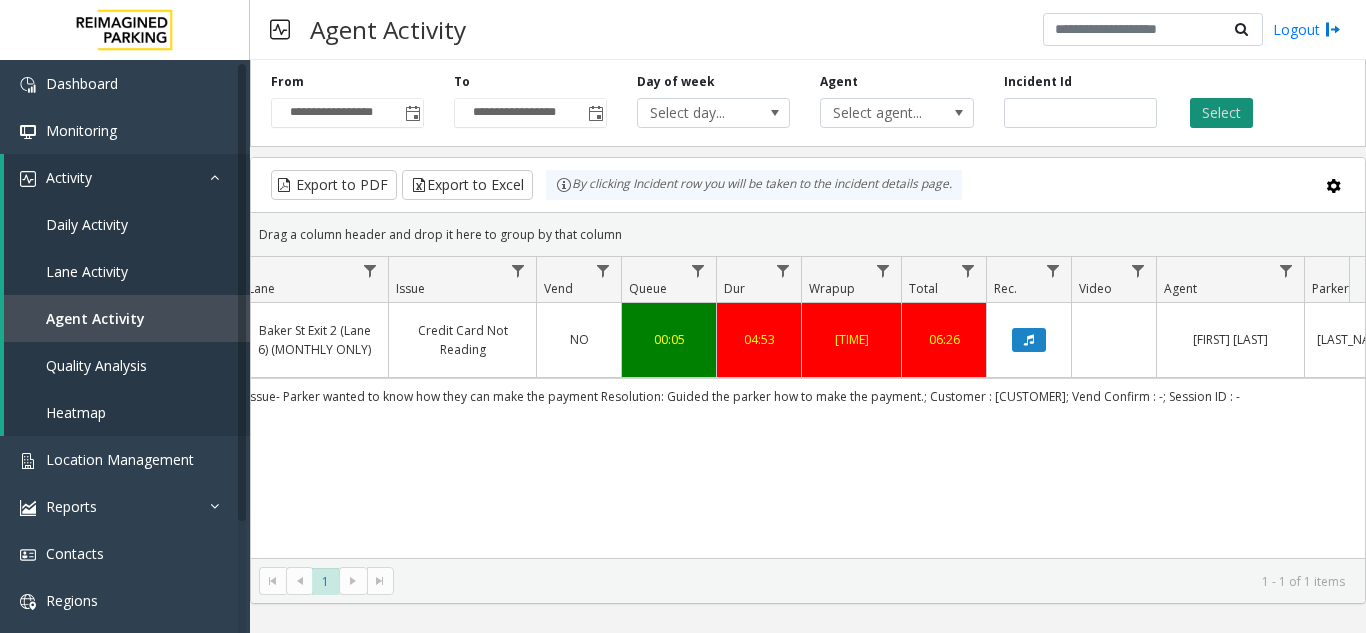 click on "Select" 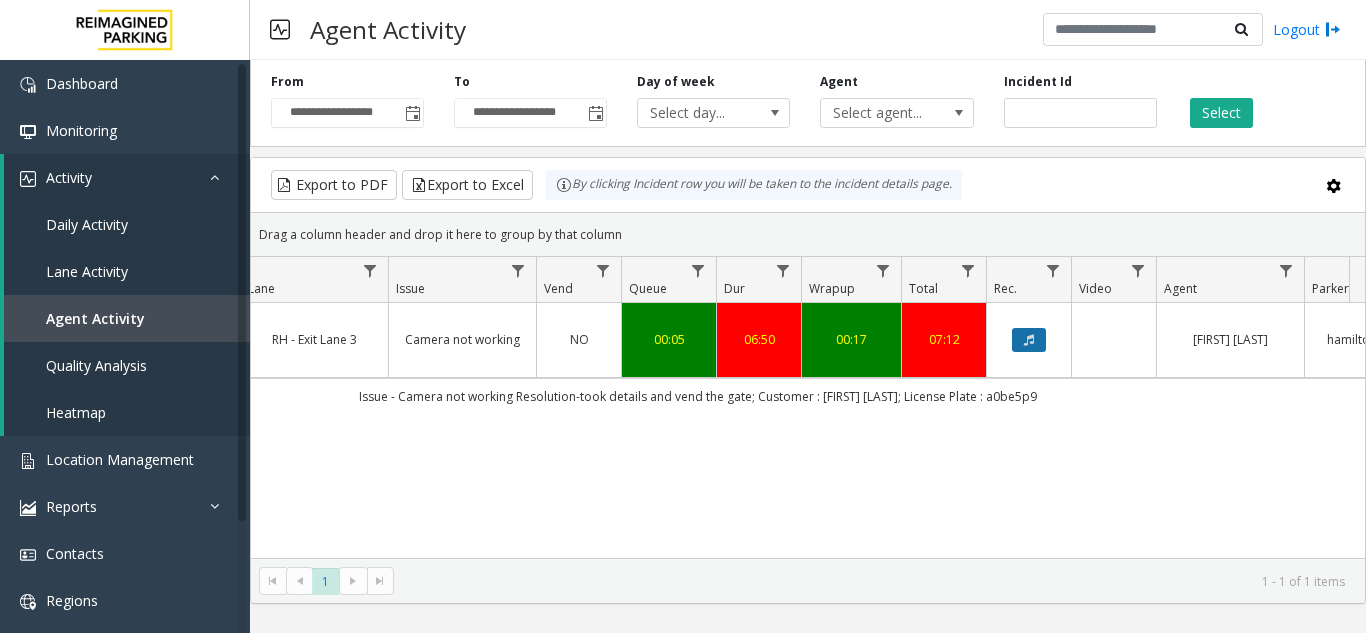 click 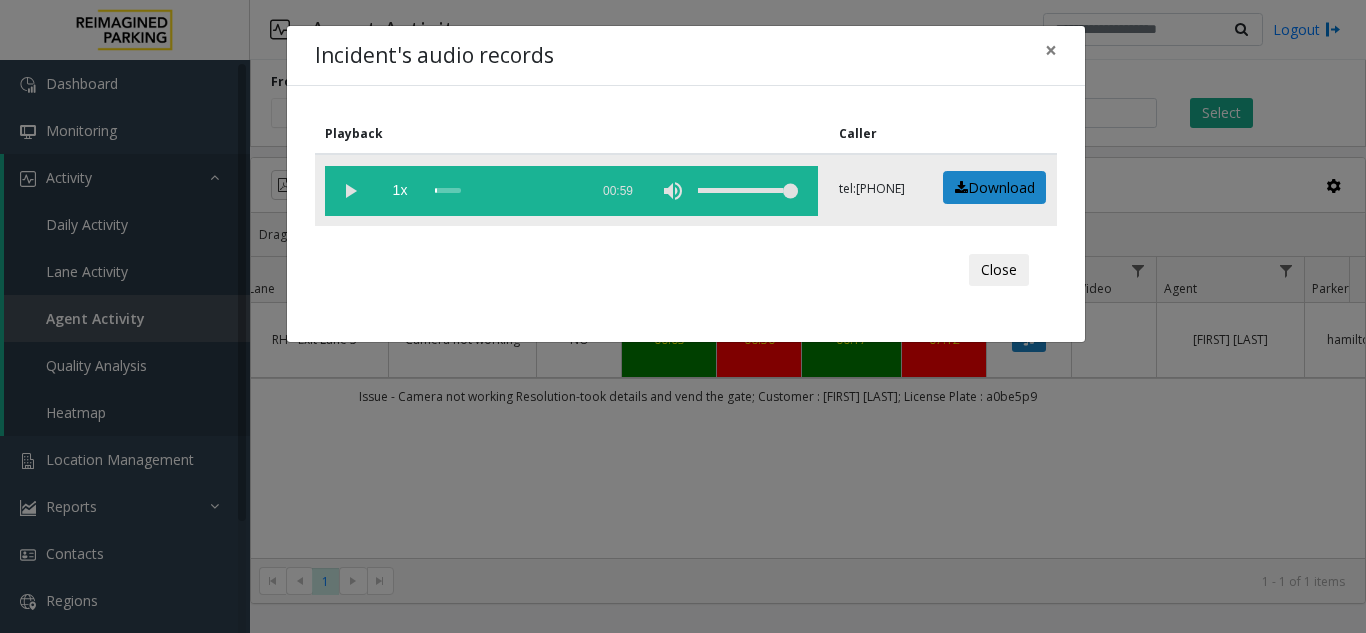 click 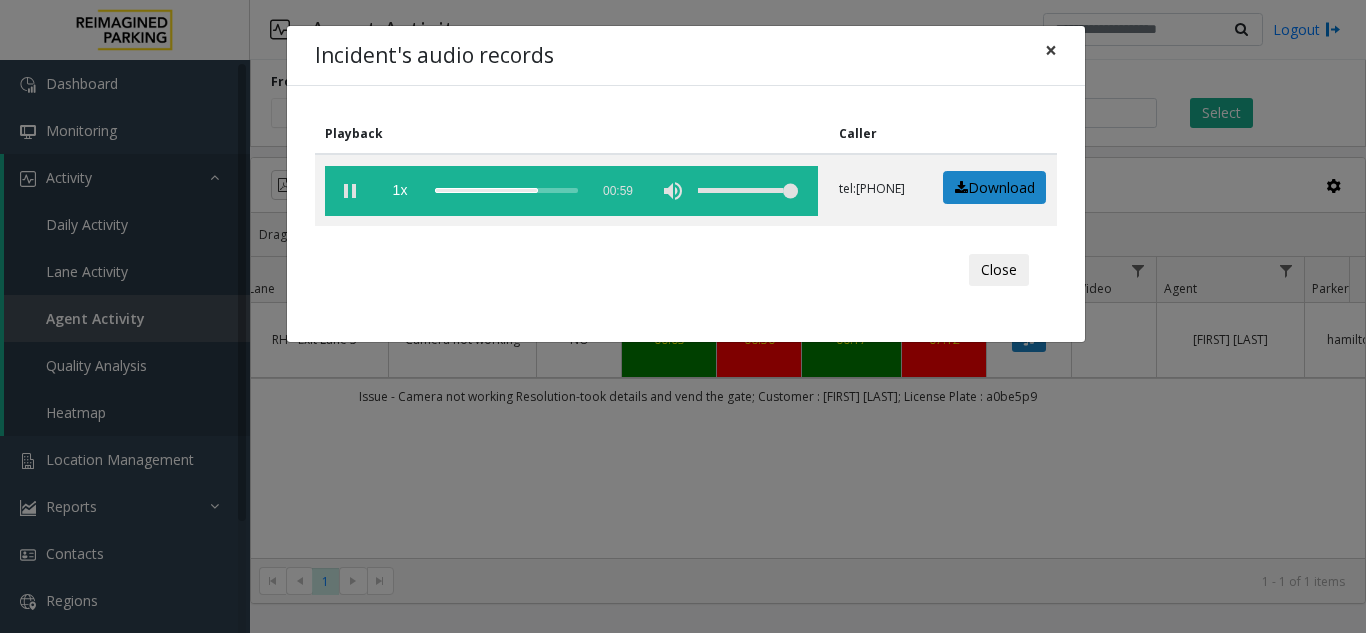 click on "×" 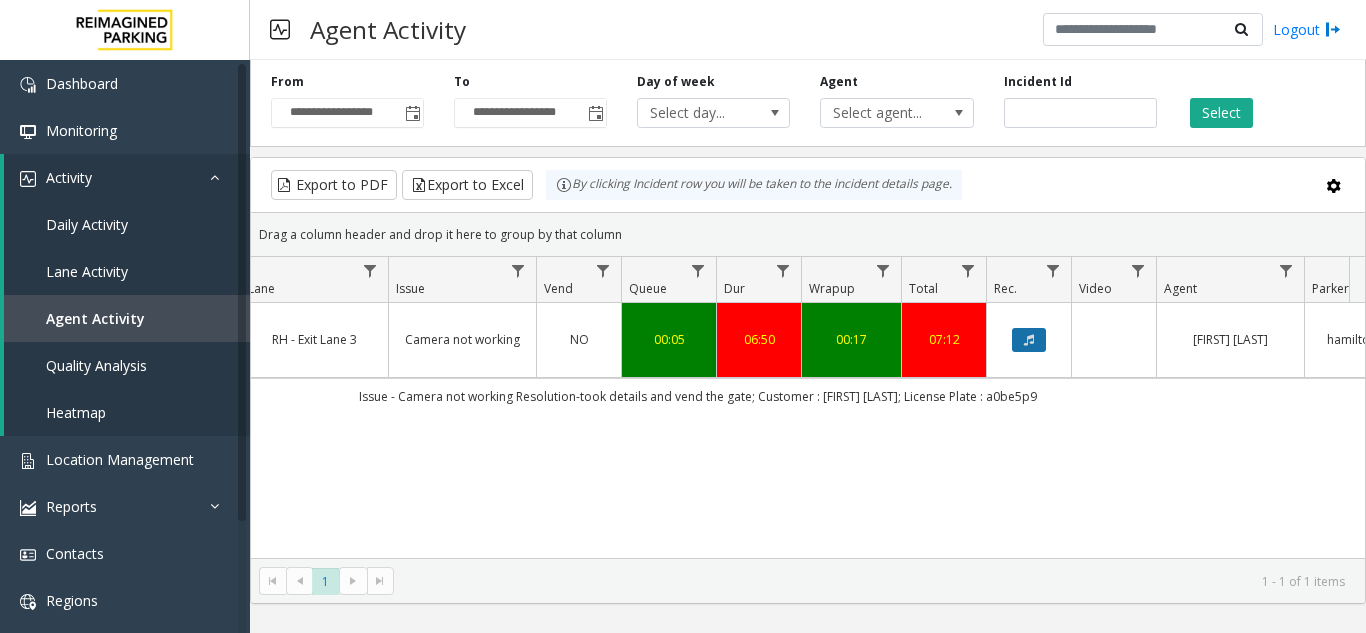 click 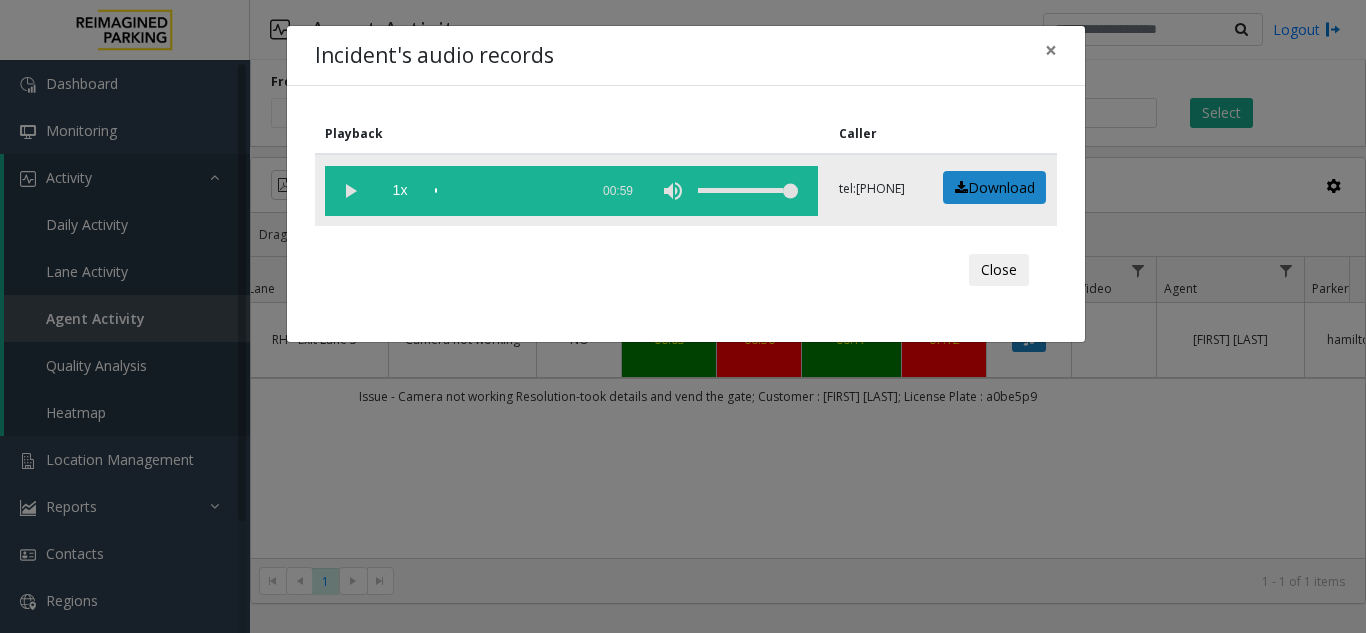 click 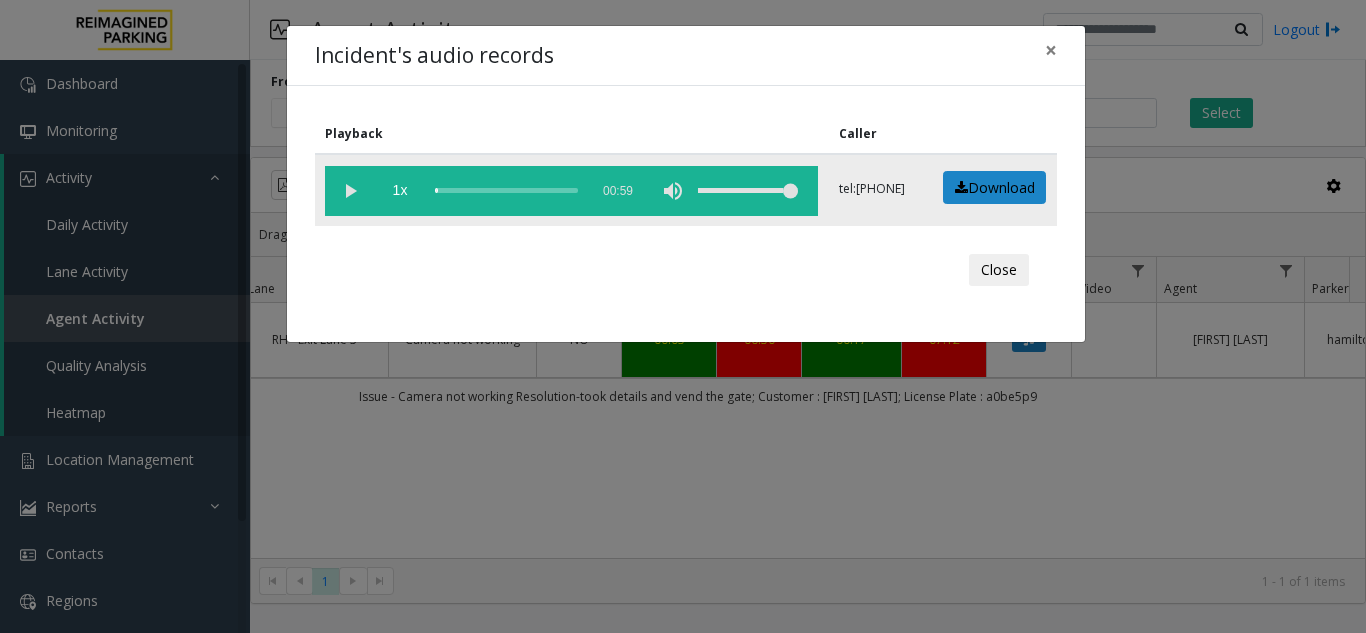 click 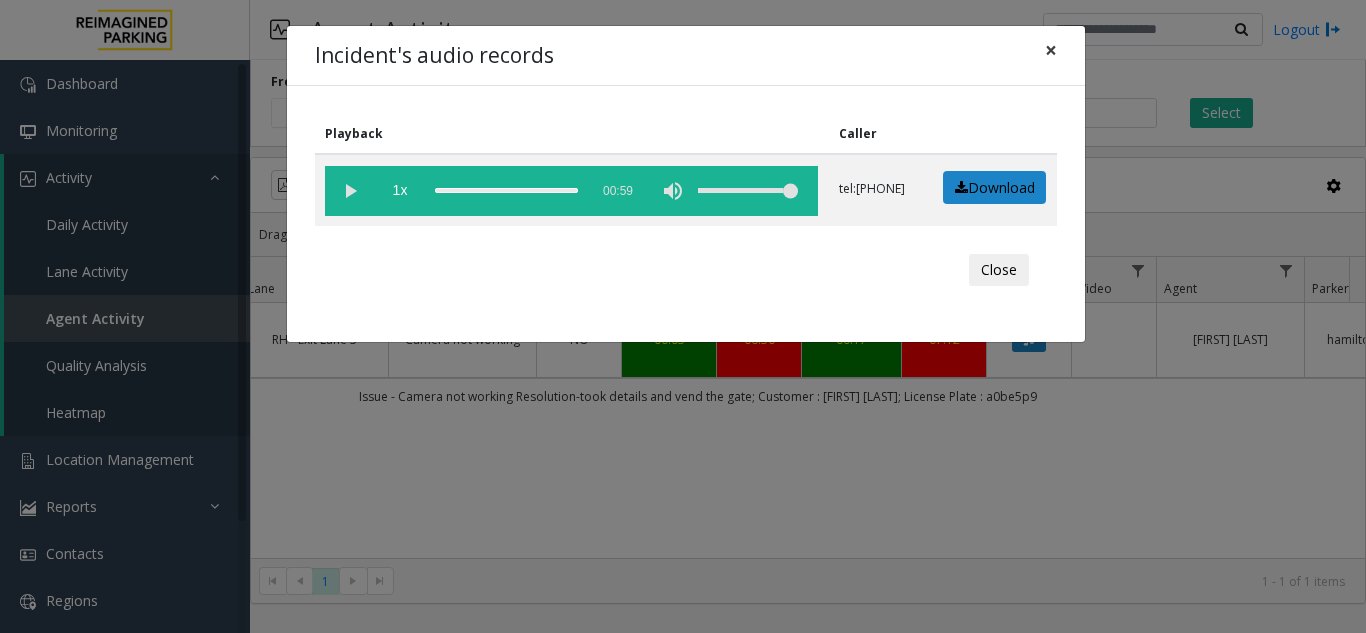 click on "×" 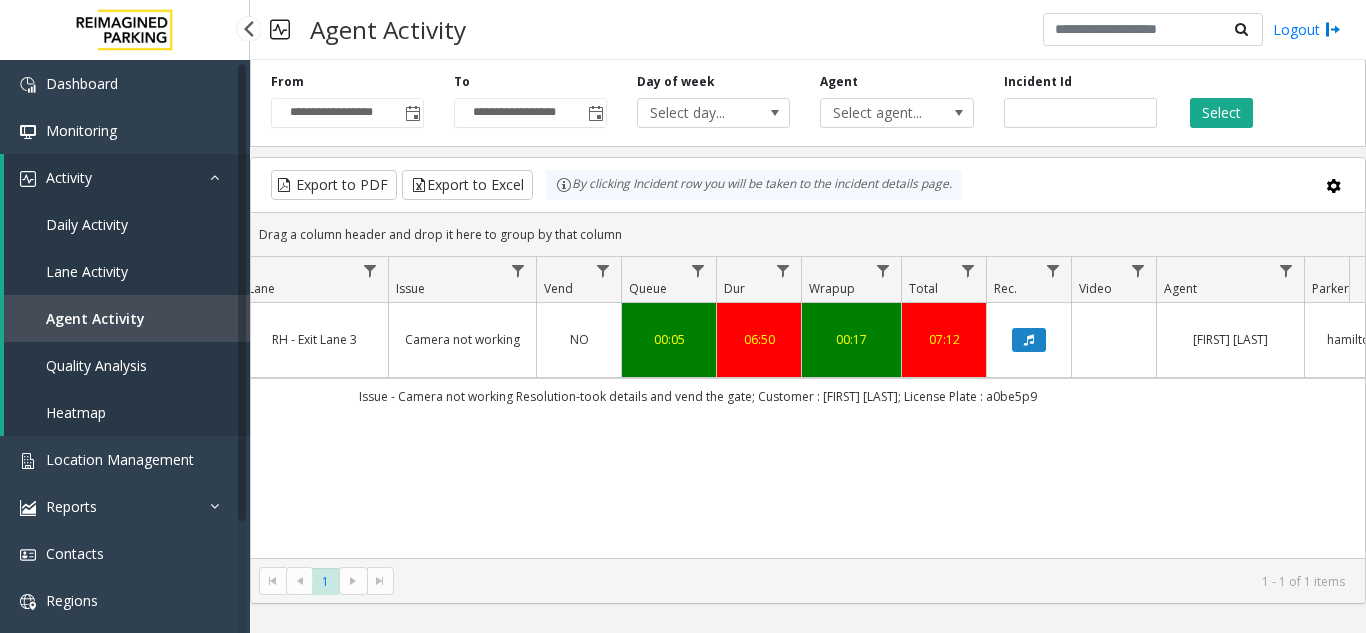 click on "Agent Activity" at bounding box center [127, 318] 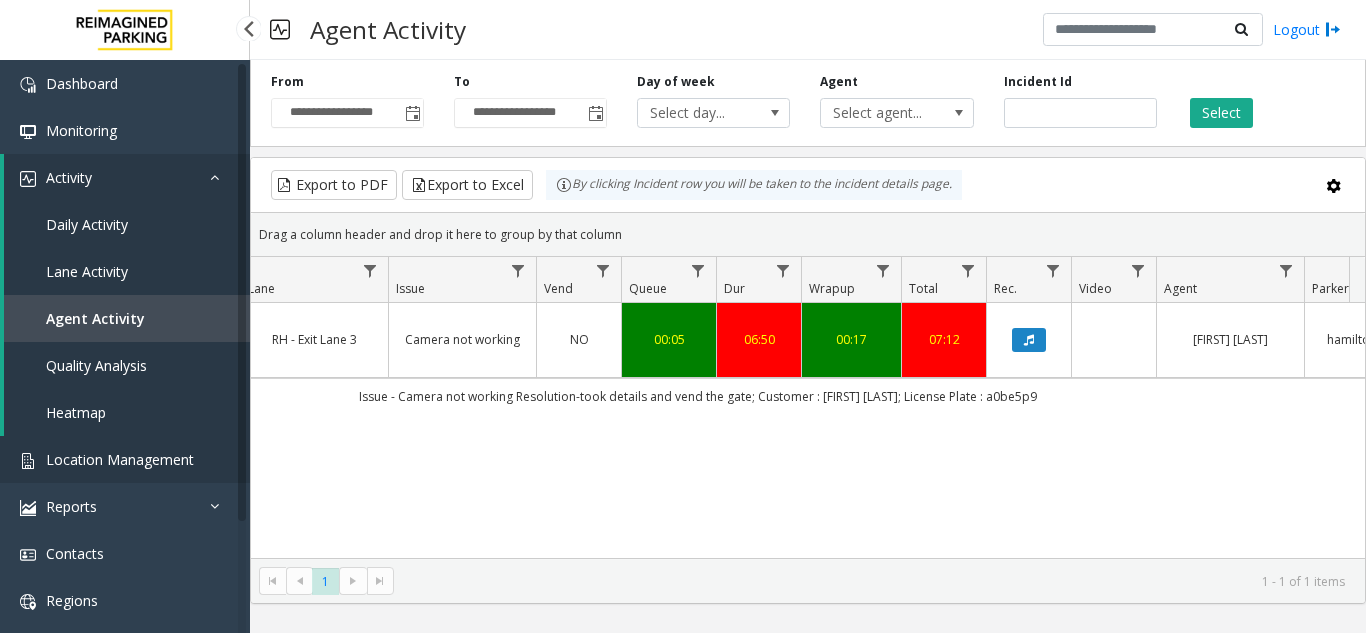 click on "Location Management" at bounding box center [120, 459] 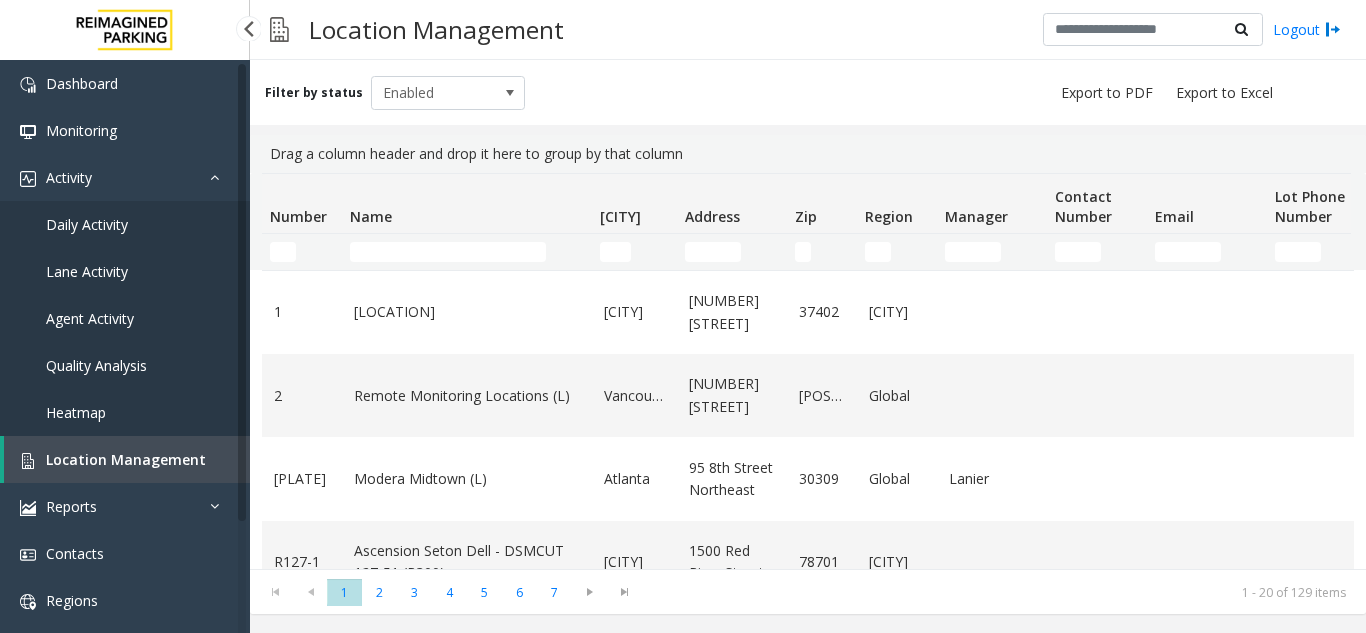 click on "Agent Activity" at bounding box center (125, 318) 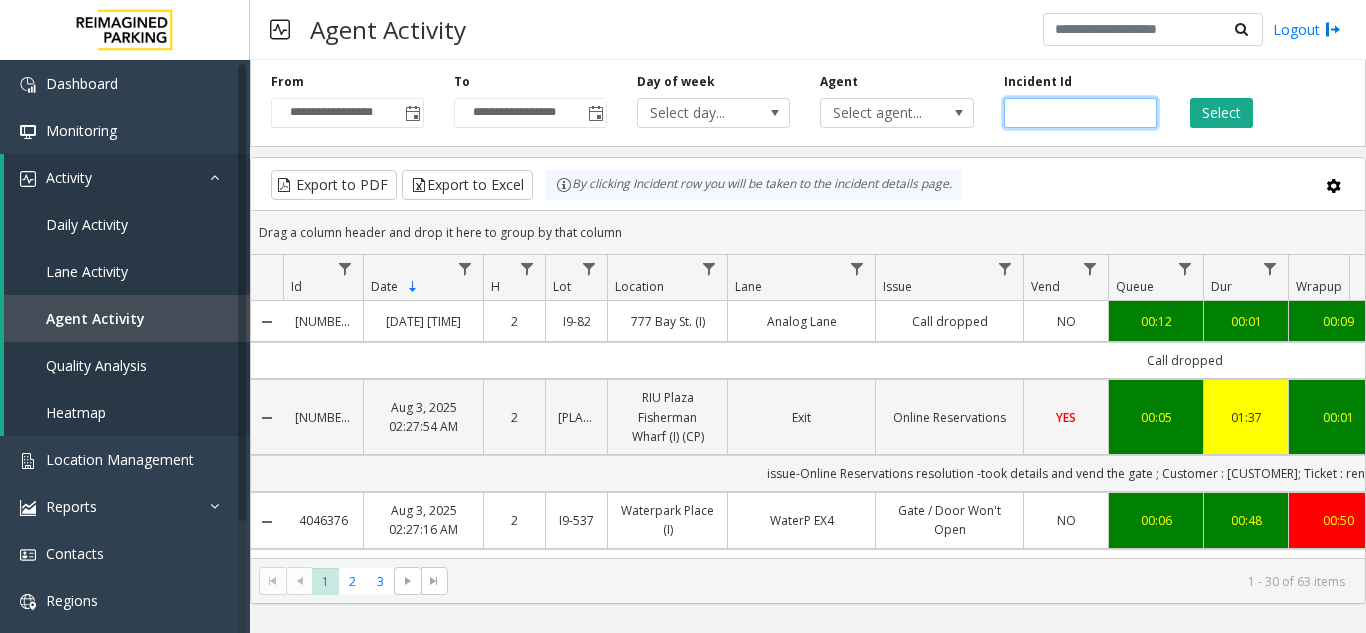 click 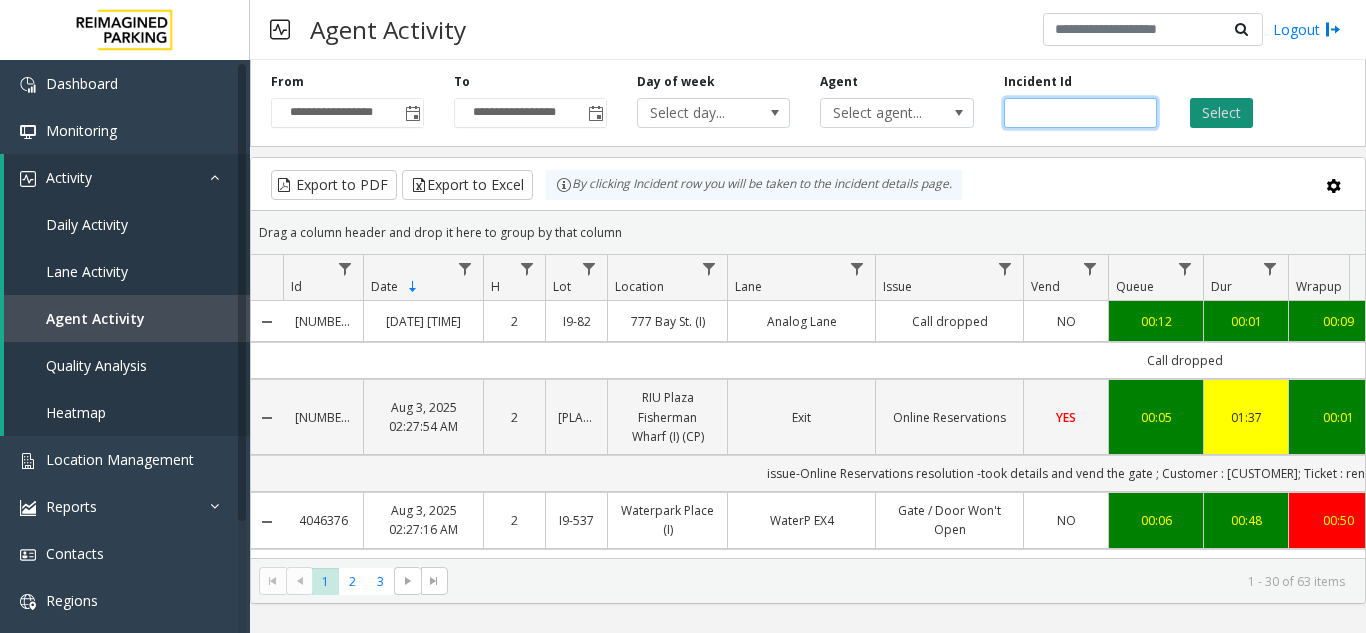 type on "*******" 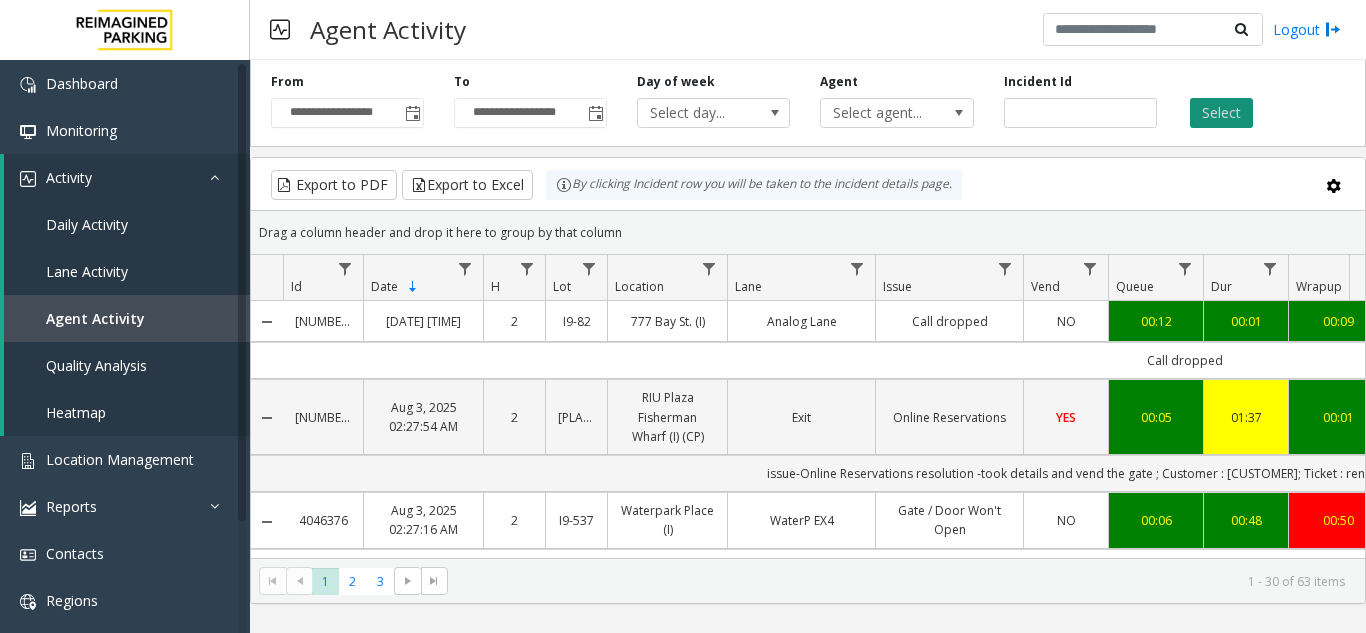 click on "Select" 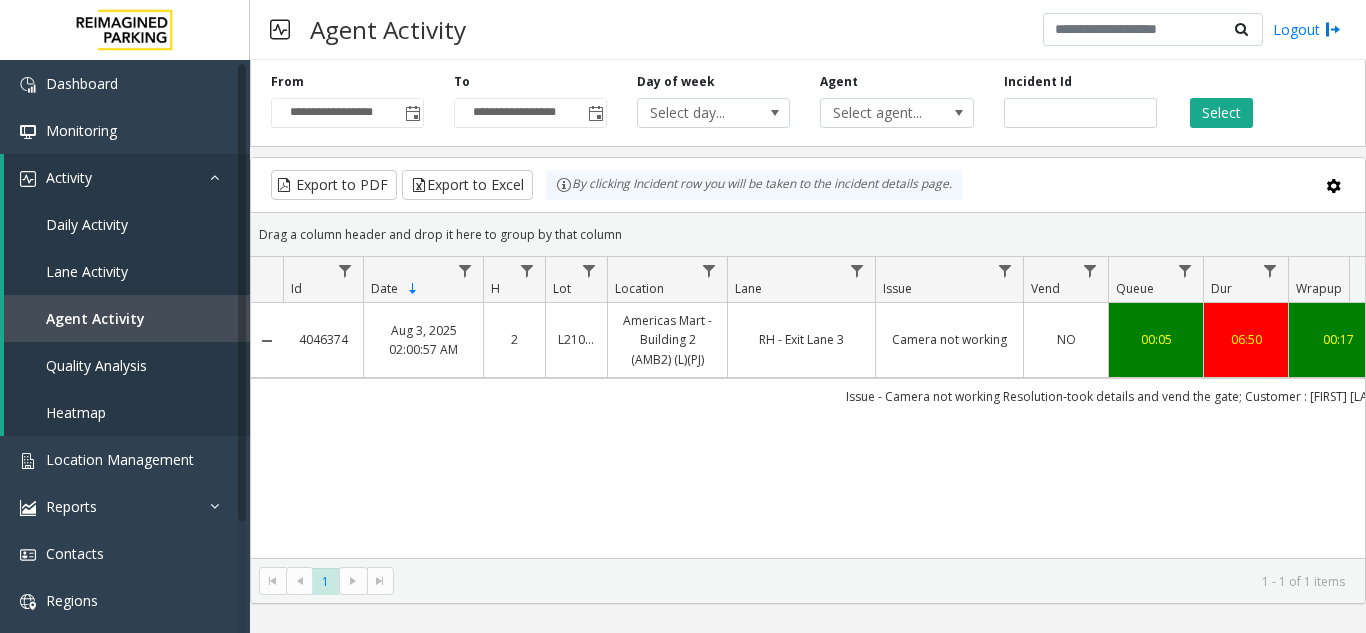 scroll, scrollTop: 0, scrollLeft: 195, axis: horizontal 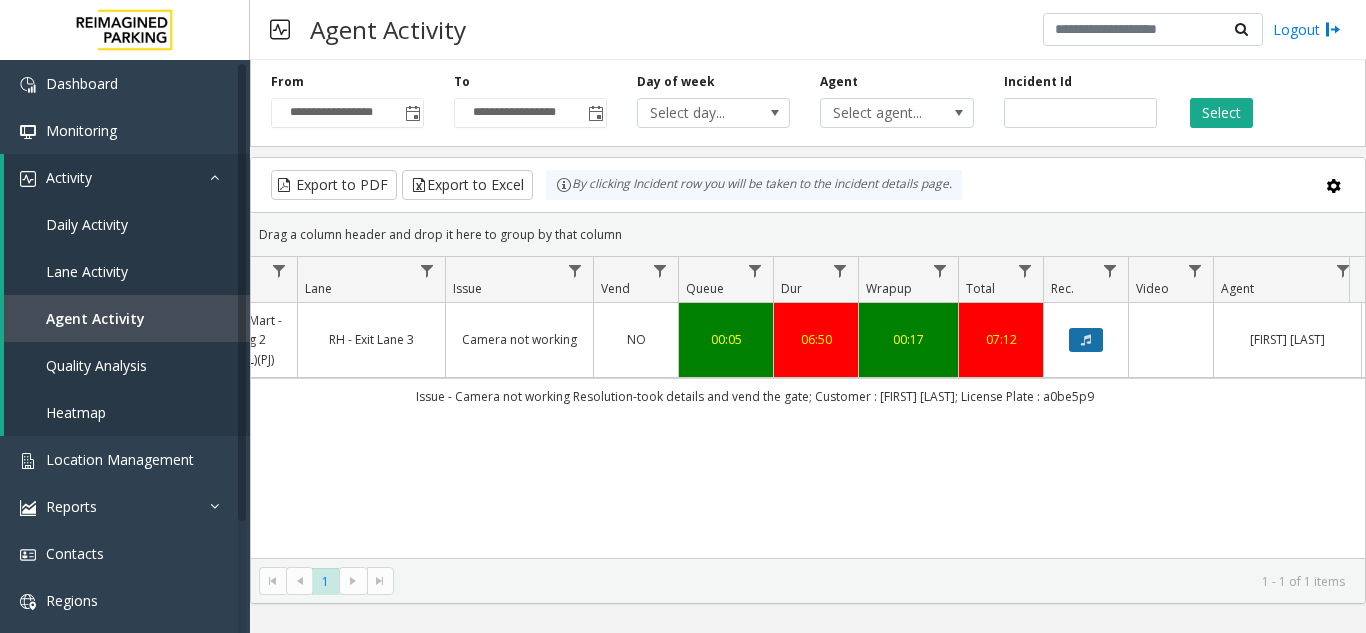 click 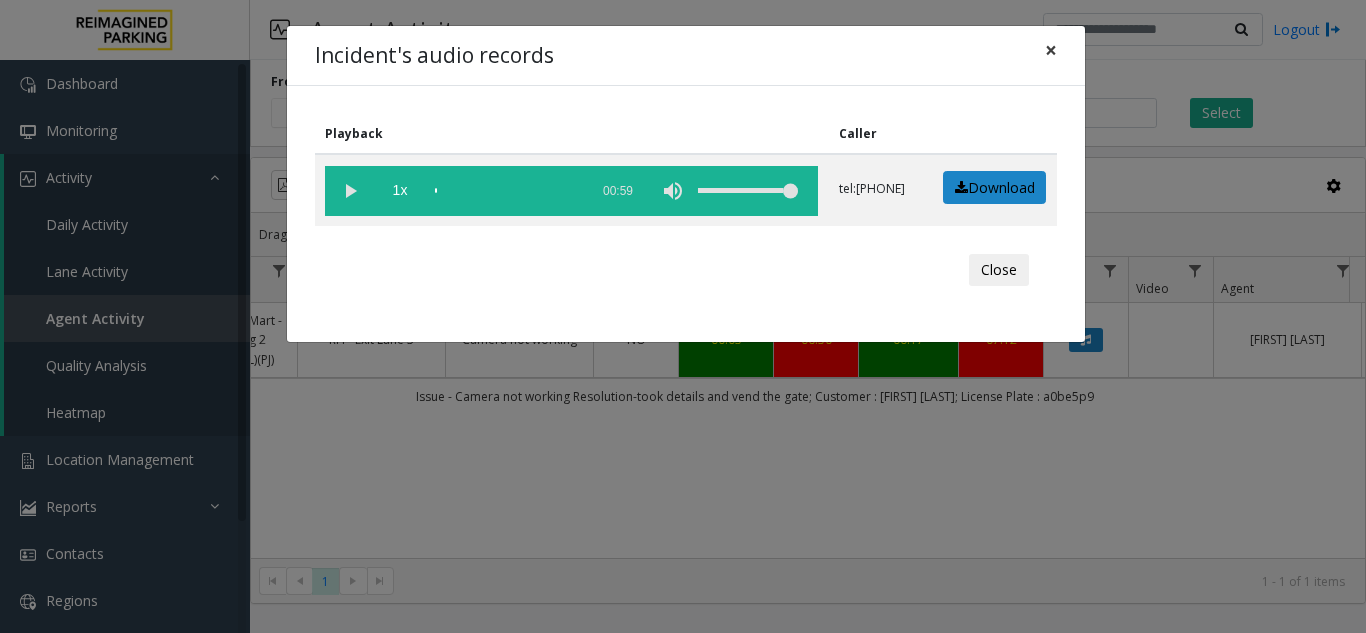 click on "×" 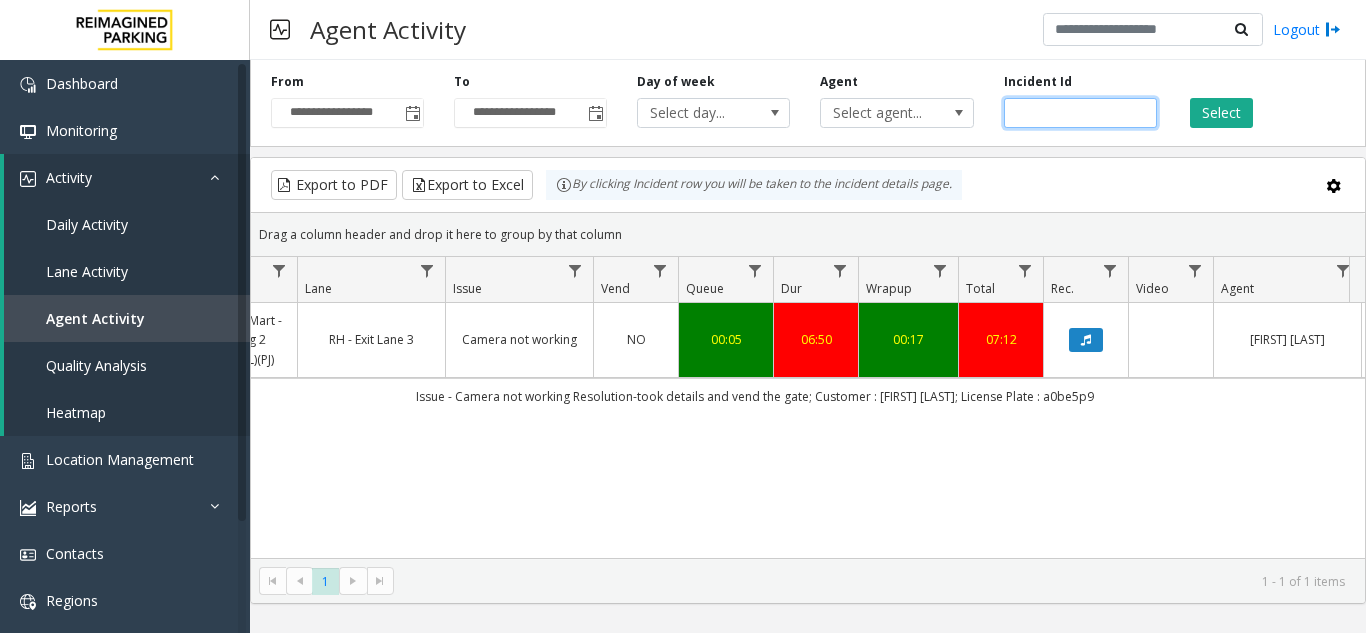 drag, startPoint x: 1085, startPoint y: 117, endPoint x: 991, endPoint y: 124, distance: 94.26028 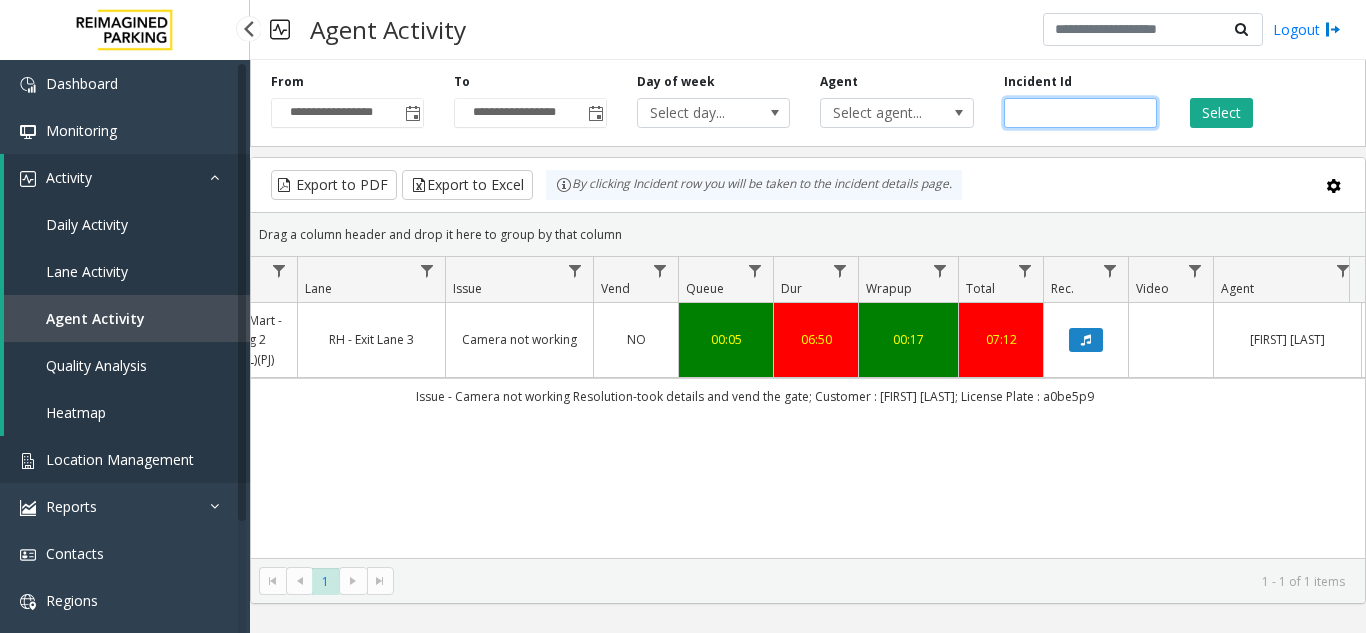 type 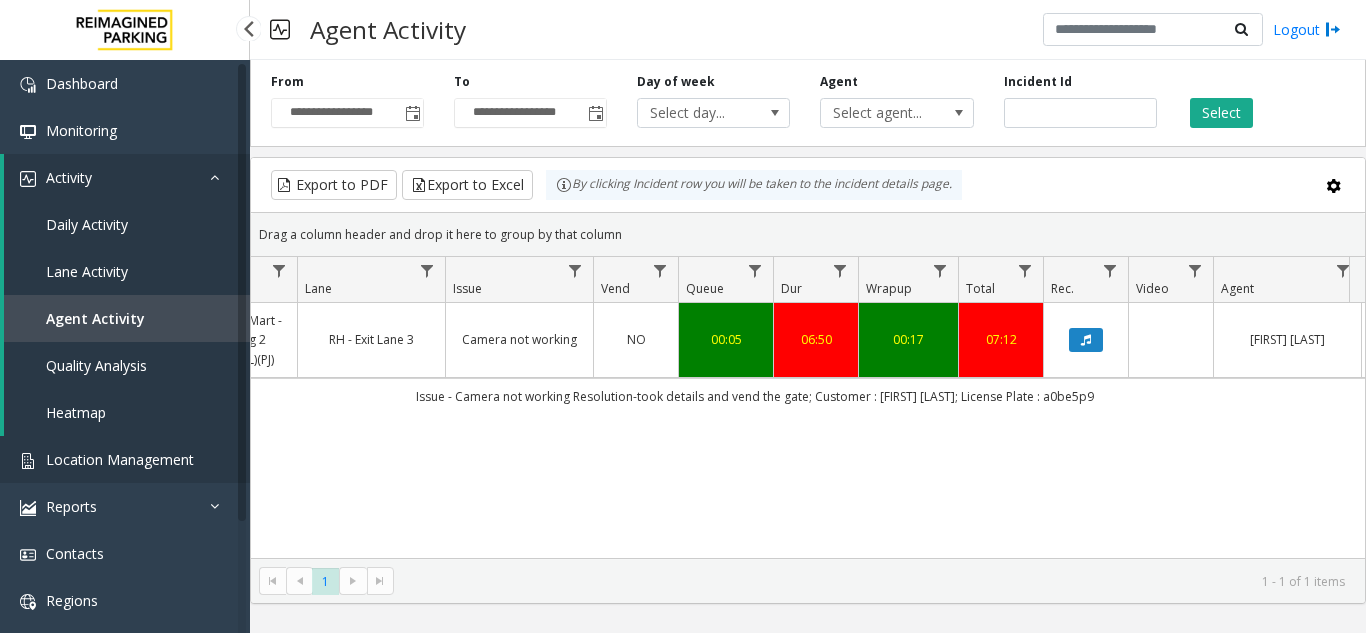 click on "Location Management" at bounding box center (125, 459) 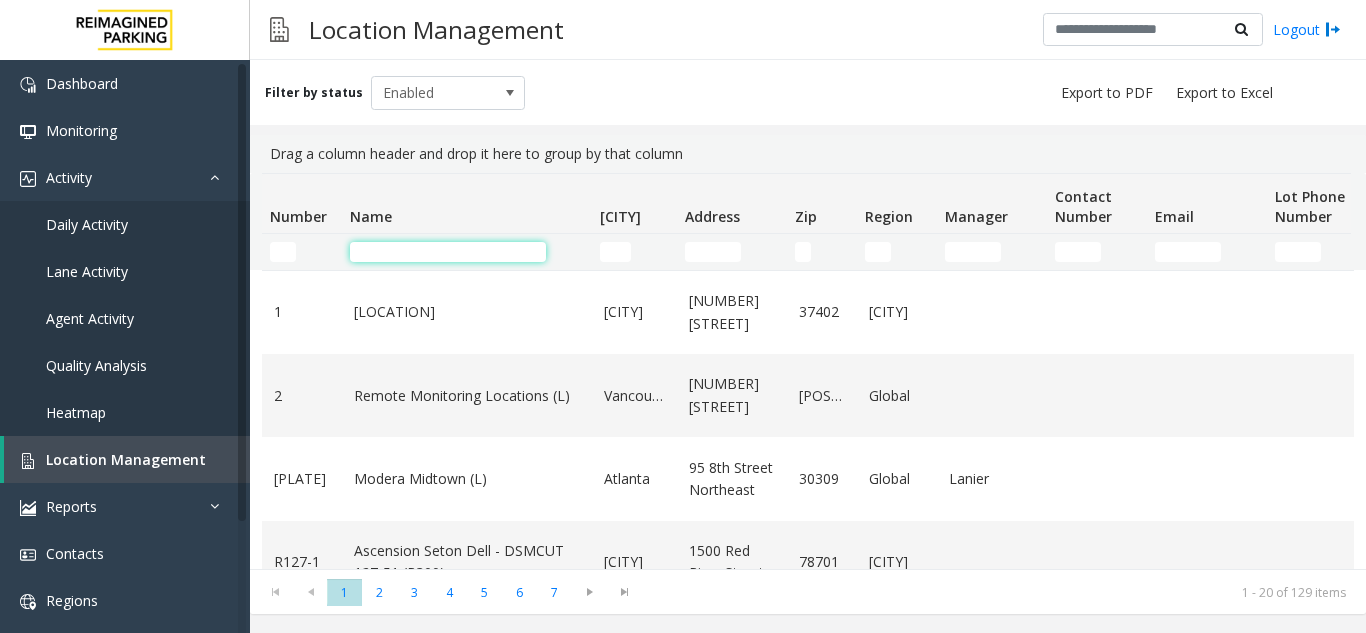 click 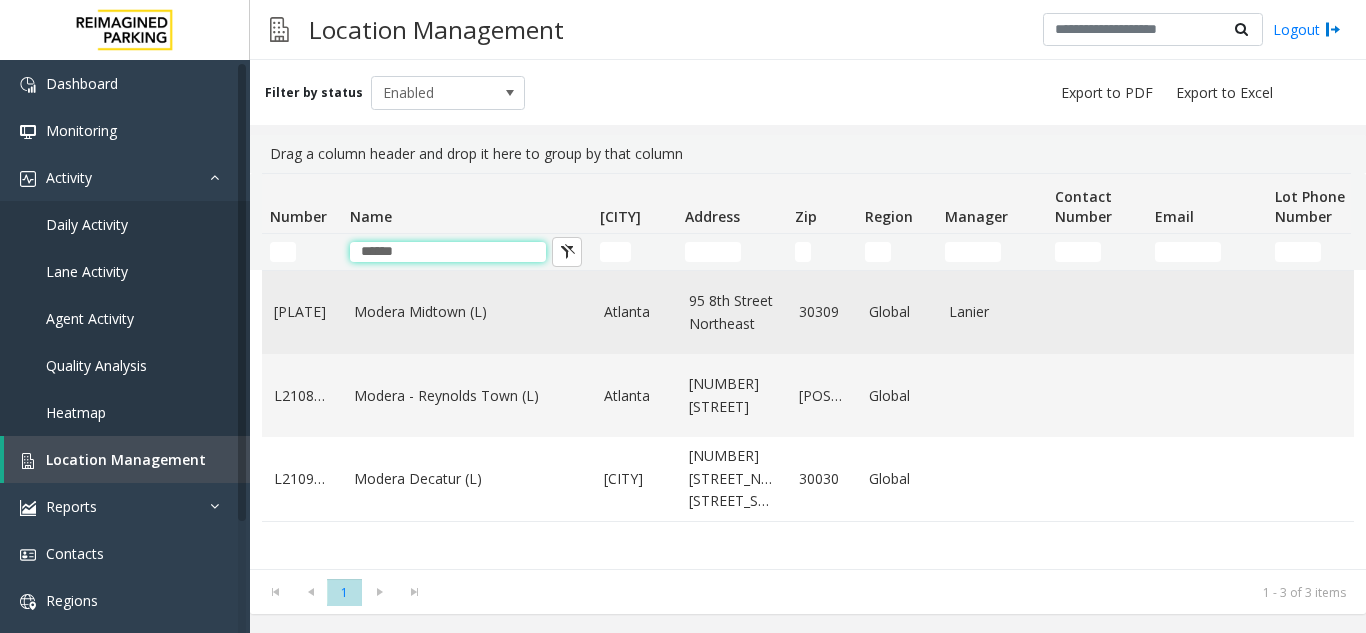 type on "******" 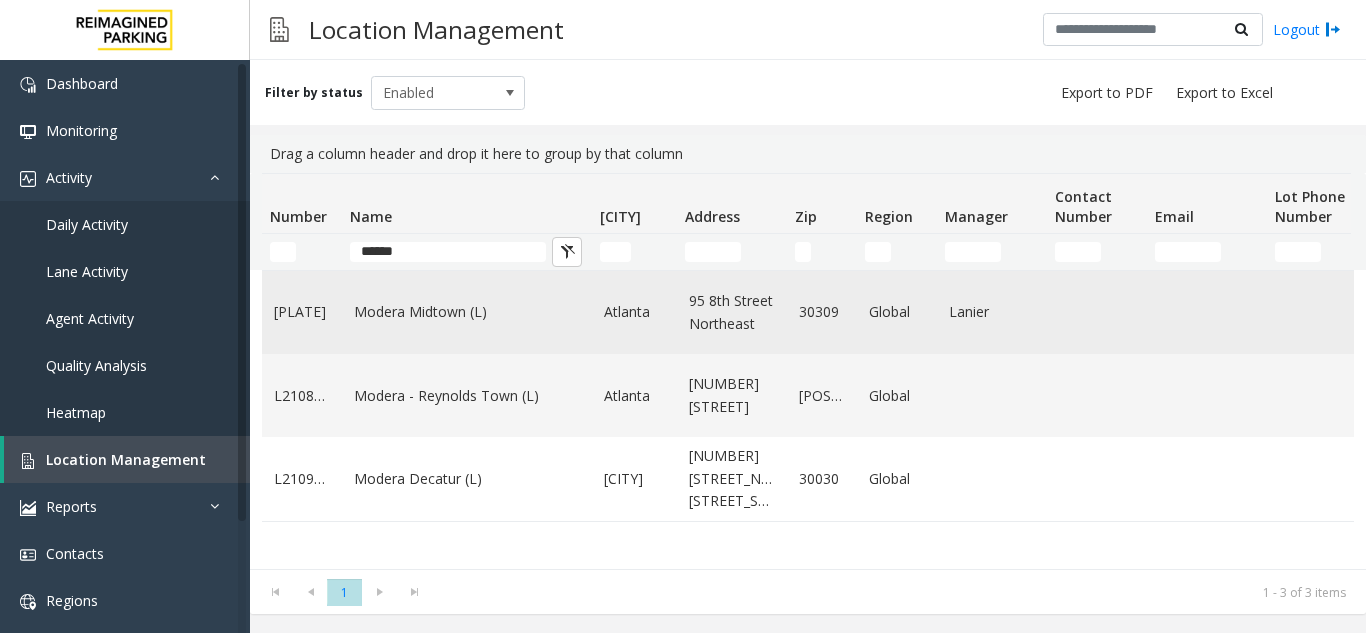 click on "Modera Midtown	(L)" 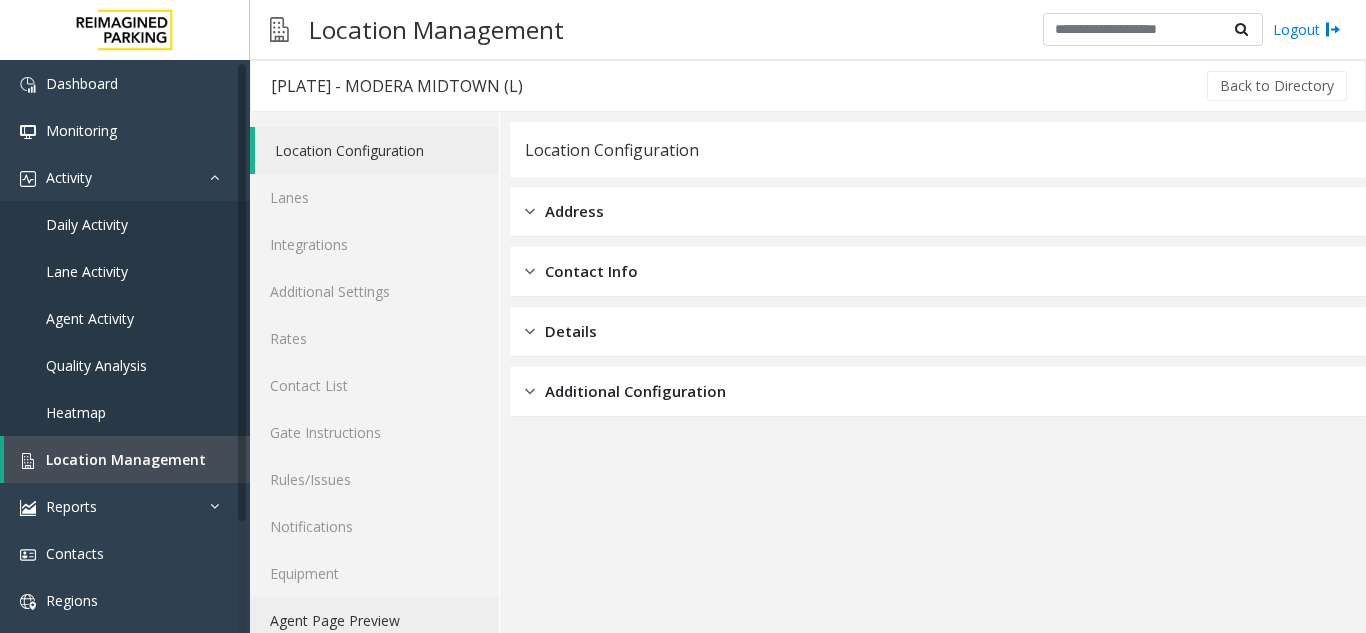 click on "Agent Page Preview" 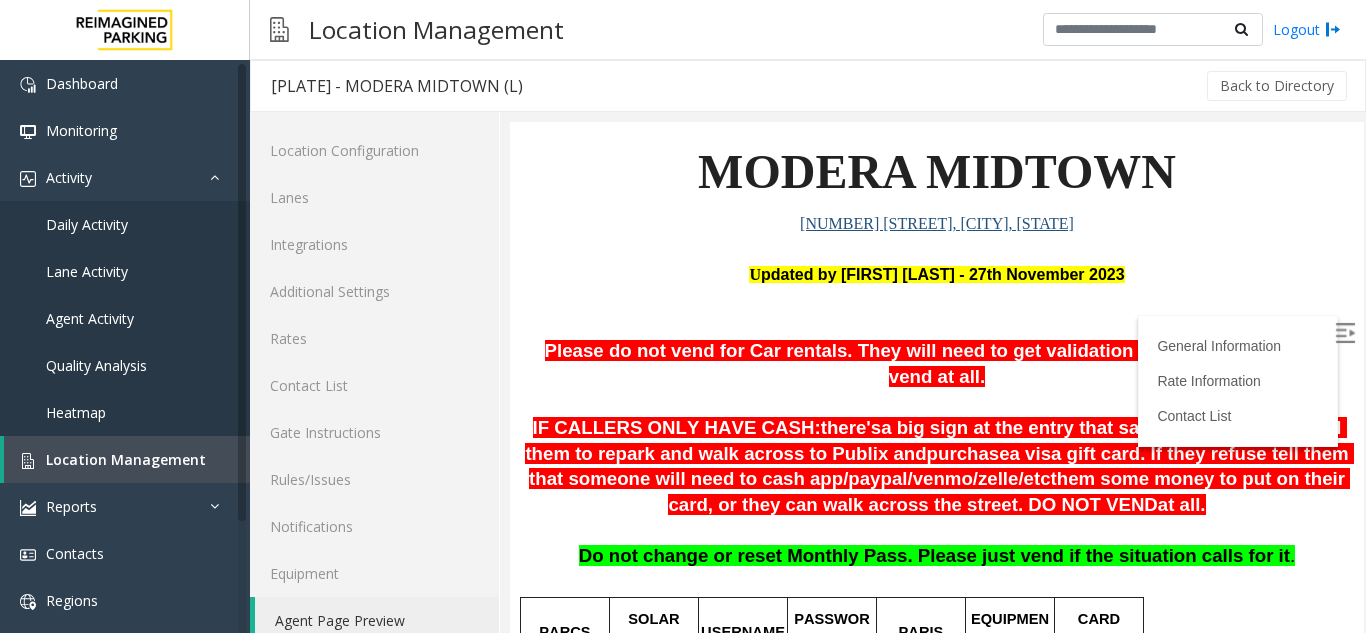 scroll, scrollTop: 200, scrollLeft: 0, axis: vertical 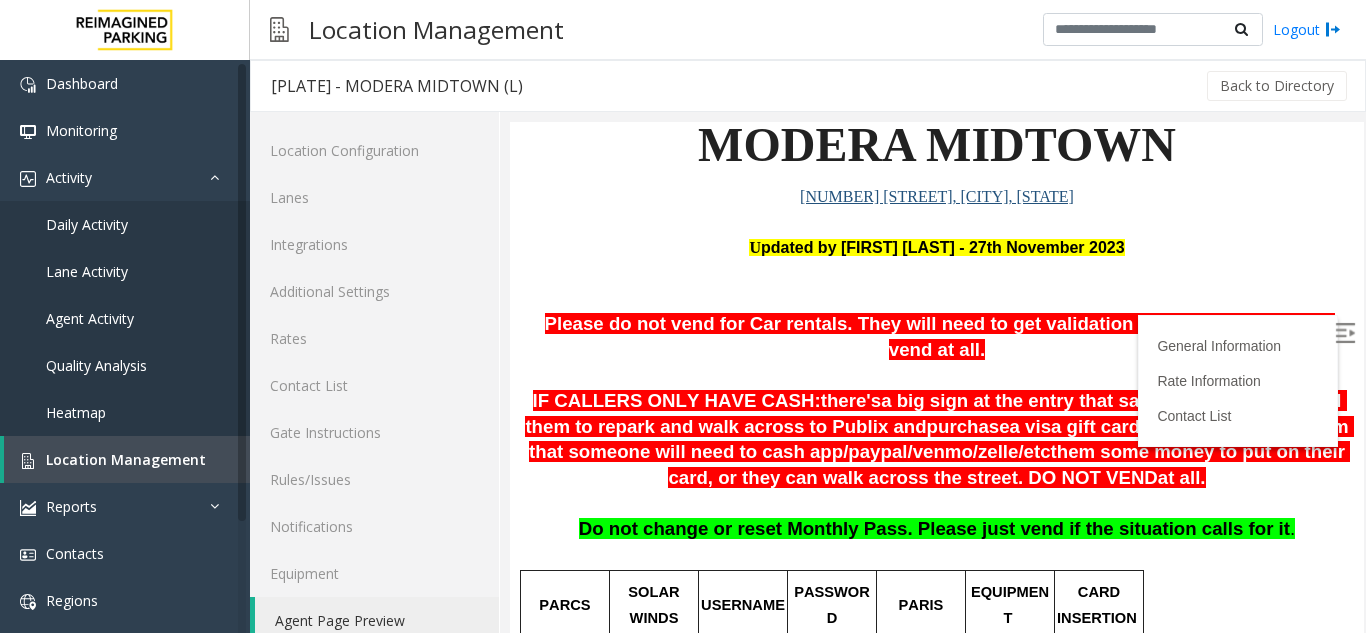 click on "Do not change or reset Monthly Pass. Please just vend if the situation calls for it ." at bounding box center [937, 542] 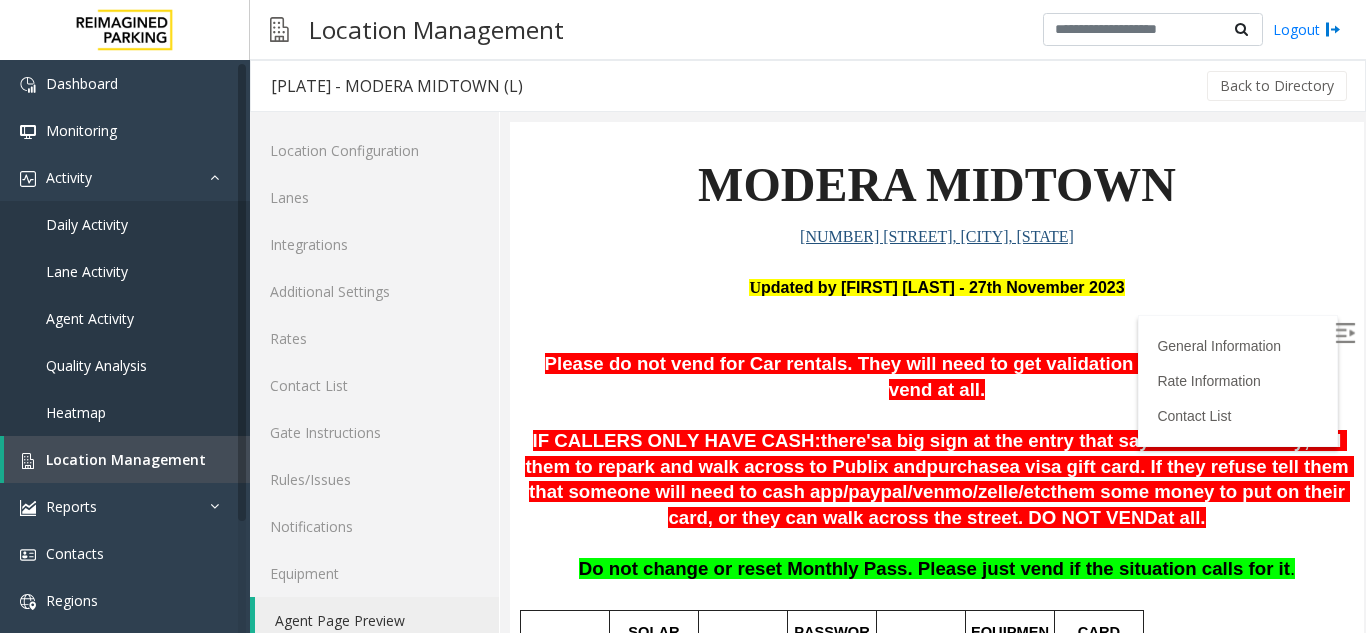 scroll, scrollTop: 400, scrollLeft: 0, axis: vertical 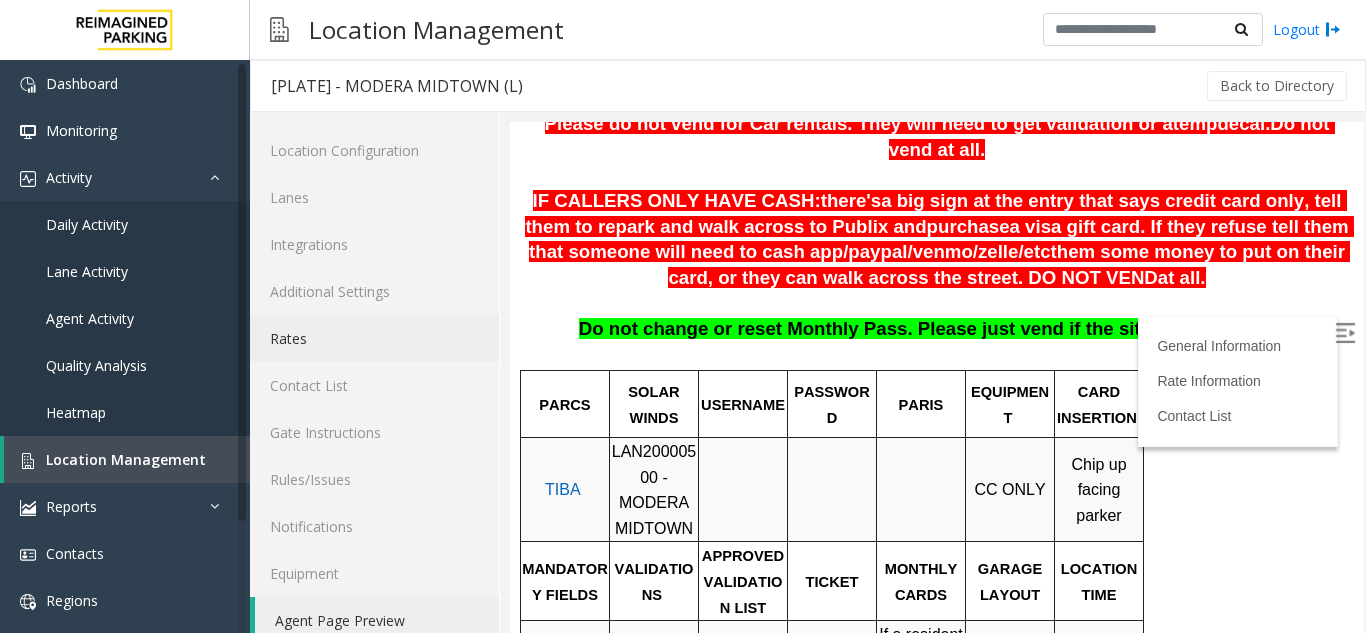 click on "Rates" 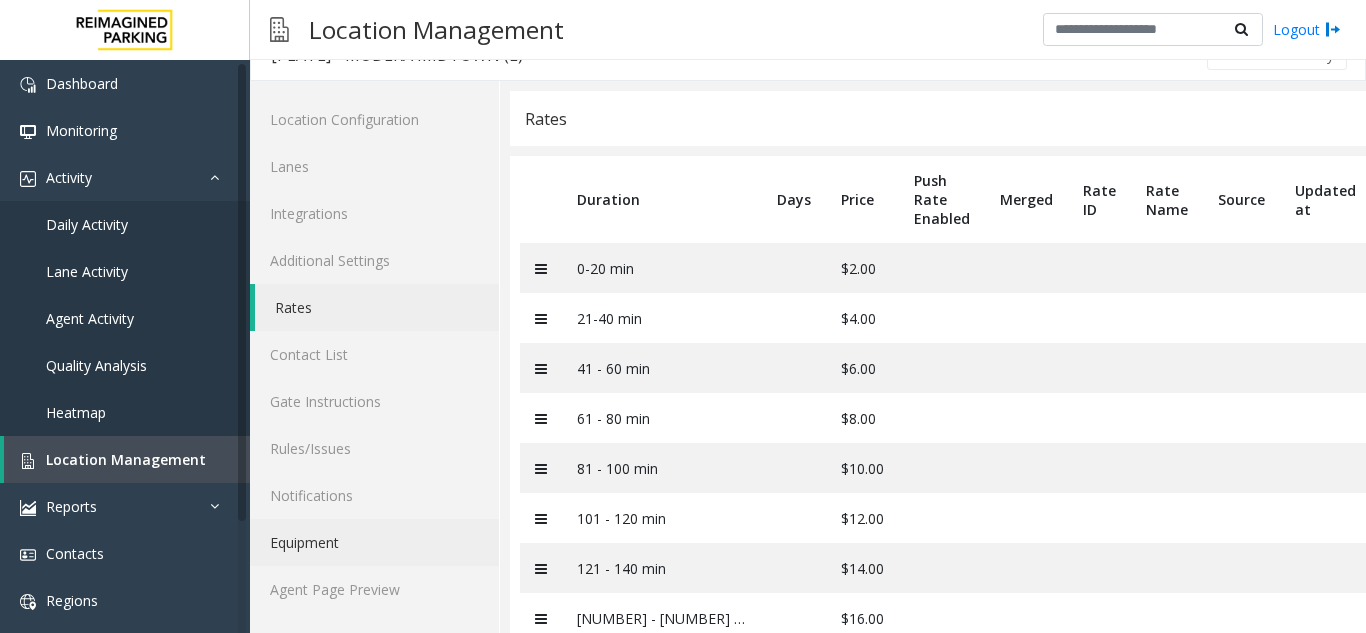 scroll, scrollTop: 0, scrollLeft: 0, axis: both 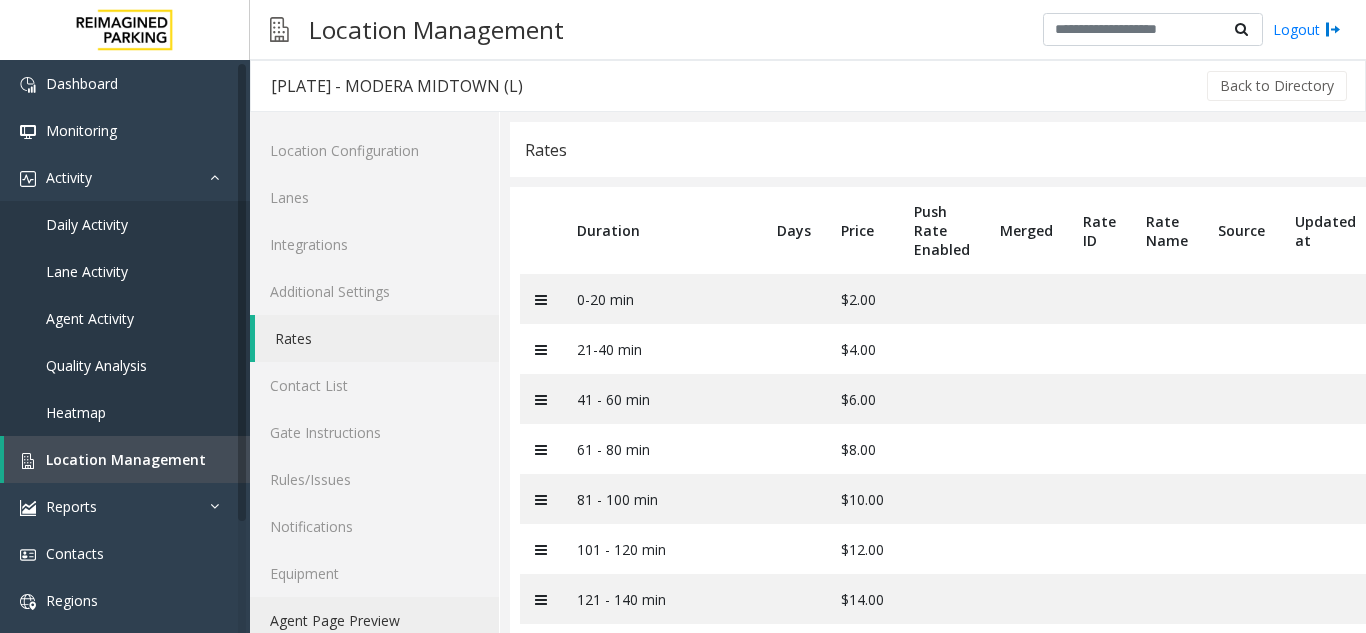 click on "Agent Page Preview" 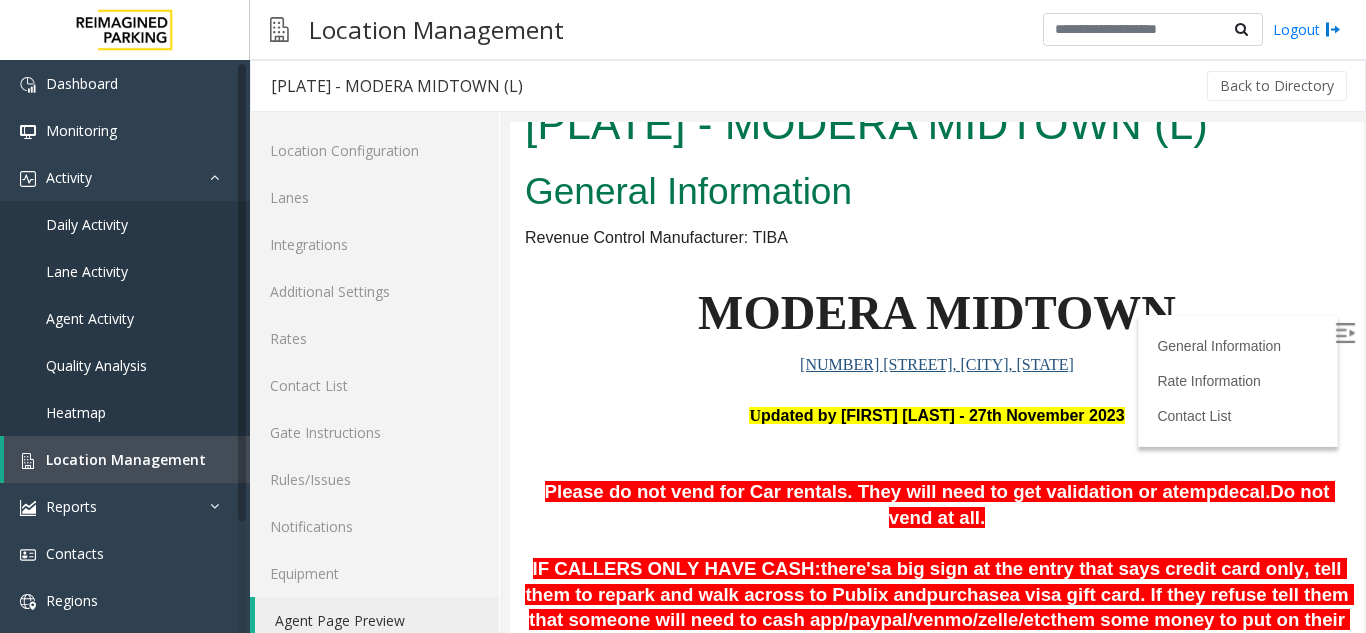 scroll, scrollTop: 0, scrollLeft: 0, axis: both 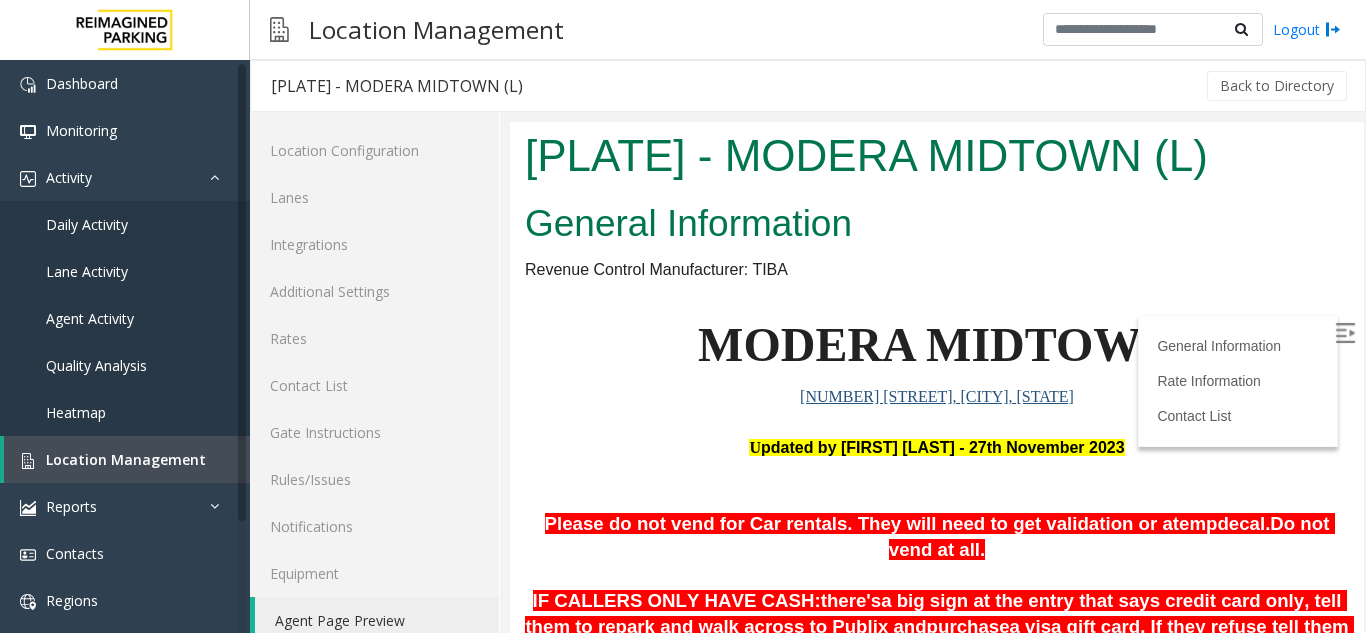click at bounding box center [1347, 336] 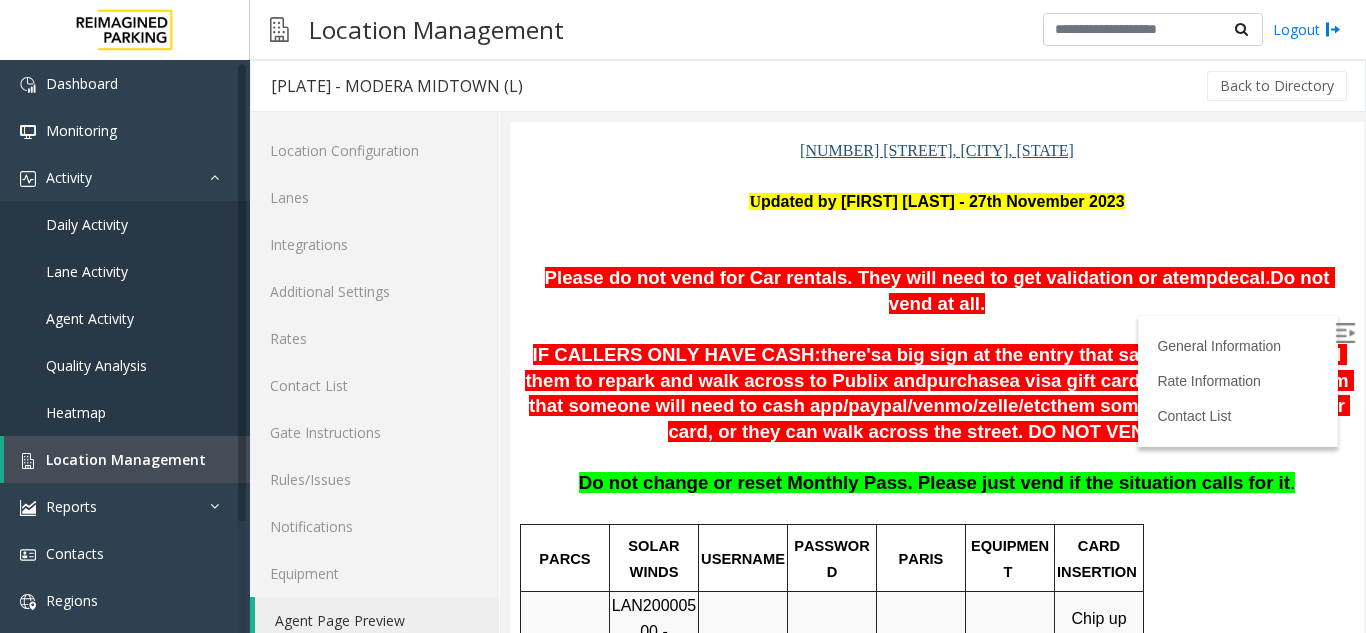 scroll, scrollTop: 300, scrollLeft: 0, axis: vertical 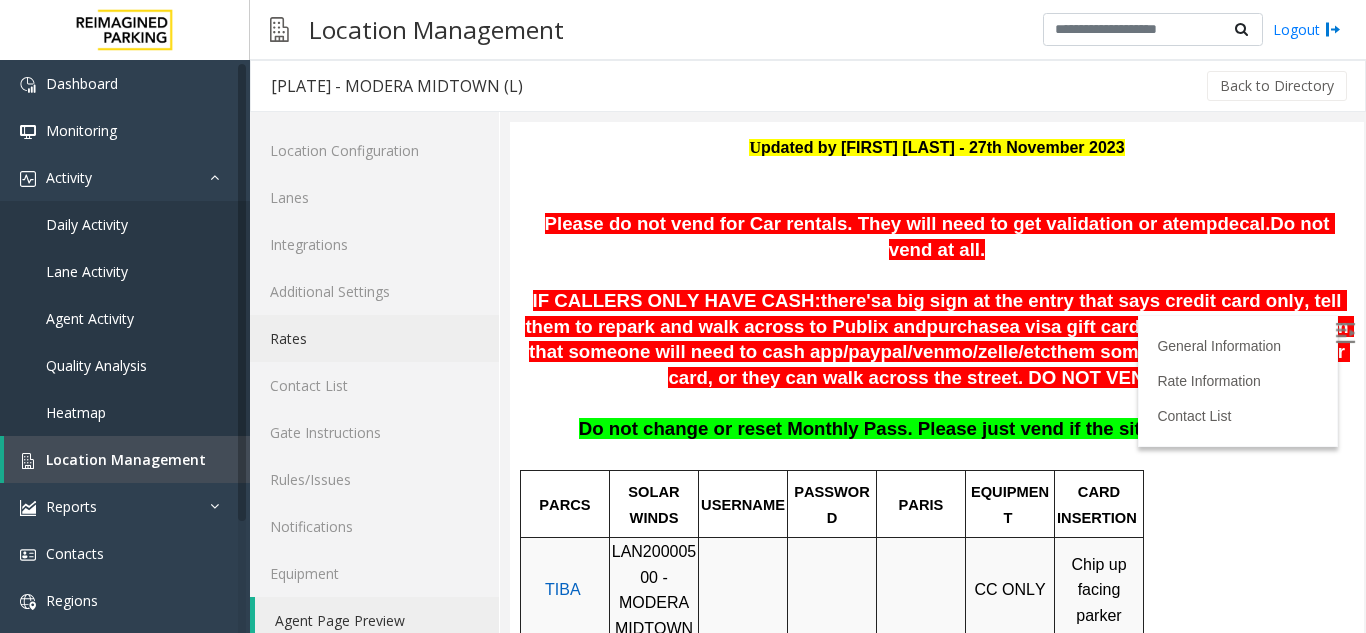 click on "Rates" 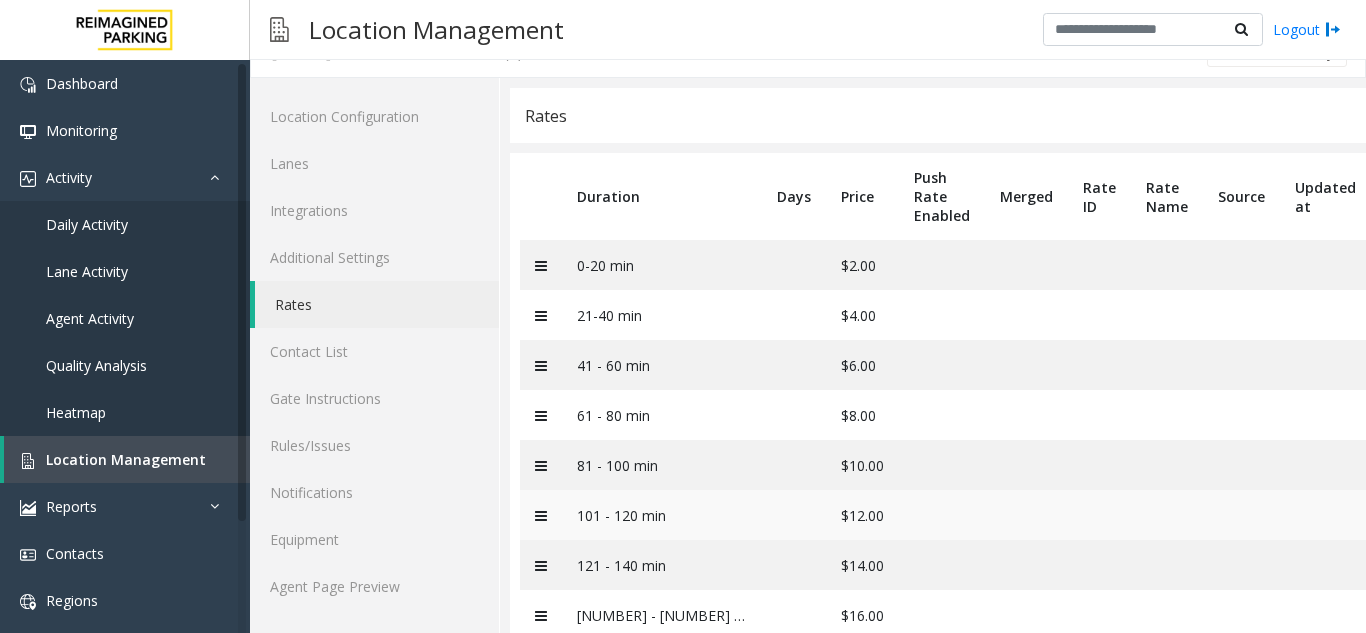 scroll, scrollTop: 0, scrollLeft: 0, axis: both 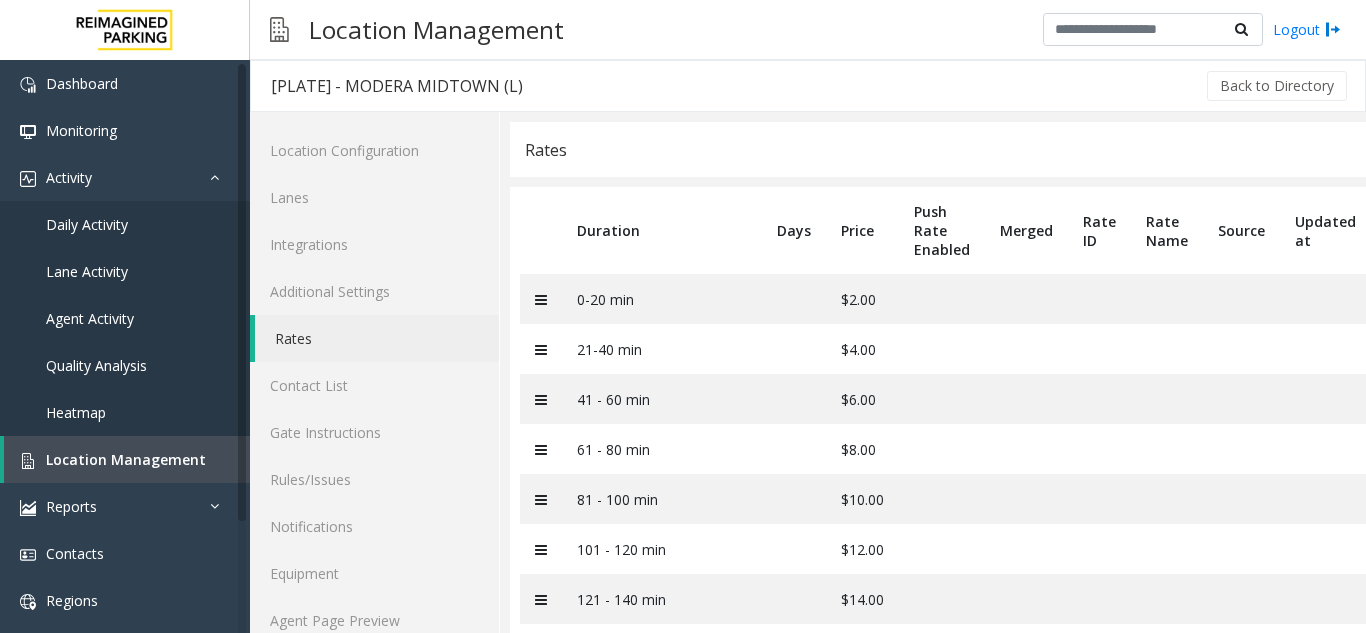 click on "Rates" 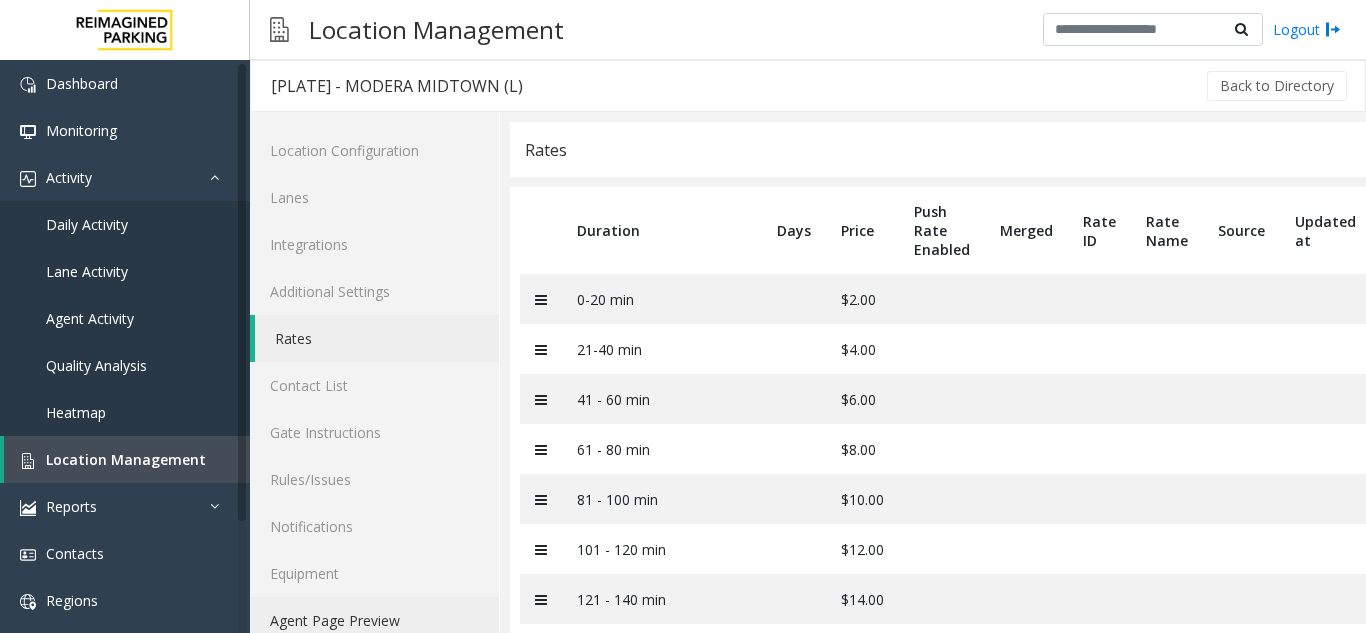 click on "Agent Page Preview" 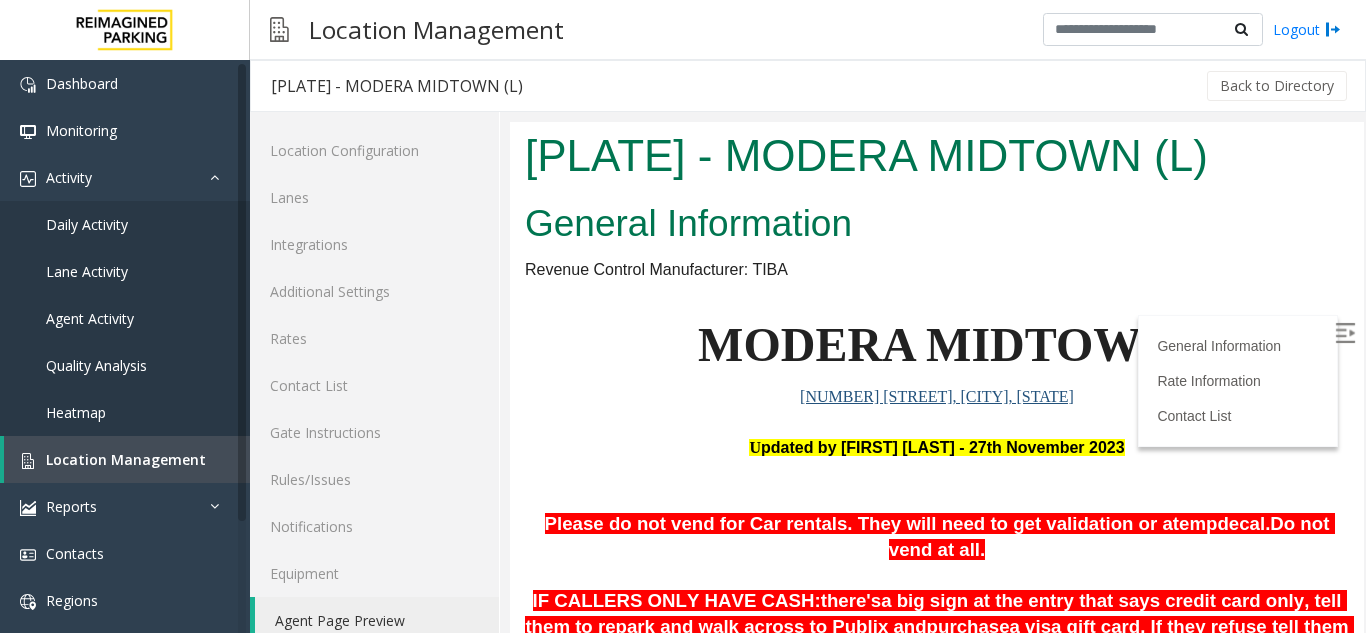 scroll, scrollTop: 0, scrollLeft: 0, axis: both 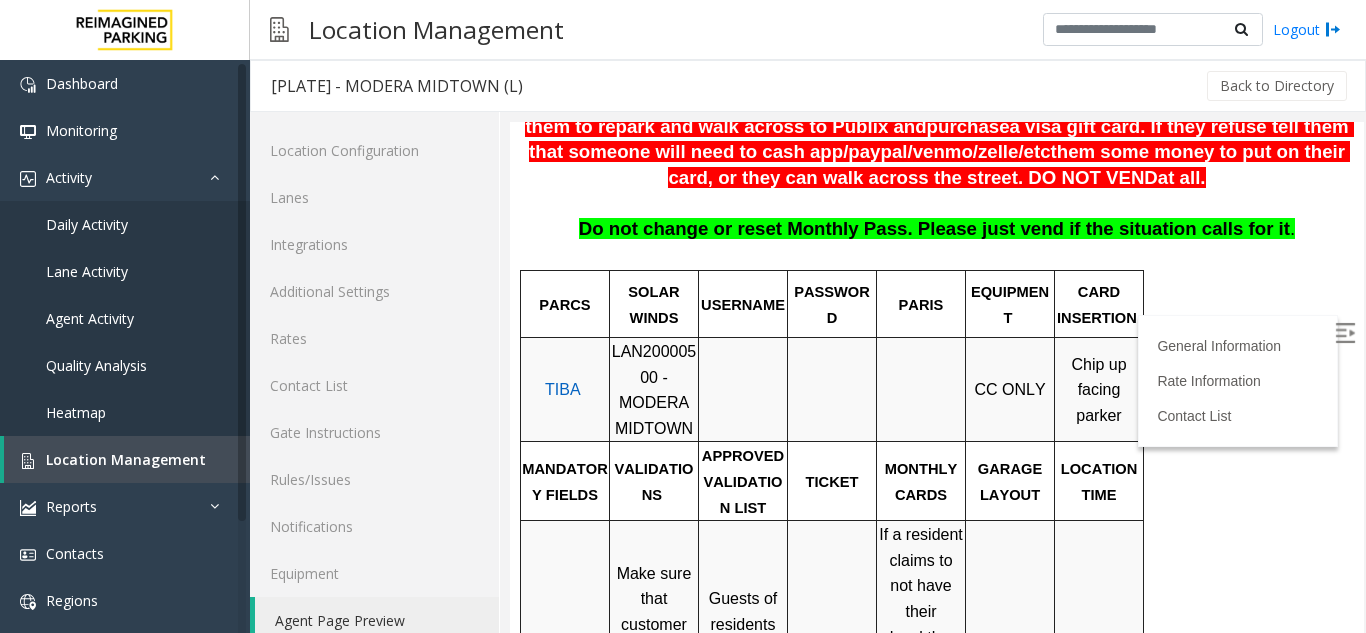 click at bounding box center [1345, 333] 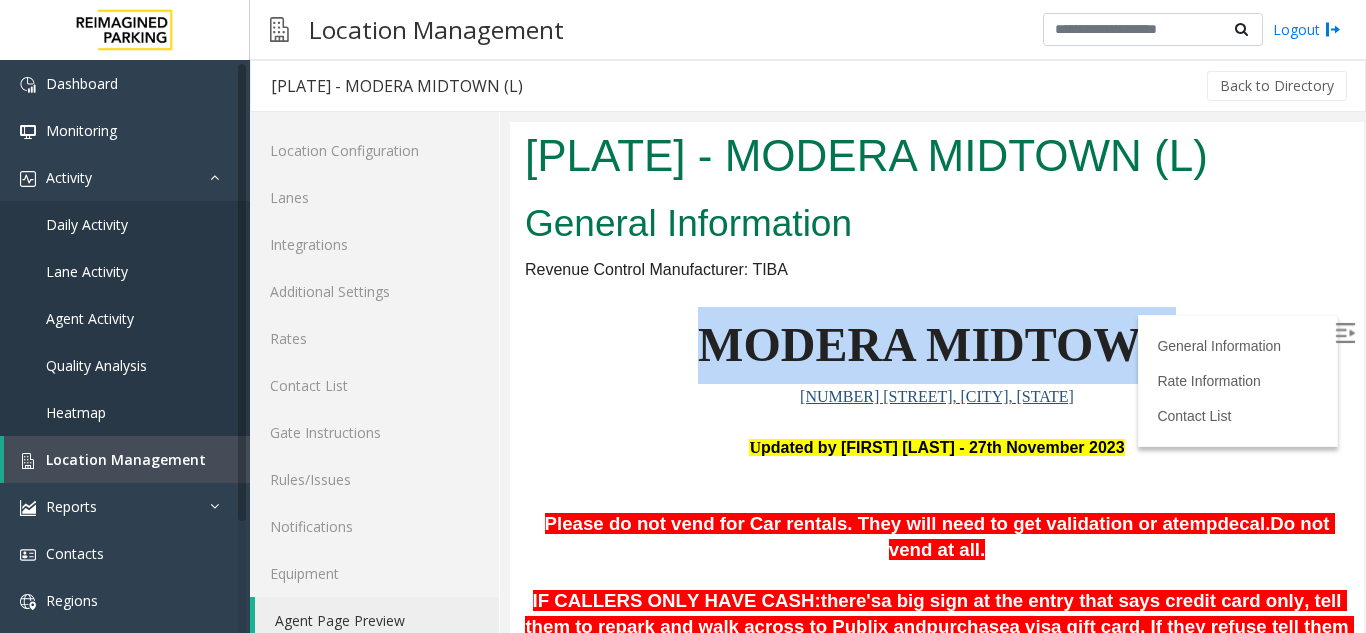 drag, startPoint x: 1251, startPoint y: 339, endPoint x: 638, endPoint y: 359, distance: 613.3262 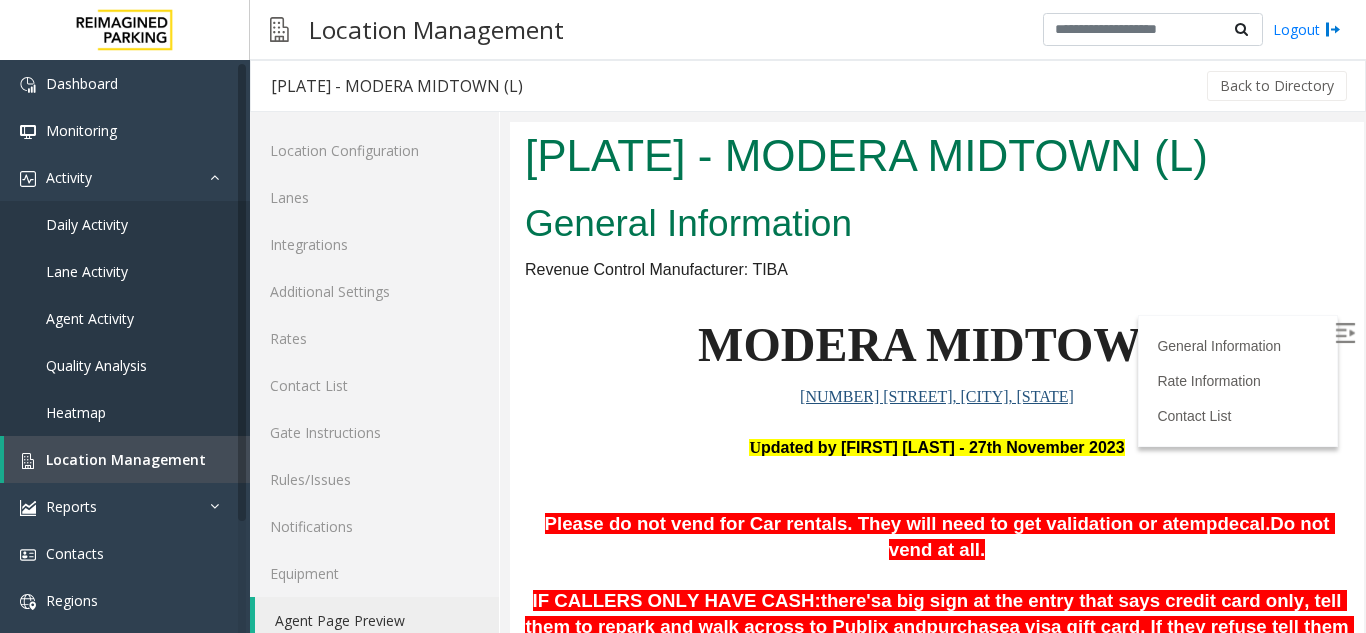 click on "General Information
Revenue Control Manufacturer: TIBA
MODERA MIDTOWN 95 8th St. Atlanta, GA U pdated by [FIRST] [LAST] - 27th November 2023 Please do not vend for Car rentals. They will need to get validation or a  temp  decal.  Do not vend at all.   IF CALLERS ONLY HAVE CASH:  there's  a big sign at the entry that says credit card only, tell them to repark and walk across to Publix and  purchase  a visa gift card. If they refuse tell them that someone will need to cash app/ paypal / venmo / zelle / etc  them some money to put on their card, or they can walk across the street. DO NOT VEND  at all.   Do not change or reset Monthly Pass. Please just vend if the situation calls for it .   PARCS SOLAR WINDS USERNAME PASSWORD PARIS EQUIPMENT   CARD INSERTION   TIBA   LAN[PLATE] - MODERA MIDTOWN             CC ONLY Chip up facing parker MANDATORY FIELDS VALIDATIONS   APPROVED VALIDATION LIST TICKET MONTHLY CARDS GARAGE LAYOUT LOCATION TIME   additional" at bounding box center (937, 1213) 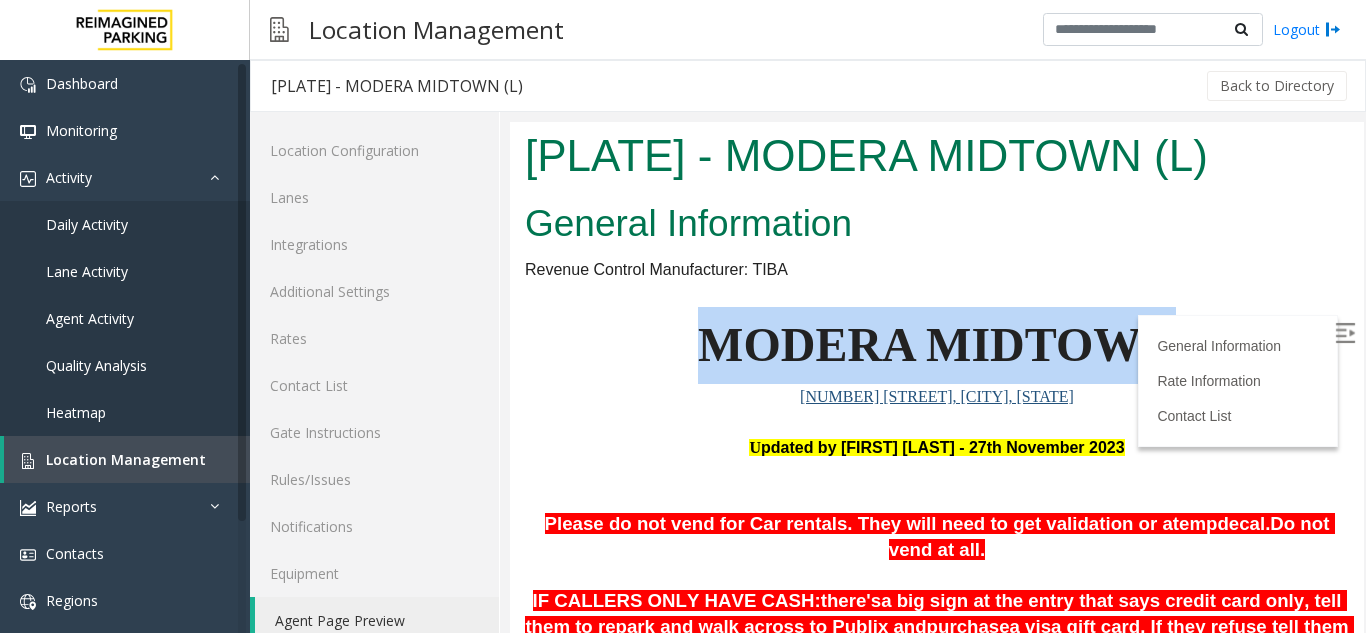 drag, startPoint x: 1191, startPoint y: 320, endPoint x: 652, endPoint y: 374, distance: 541.69824 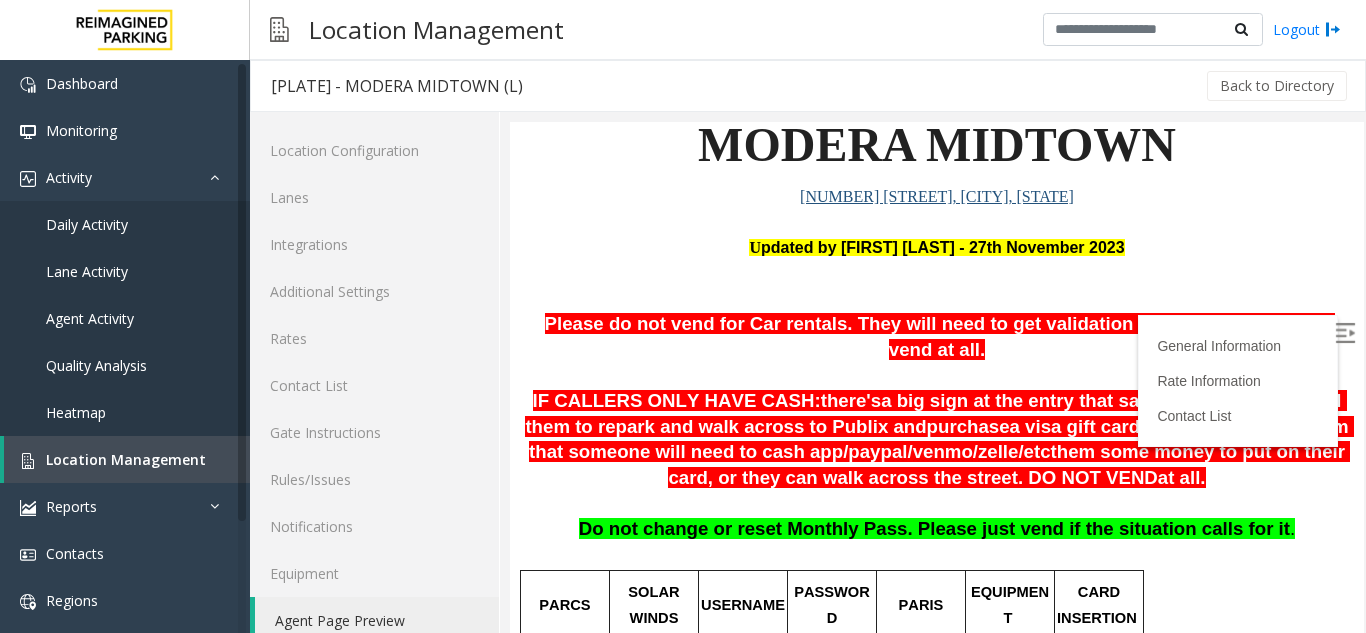 scroll, scrollTop: 100, scrollLeft: 0, axis: vertical 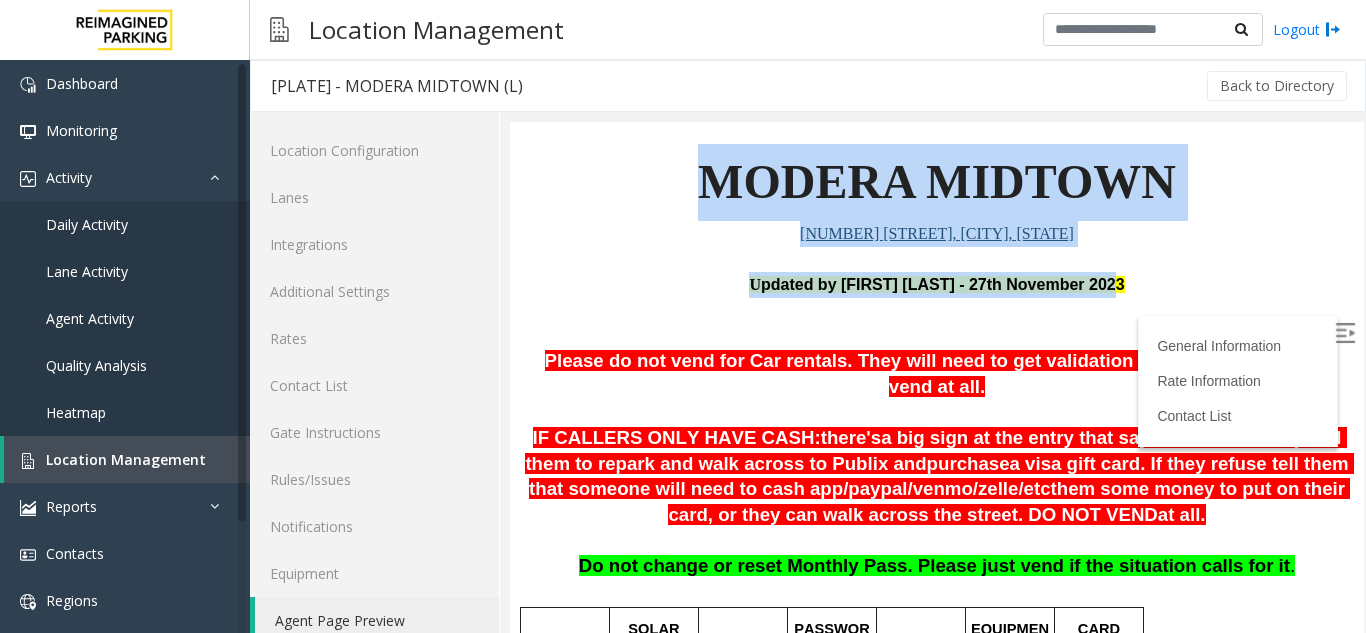 drag, startPoint x: 651, startPoint y: 186, endPoint x: 1181, endPoint y: 284, distance: 538.98425 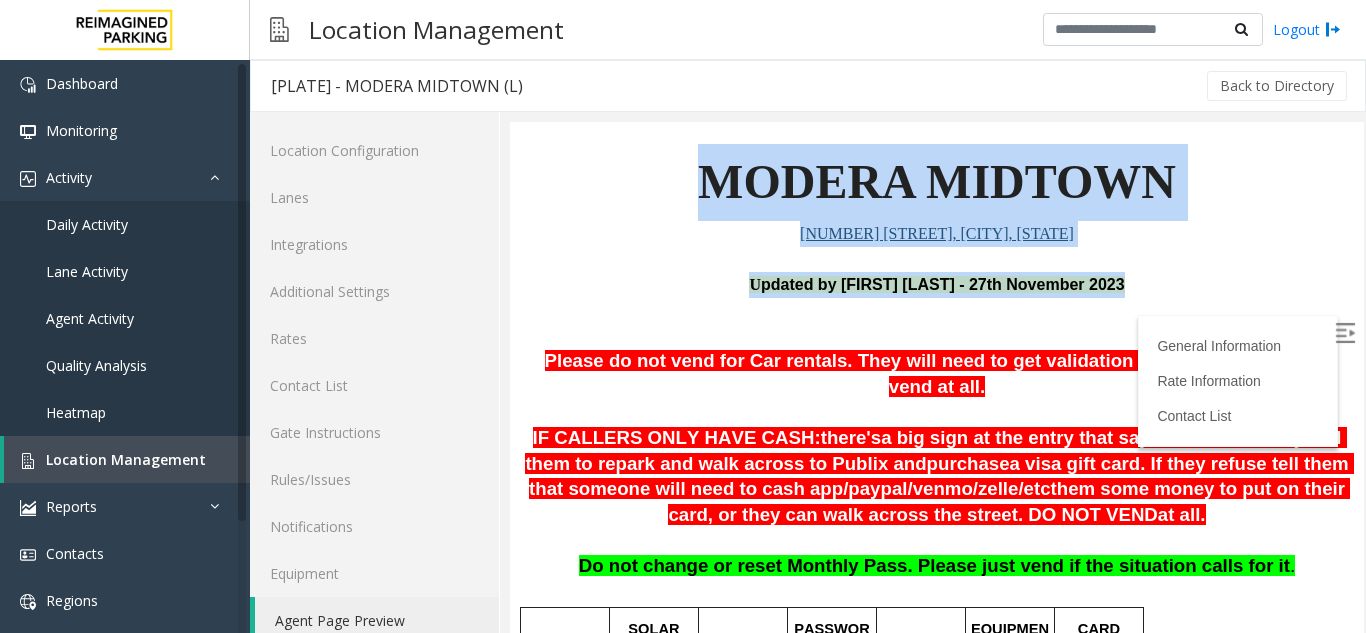 drag, startPoint x: 1160, startPoint y: 301, endPoint x: 644, endPoint y: 189, distance: 528.01514 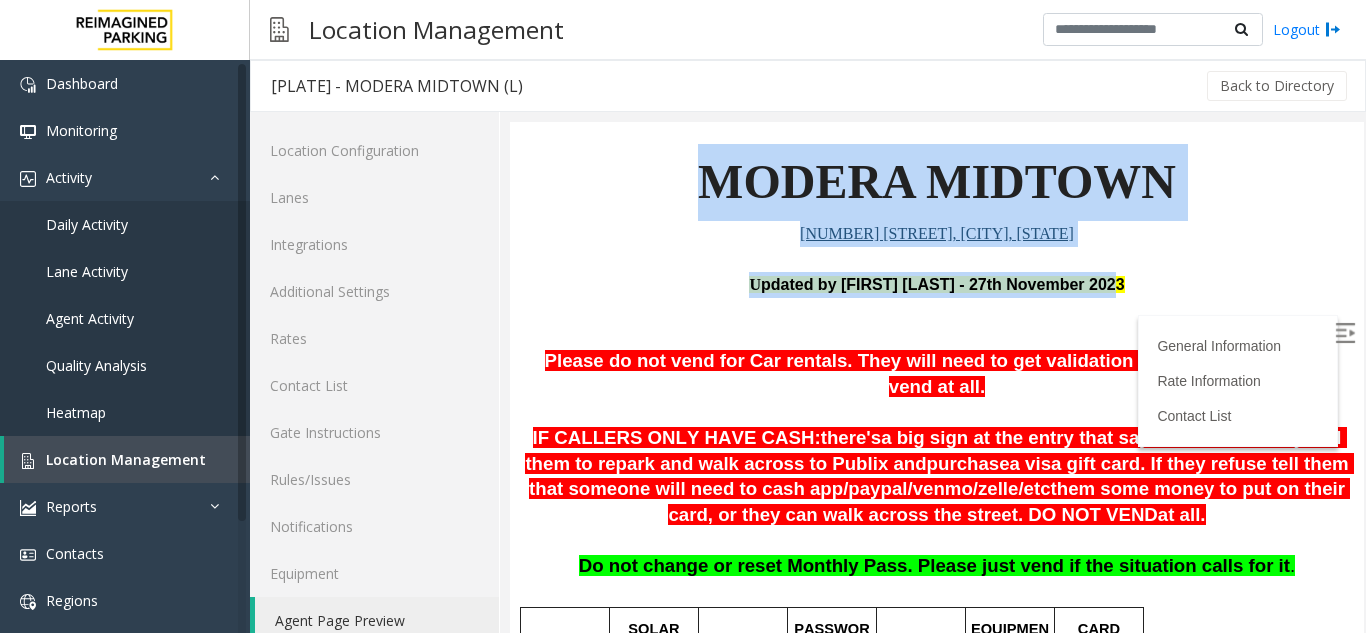 drag, startPoint x: 644, startPoint y: 189, endPoint x: 1165, endPoint y: 291, distance: 530.89075 